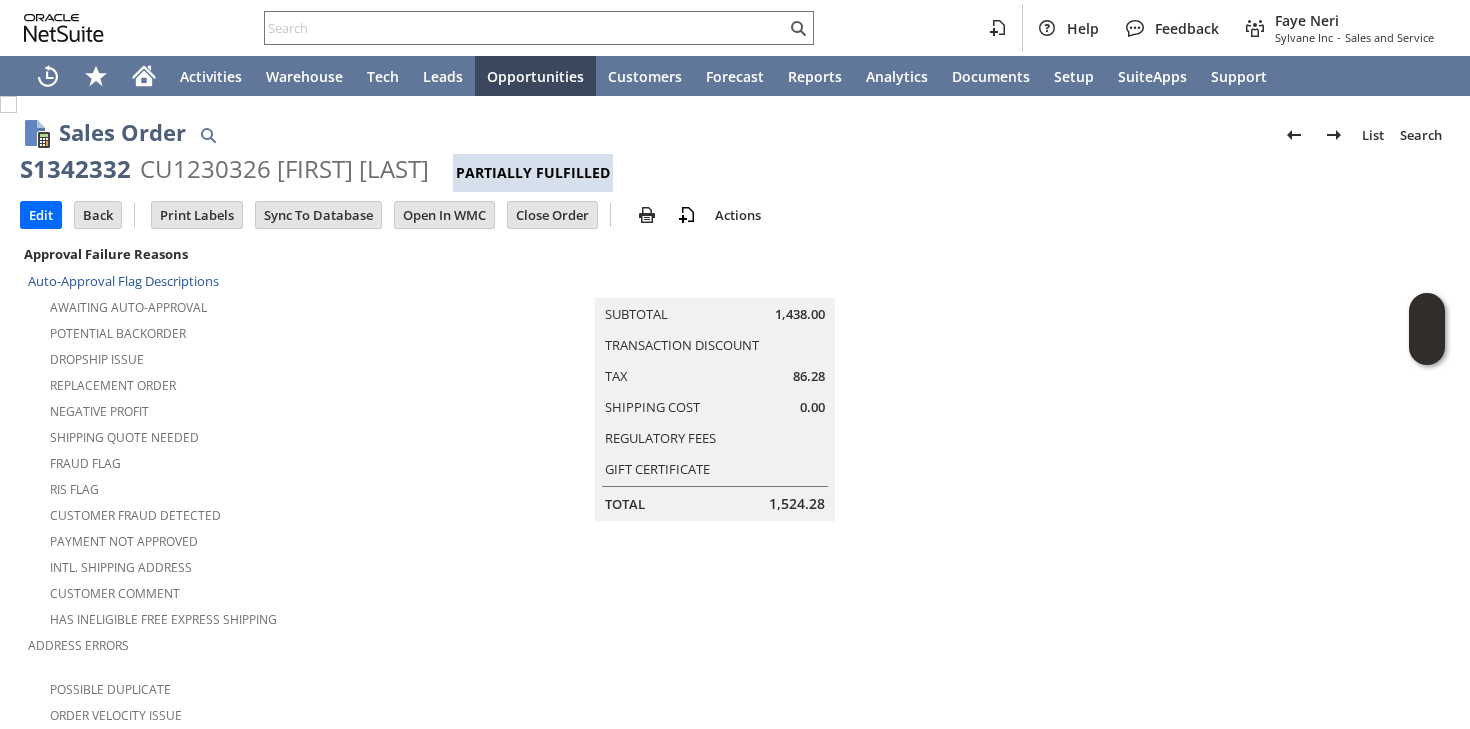 scroll, scrollTop: 0, scrollLeft: 0, axis: both 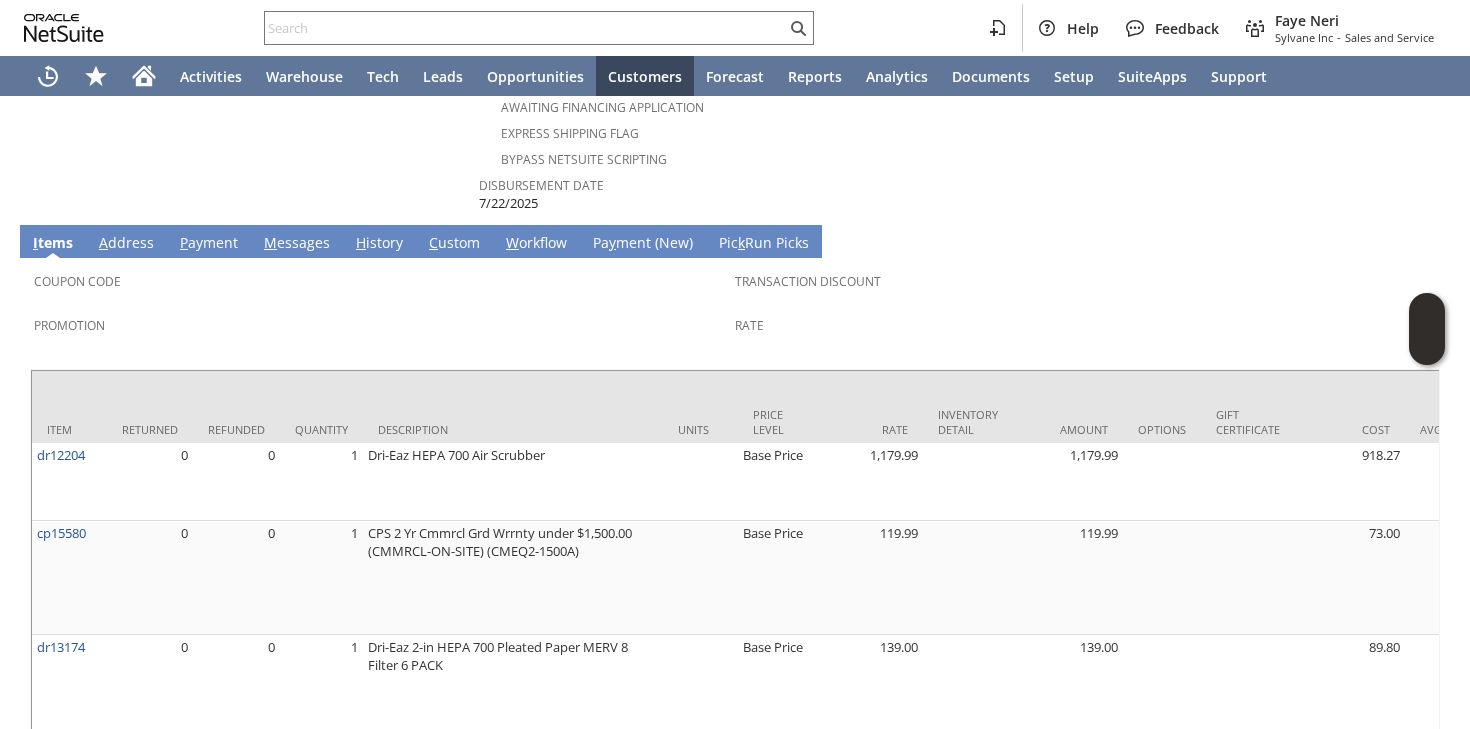 click on "H" at bounding box center (361, 242) 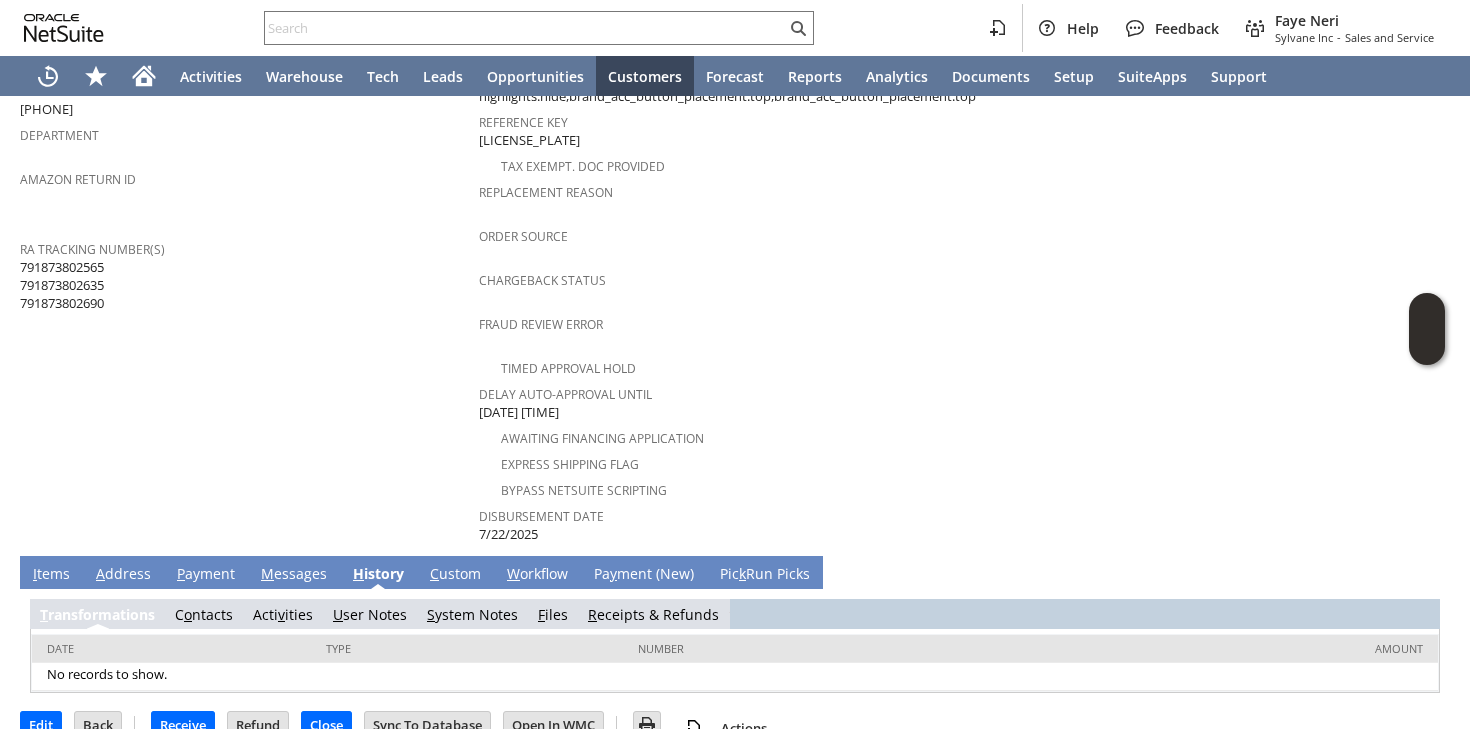 click on "S ystem Notes" at bounding box center (472, 614) 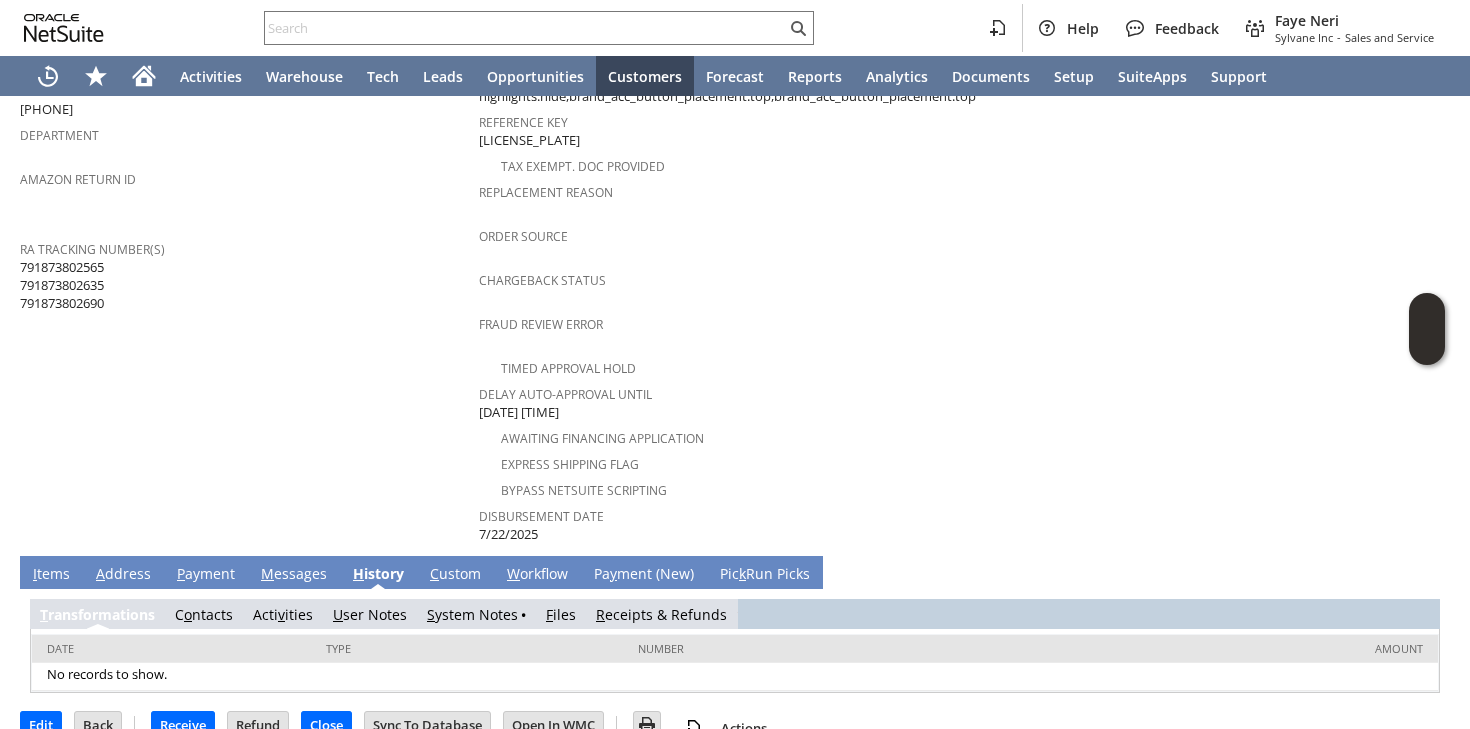 click on "S ystem Notes" at bounding box center (472, 614) 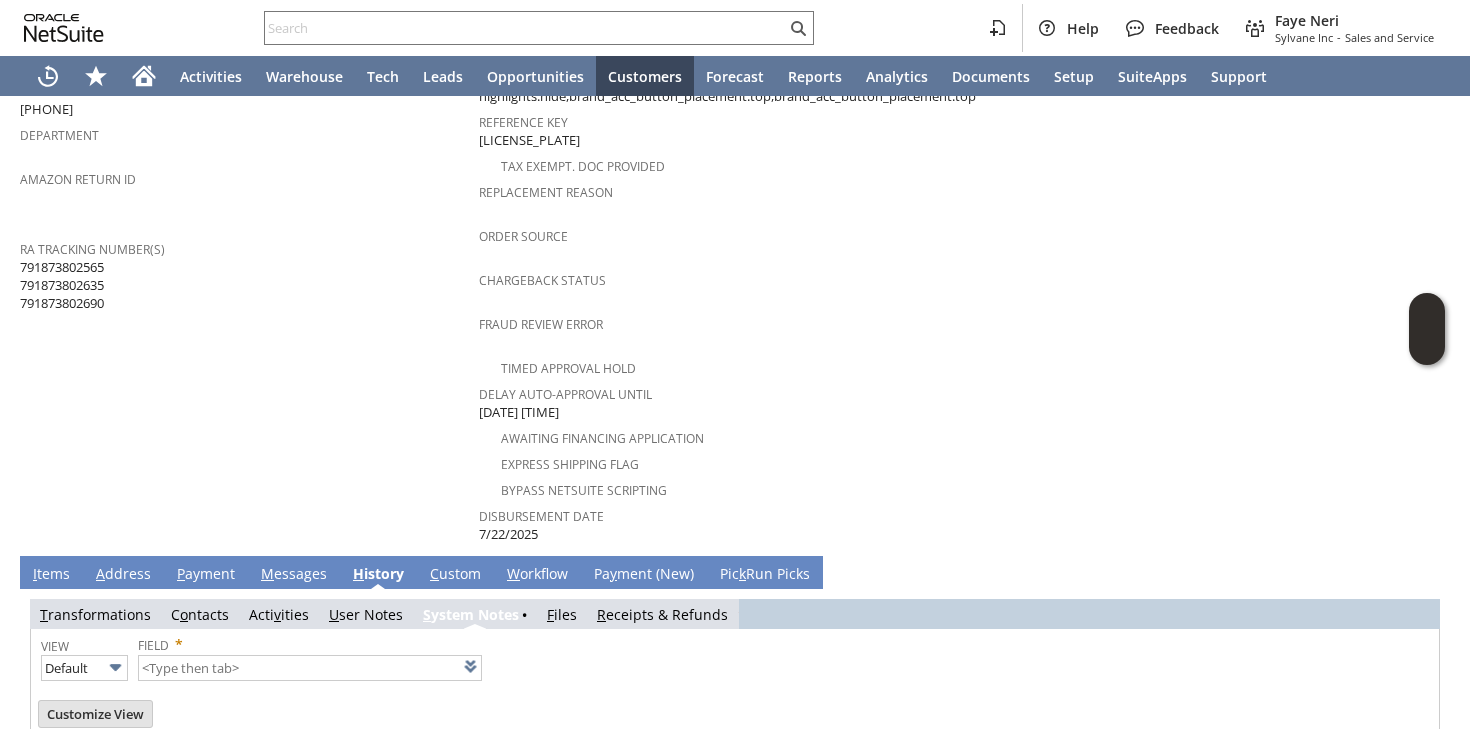 scroll, scrollTop: 753, scrollLeft: 0, axis: vertical 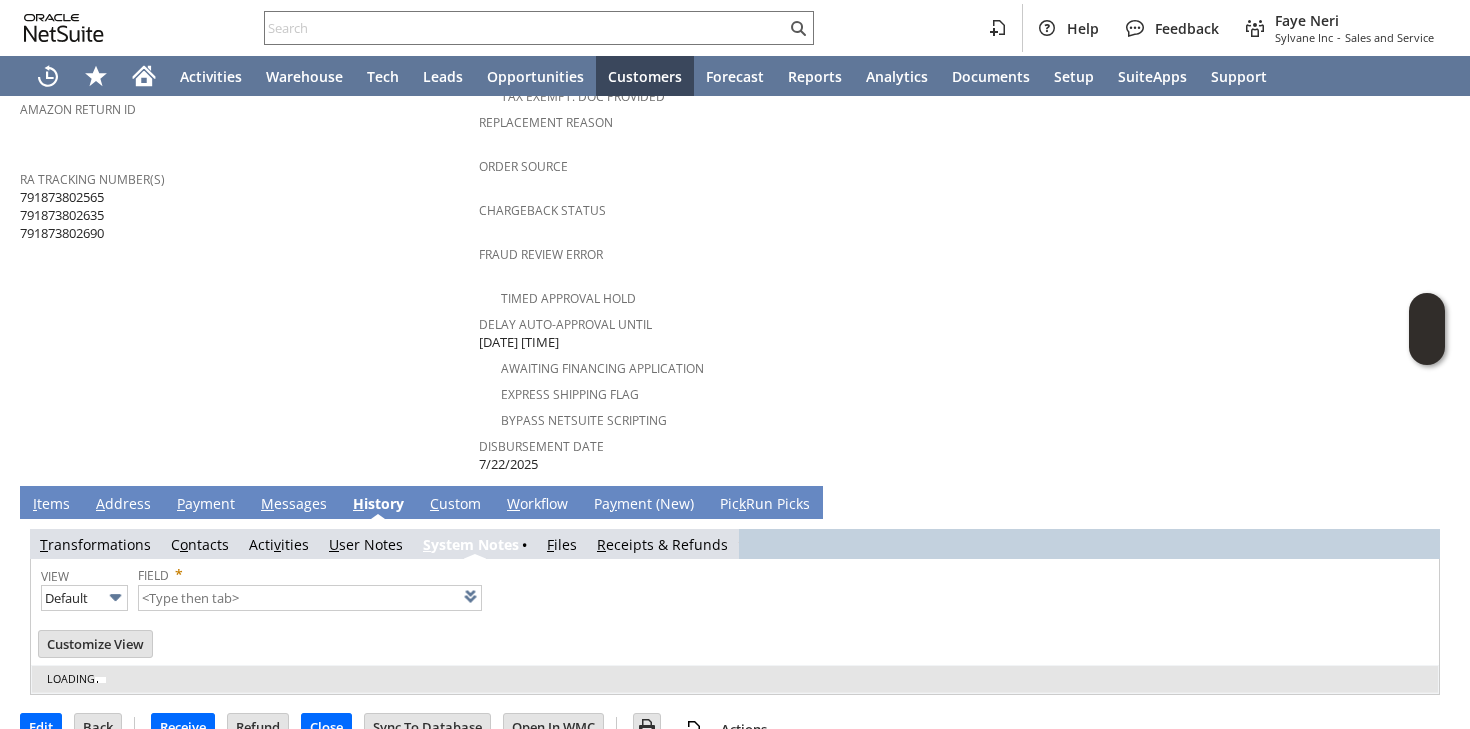 type on "1 to 25 of 80" 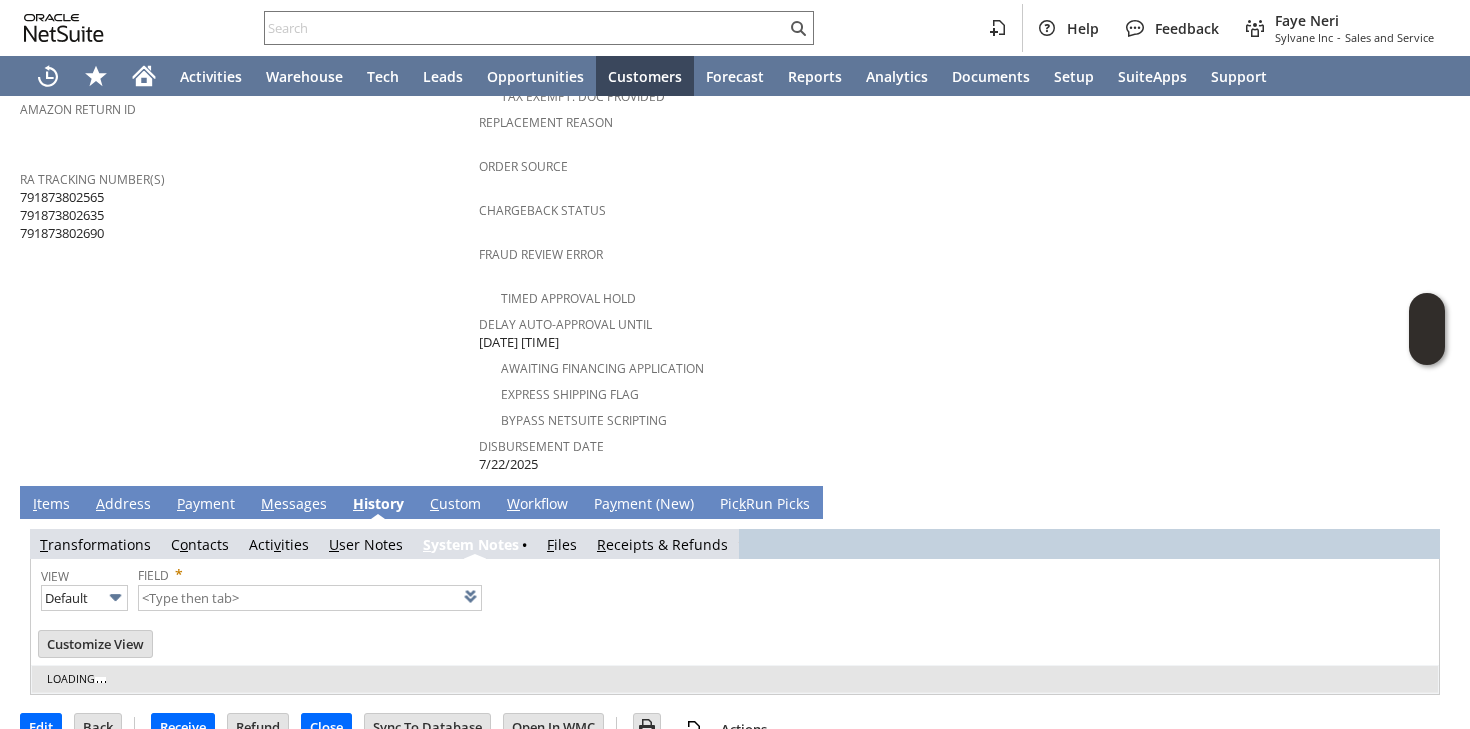 scroll, scrollTop: 0, scrollLeft: 0, axis: both 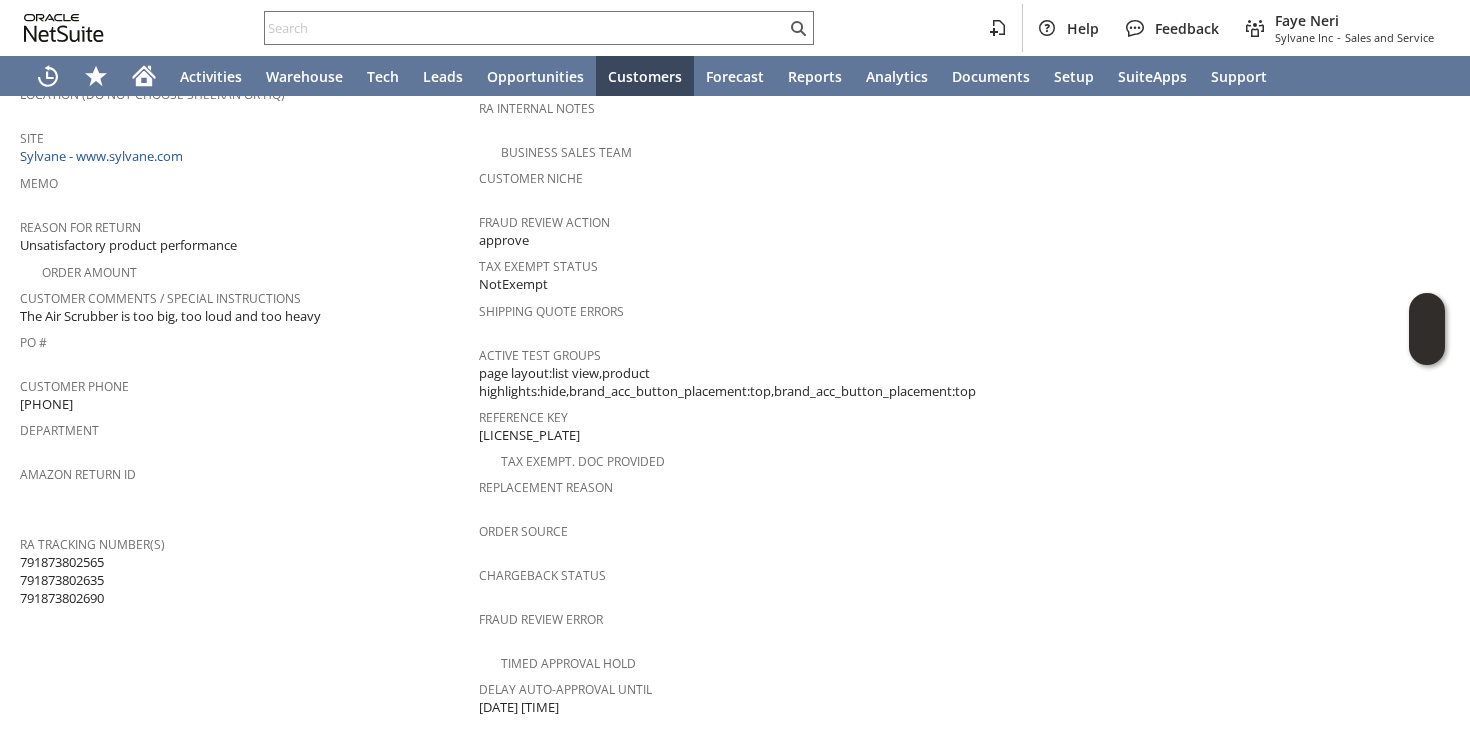 click on "RA Tracking Number(s)" at bounding box center [244, 541] 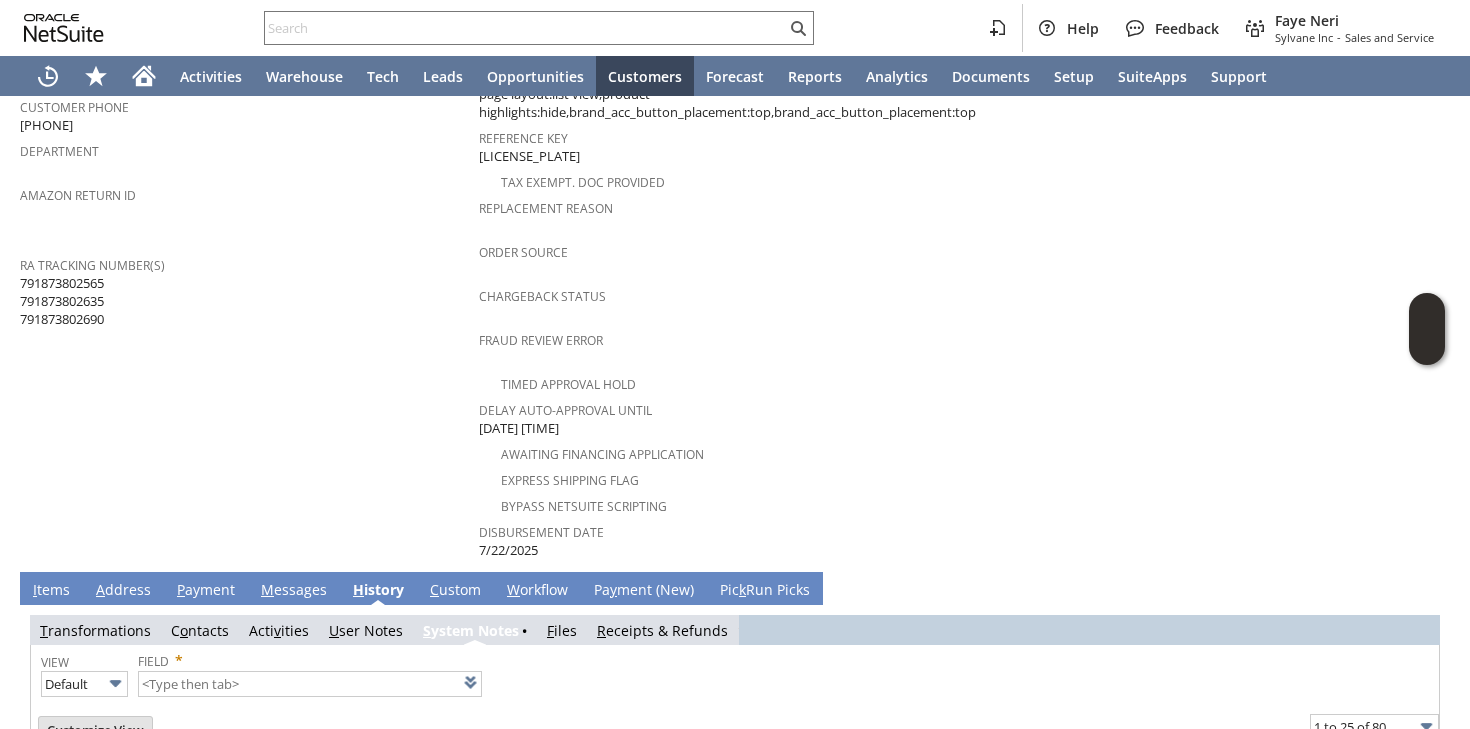 scroll, scrollTop: 779, scrollLeft: 0, axis: vertical 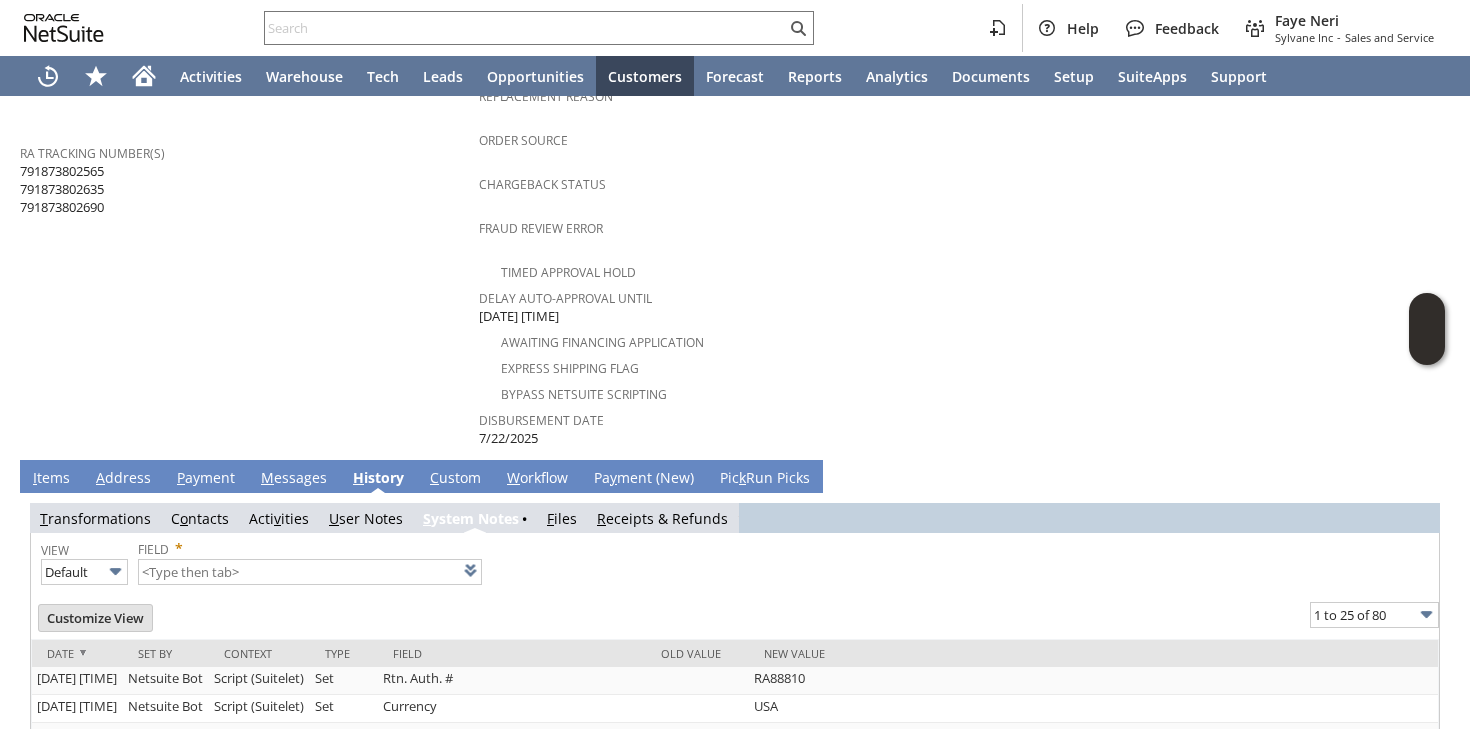 click on "I tems" at bounding box center (51, 479) 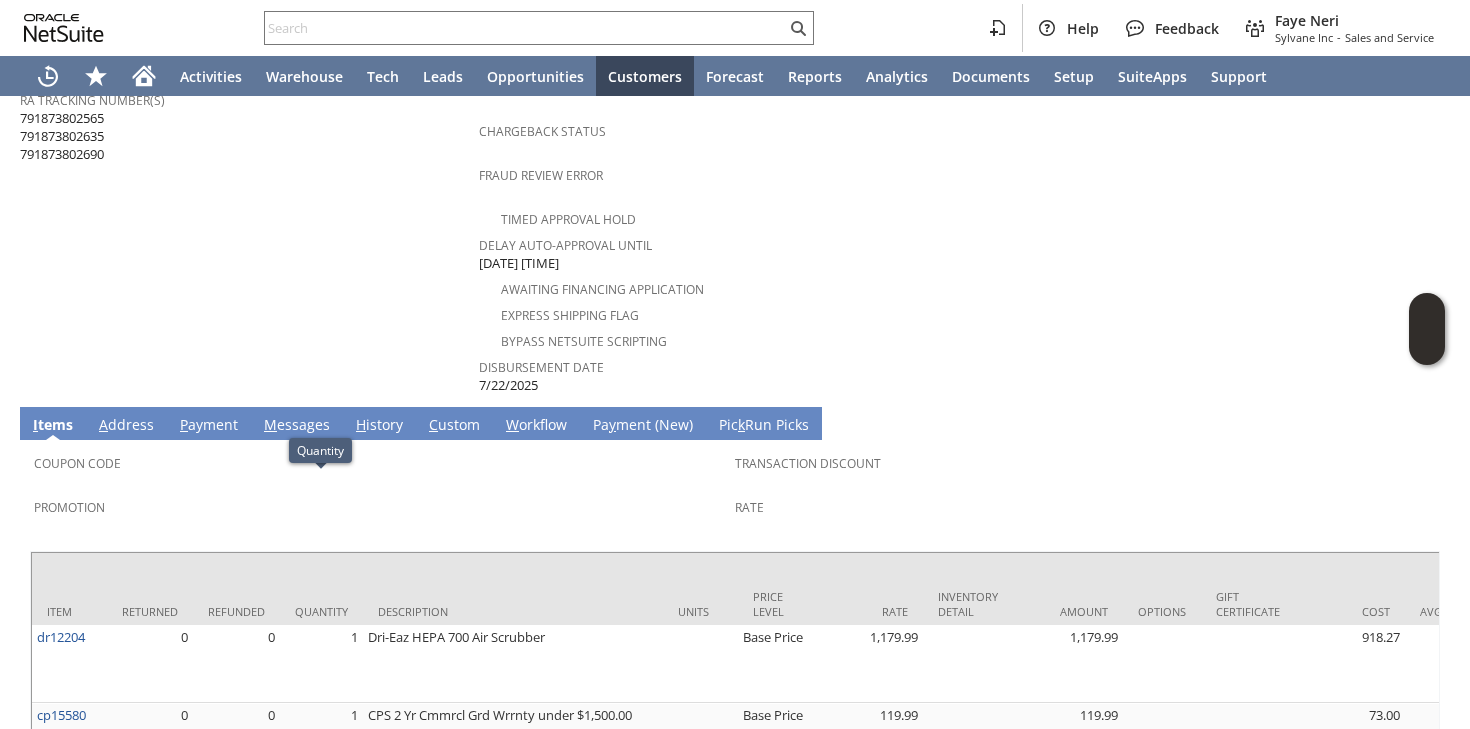 scroll, scrollTop: 400, scrollLeft: 0, axis: vertical 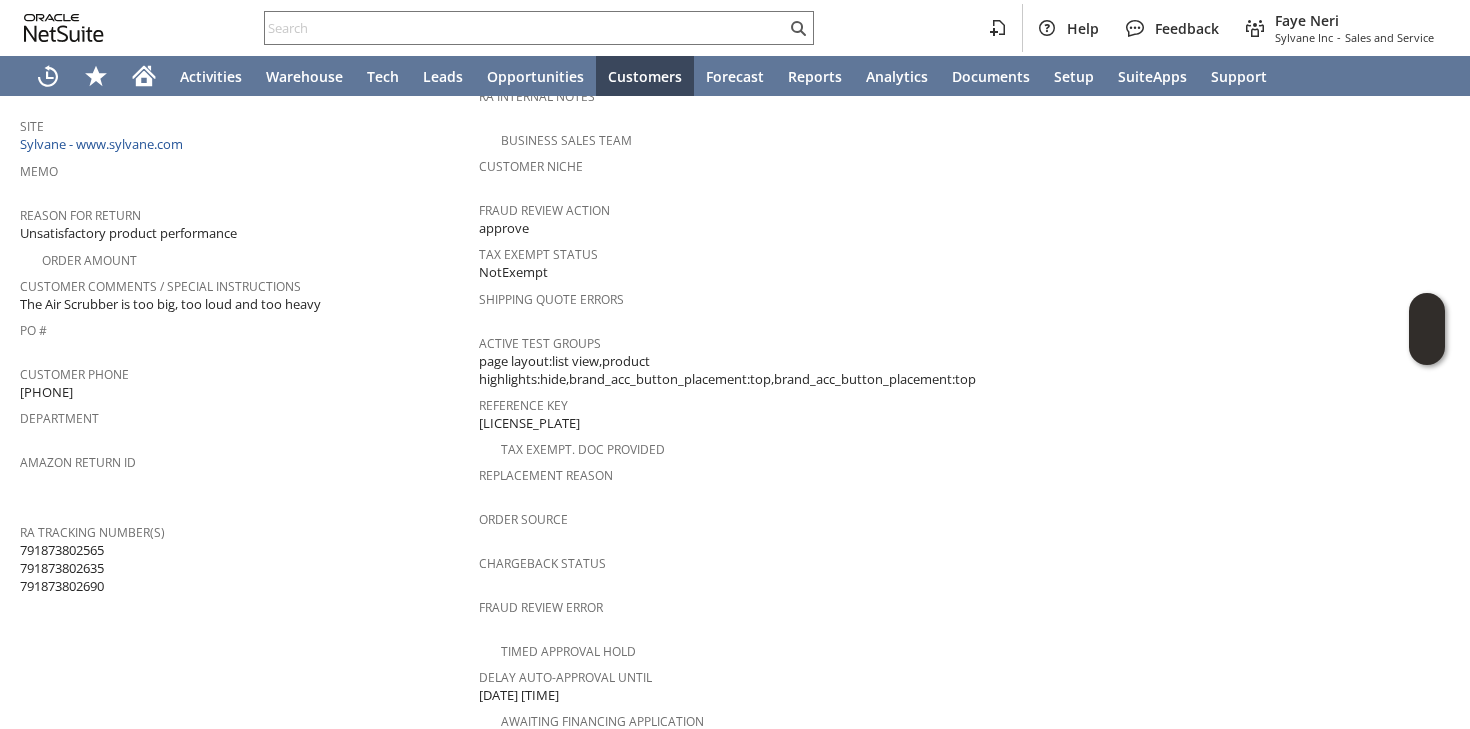 click on "791873802565 791873802635 791873802690" at bounding box center (62, 568) 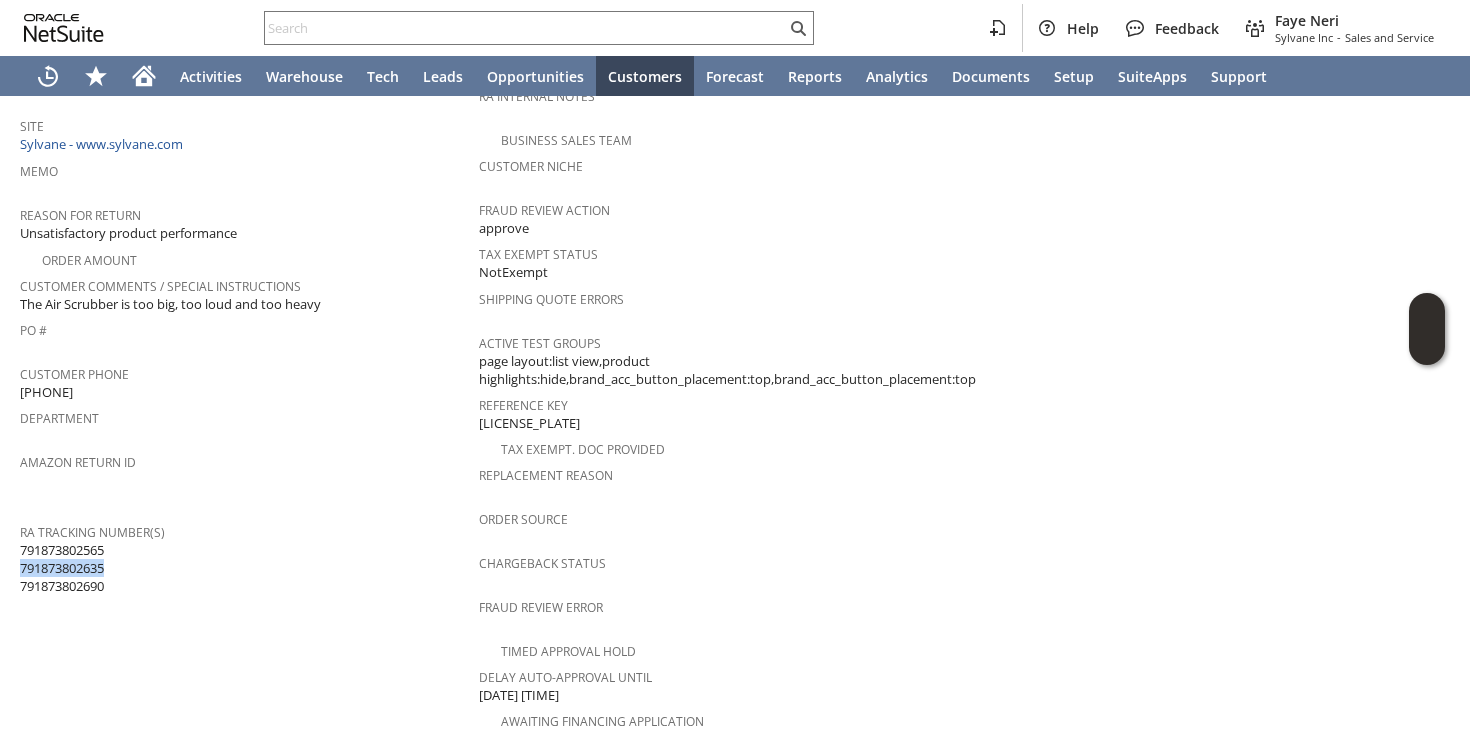 click on "791873802565 791873802635 791873802690" at bounding box center [62, 568] 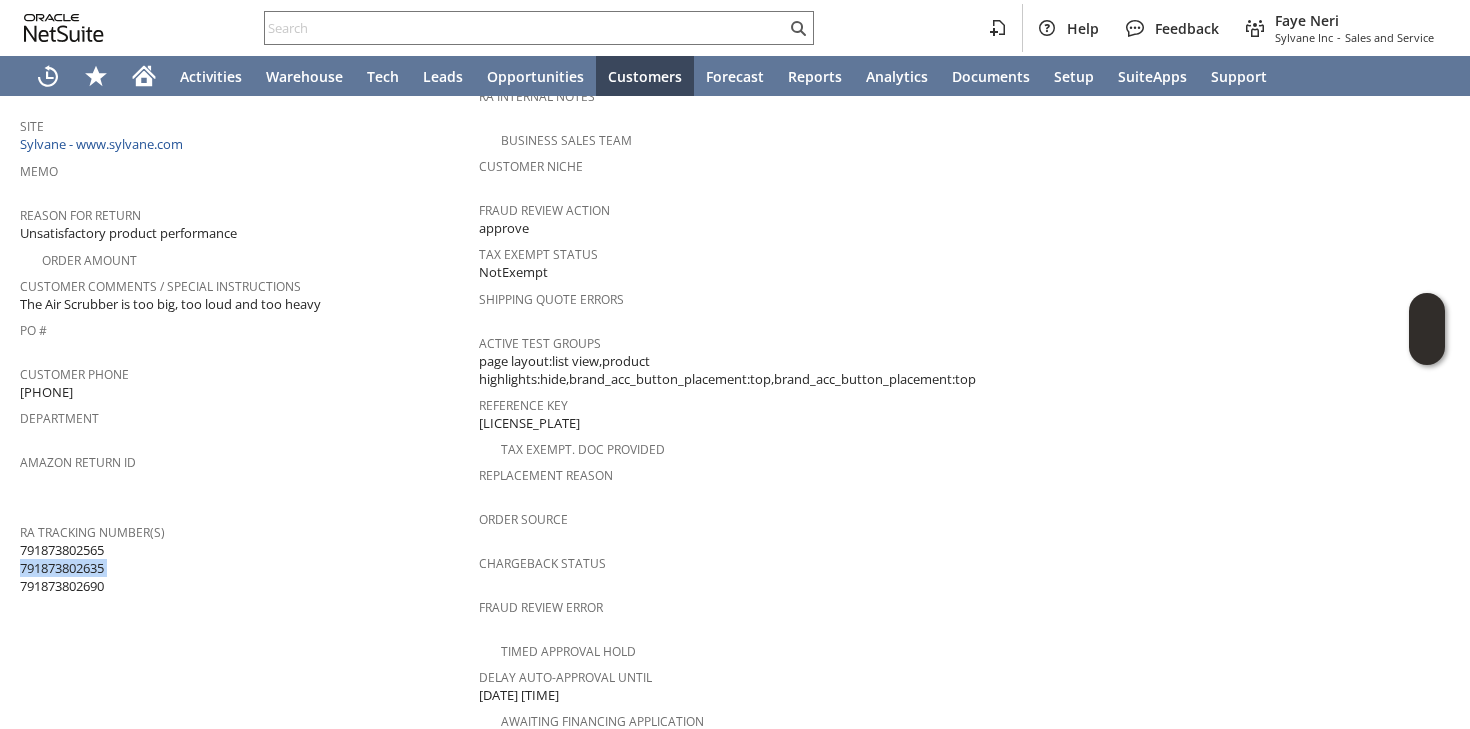 copy on "791873802635" 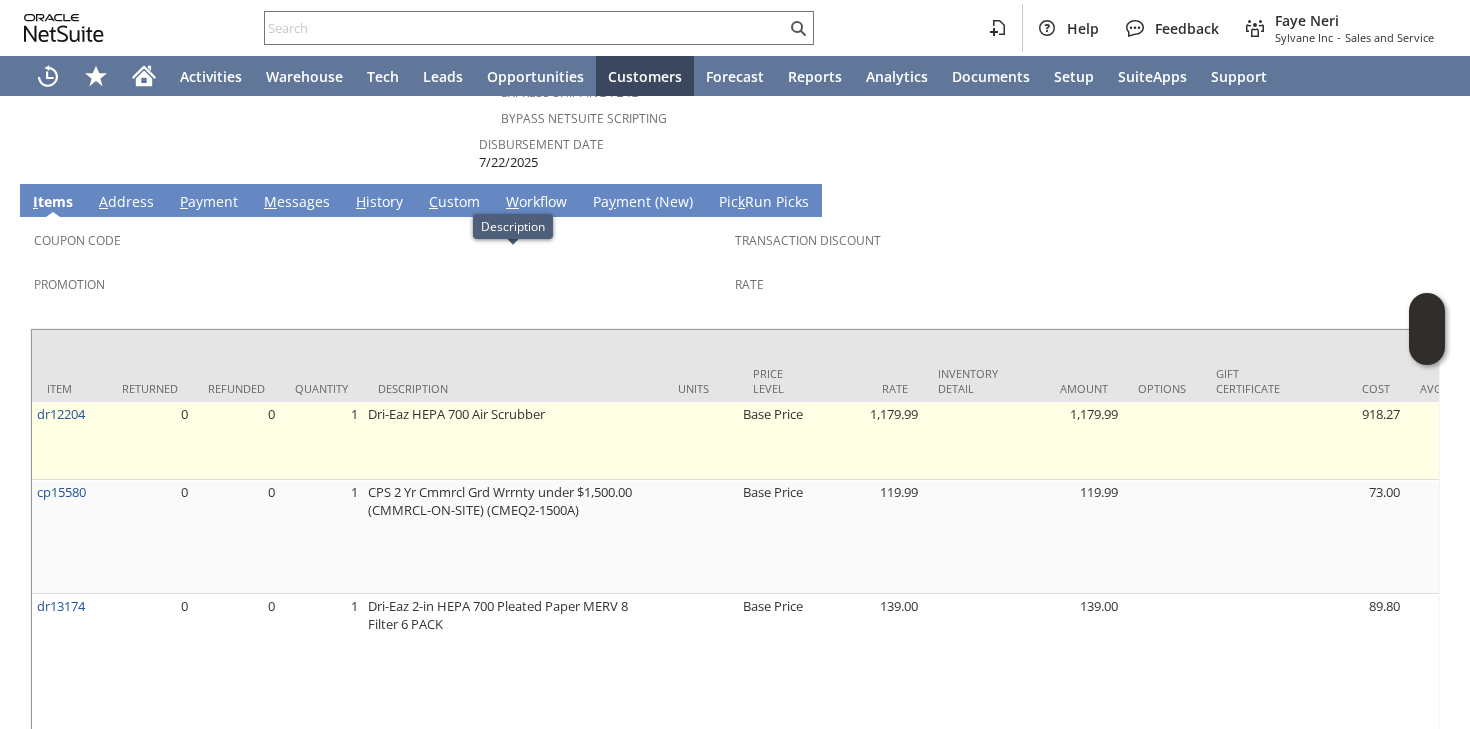 scroll, scrollTop: 1025, scrollLeft: 0, axis: vertical 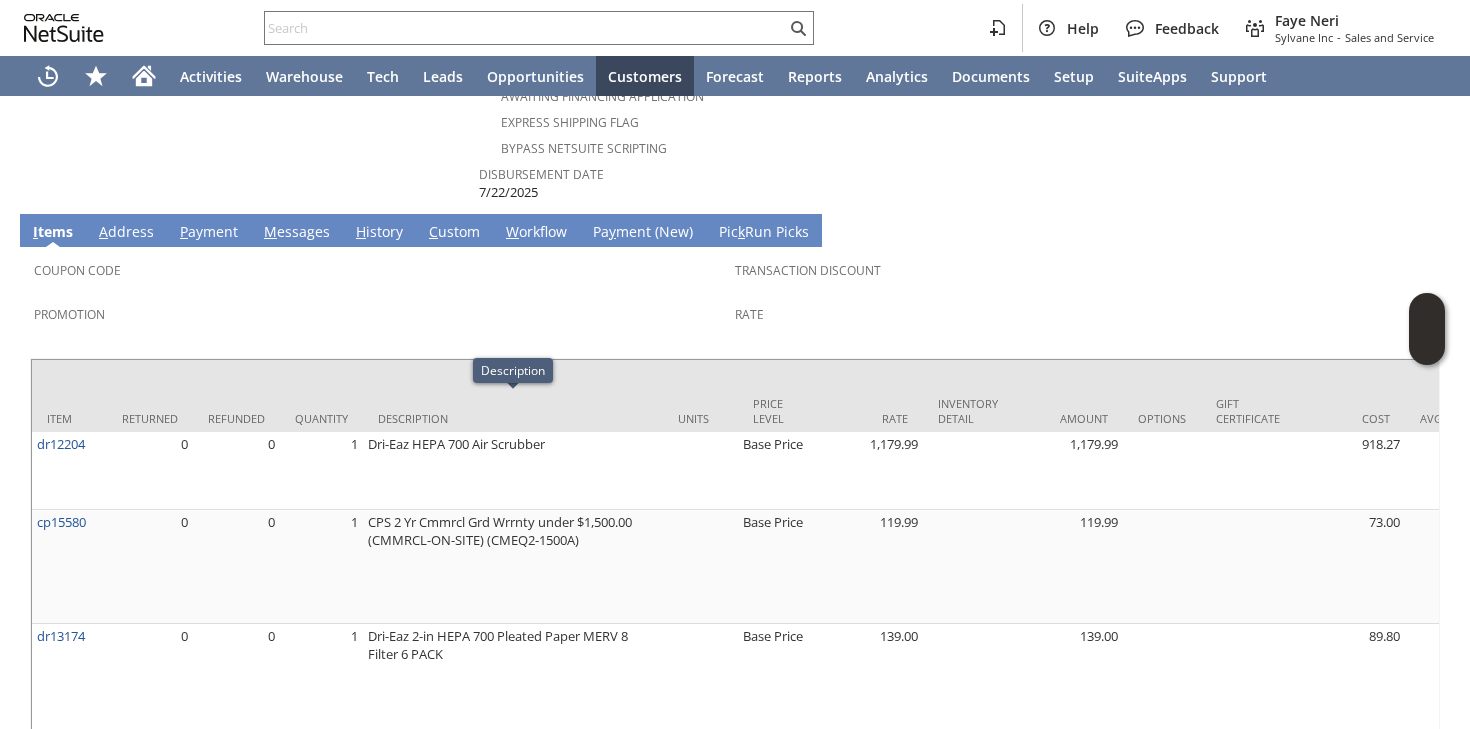 click on "H istory" at bounding box center (379, 233) 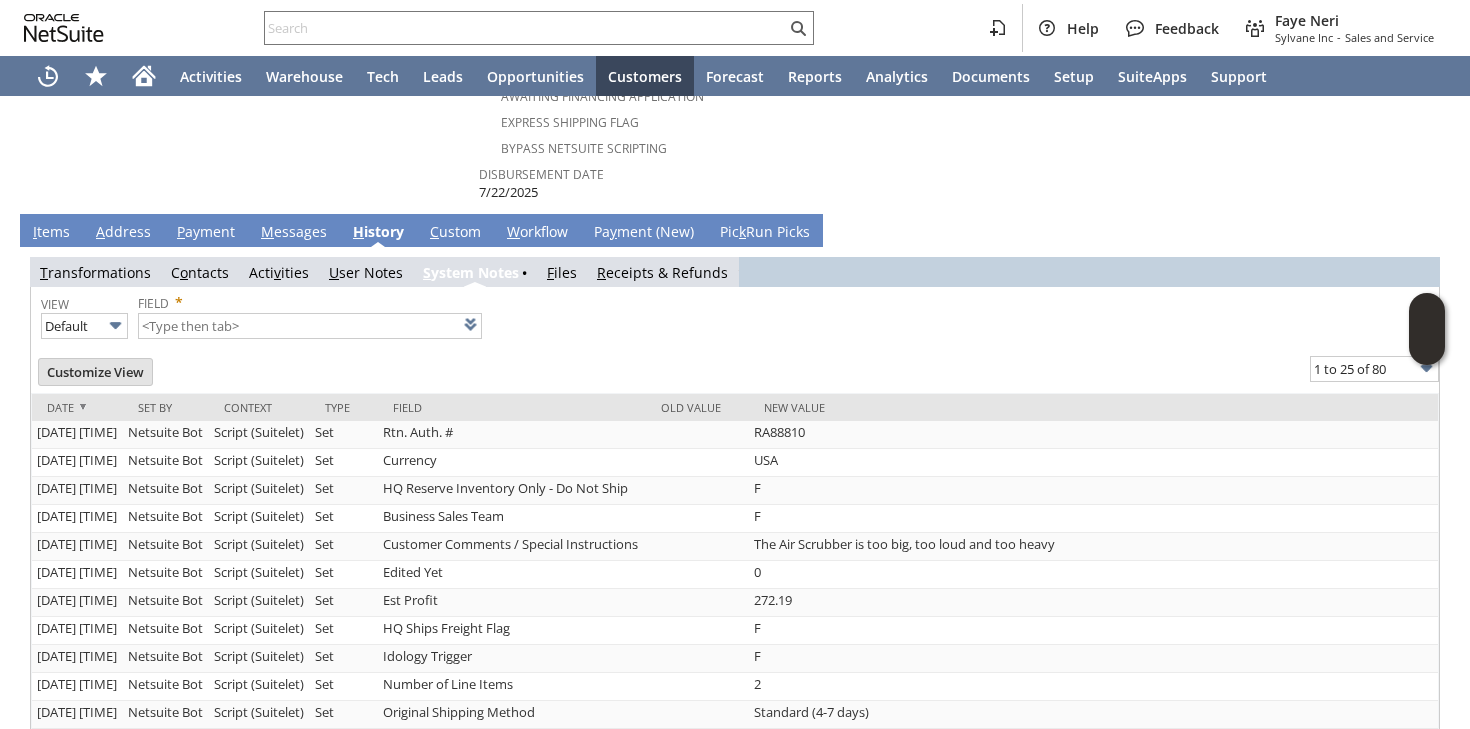 scroll, scrollTop: 0, scrollLeft: 0, axis: both 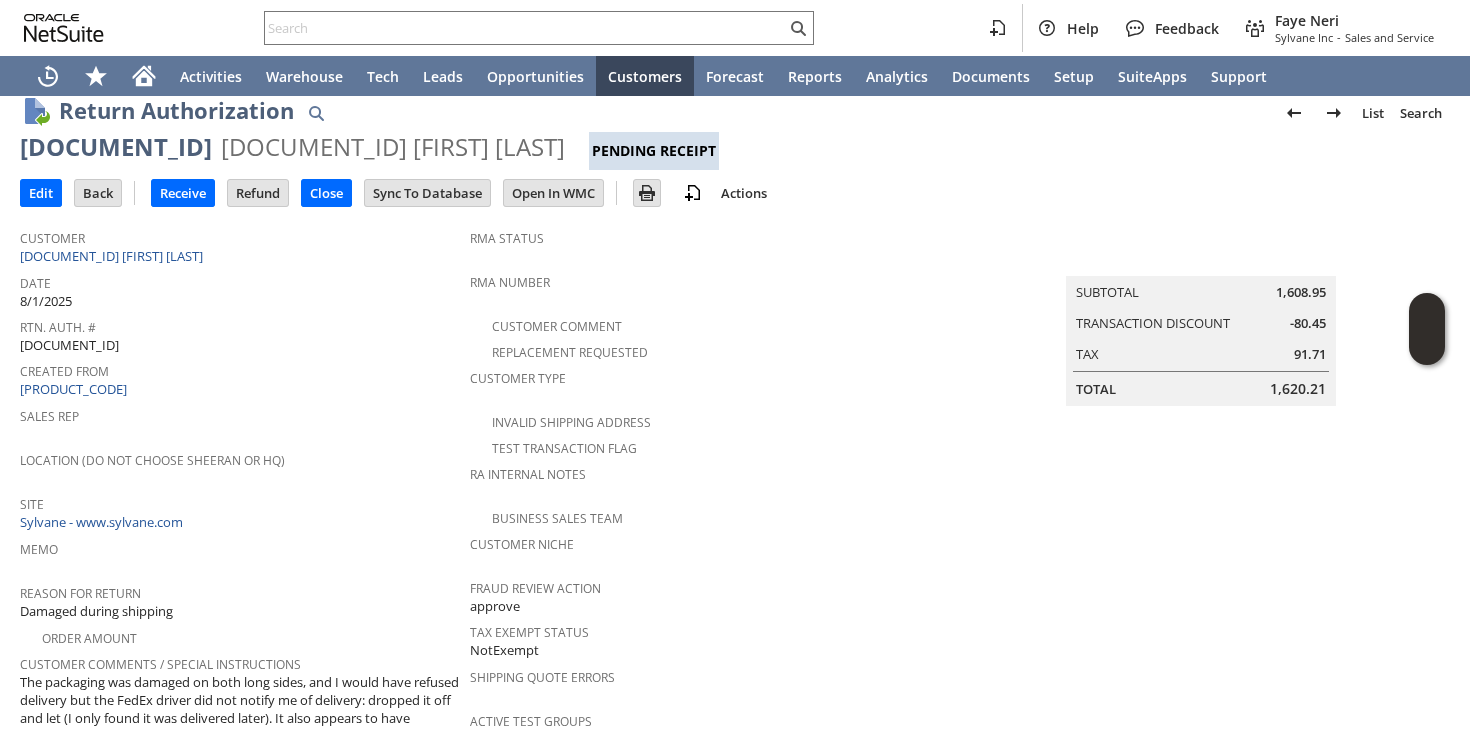 click on "Date" at bounding box center (240, 280) 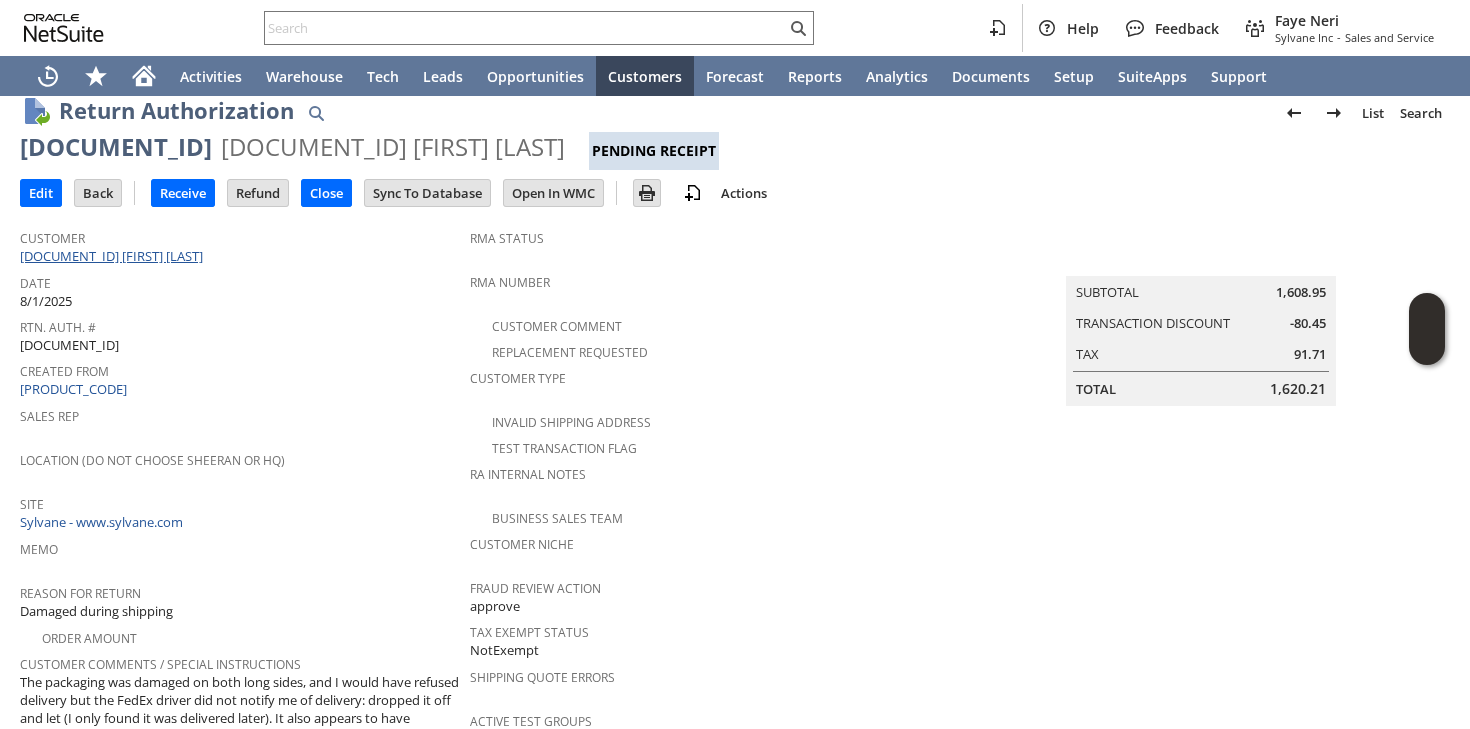 click on "CU1228781 [FIRST] [LAST]" at bounding box center [114, 256] 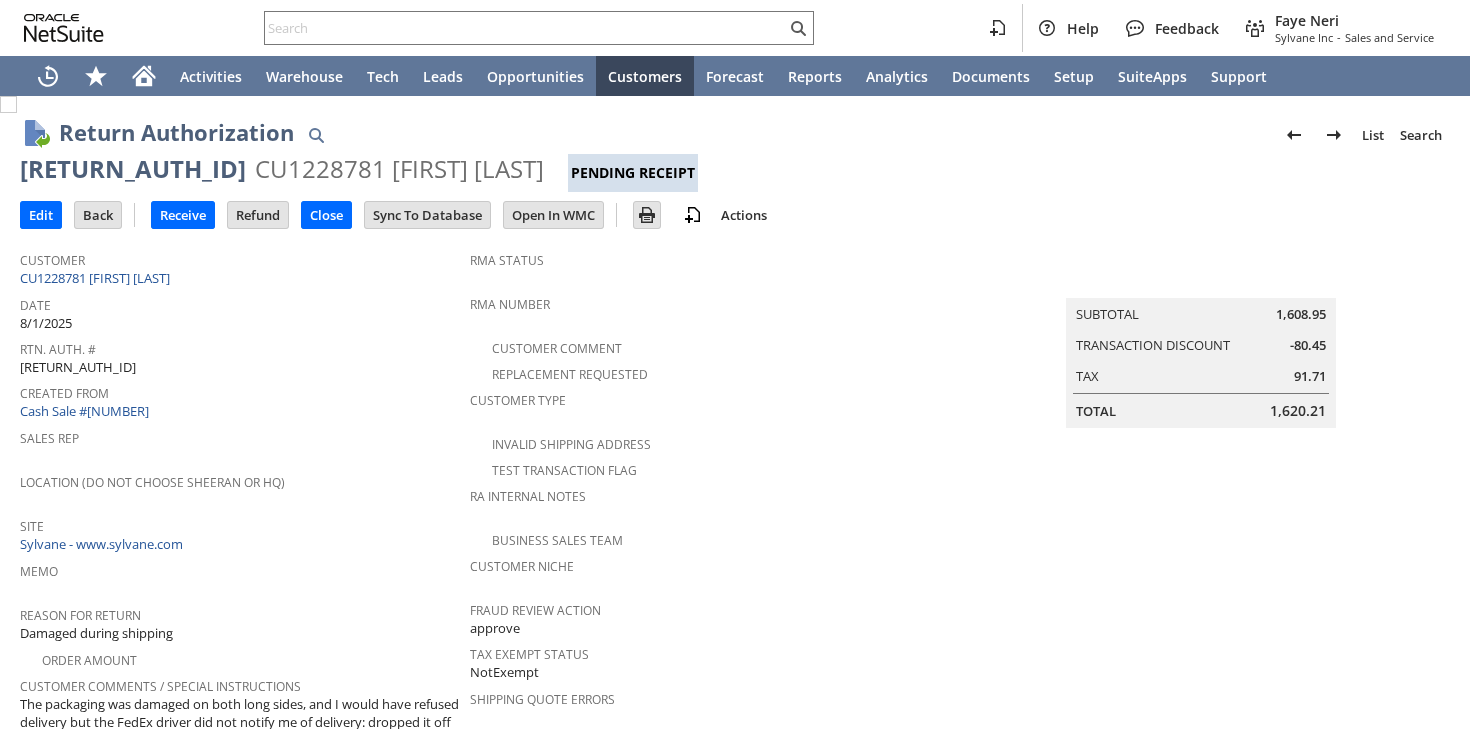 scroll, scrollTop: 0, scrollLeft: 0, axis: both 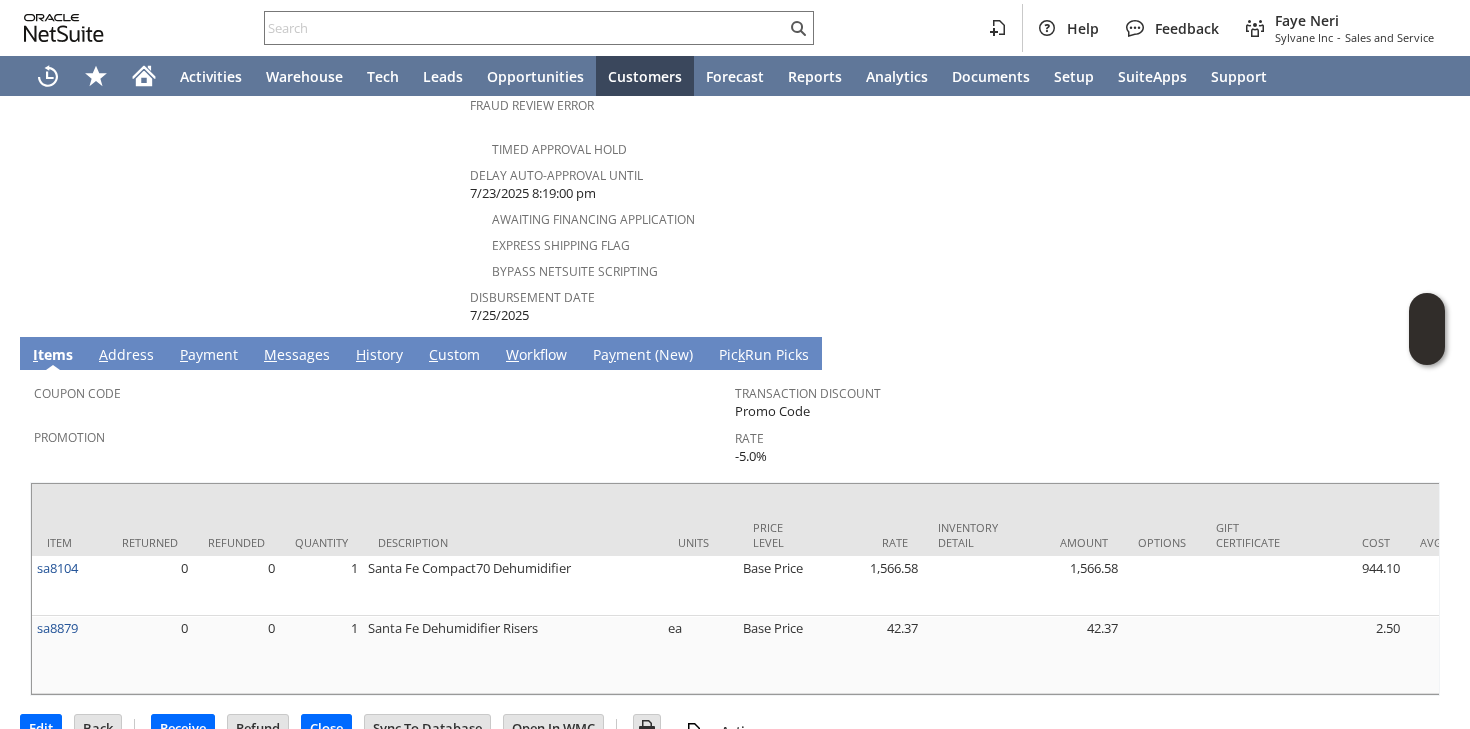 click on "Customer
CU1228781 [FIRST] [LAST]
Date
[DATE]
Rtn. Auth. #
RA88832
Created From
Cash Sale #C709271755
Sales Rep
Location (Do Not Choose Sheeran or HQ)
Site
Sylvane - www.sylvane.com
Memo
Reason For Return
Damaged during shipping
Order Amount
Customer Comments / Special Instructions
PO #
Customer Phone
[PHONE]
Department
Amazon Return ID" at bounding box center [245, -167] 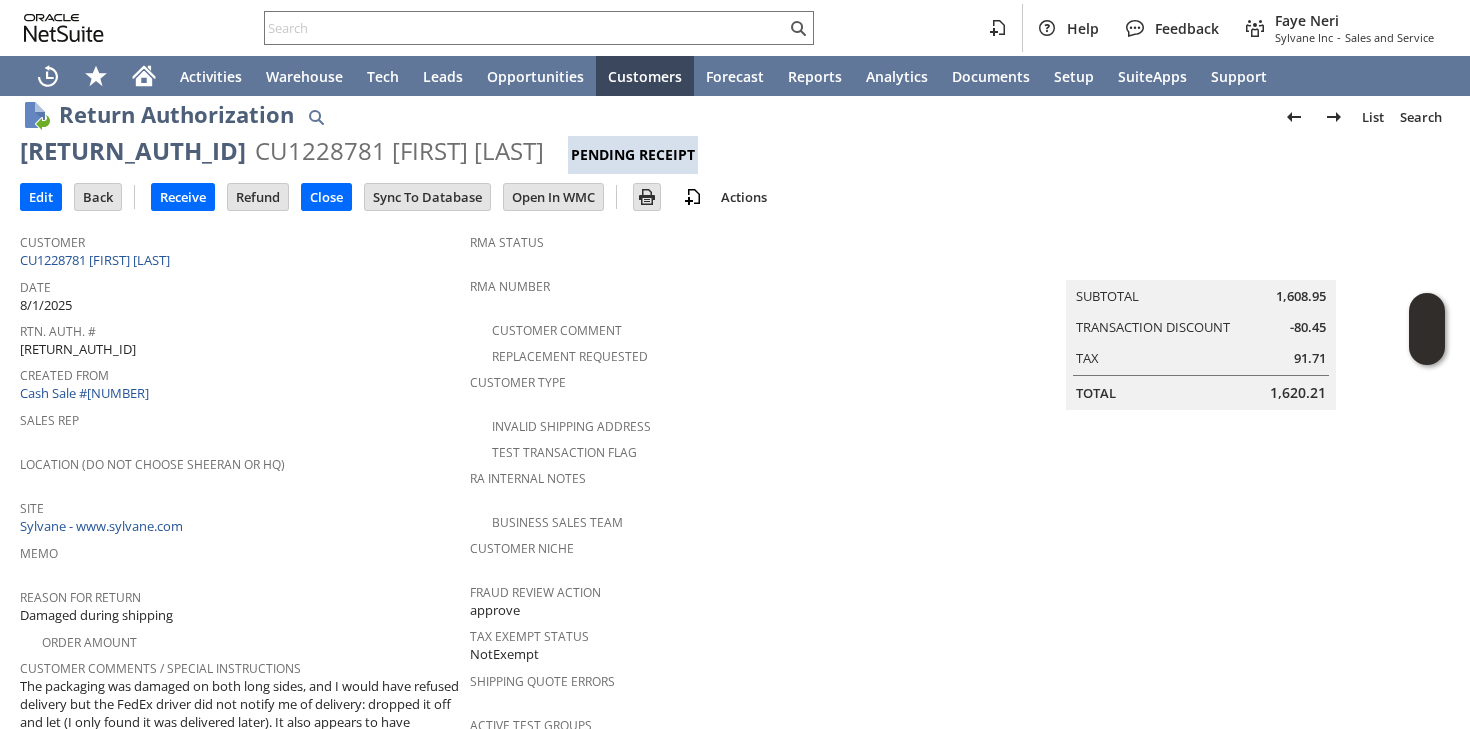 scroll, scrollTop: 0, scrollLeft: 0, axis: both 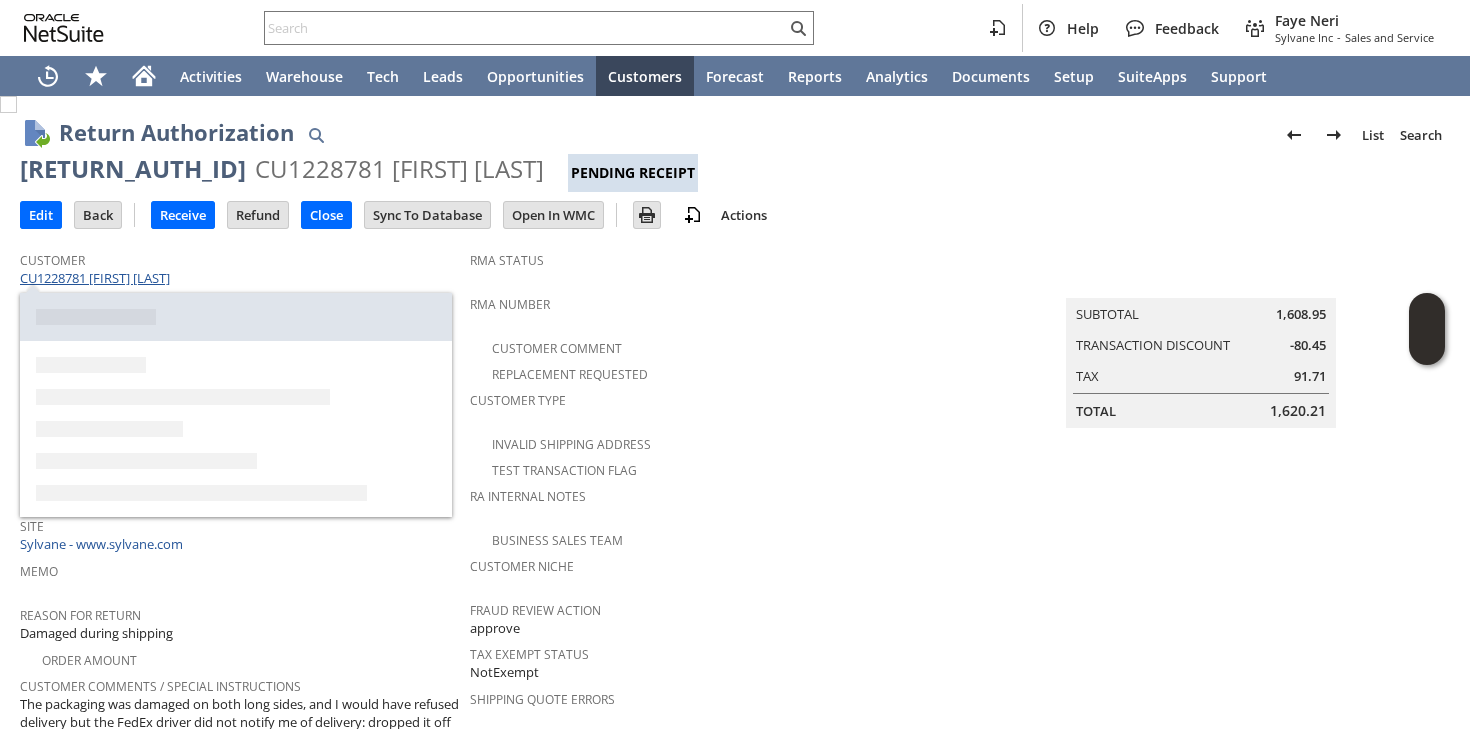 click on "CU1228781 [FIRST] [LAST]" at bounding box center (97, 278) 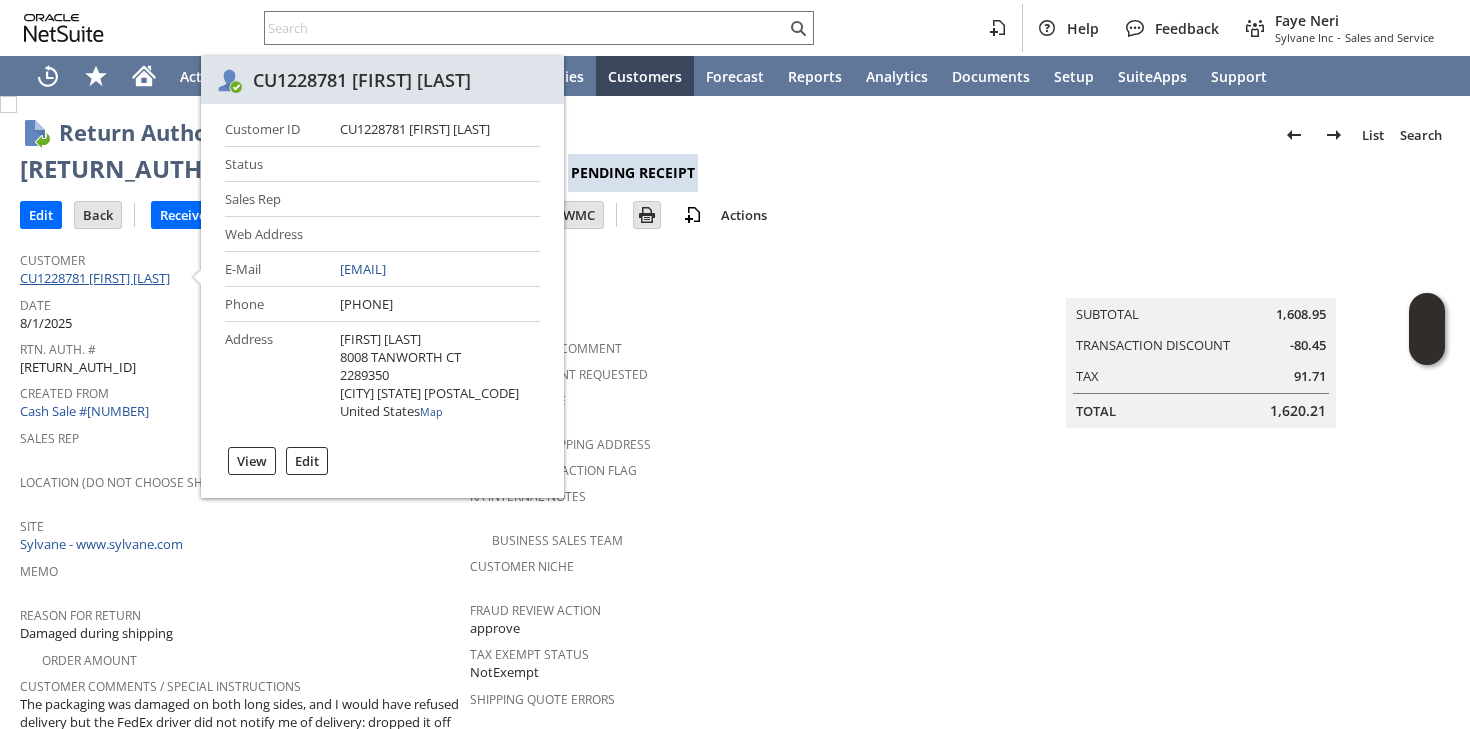 click on "CU1228781 [FIRST] [LAST]" at bounding box center (97, 278) 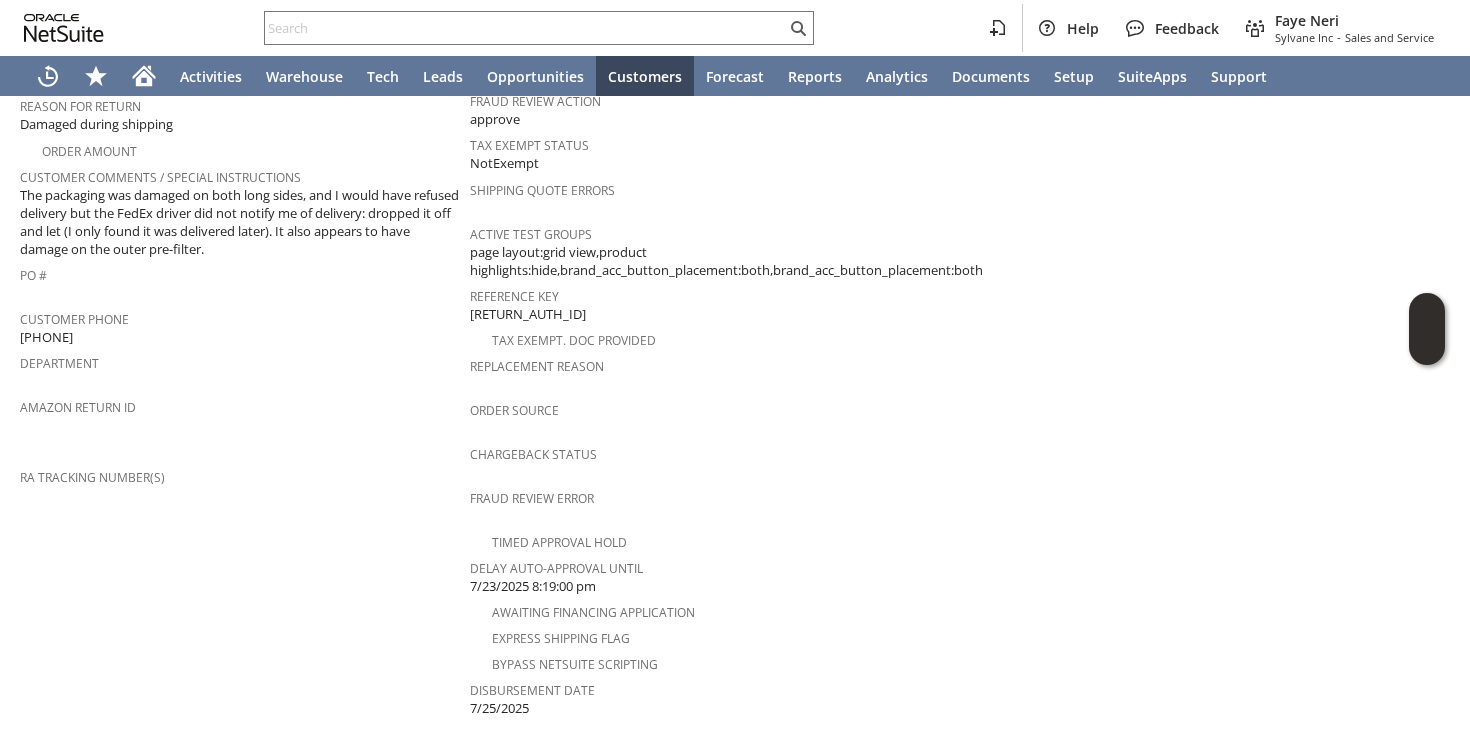 scroll, scrollTop: 0, scrollLeft: 0, axis: both 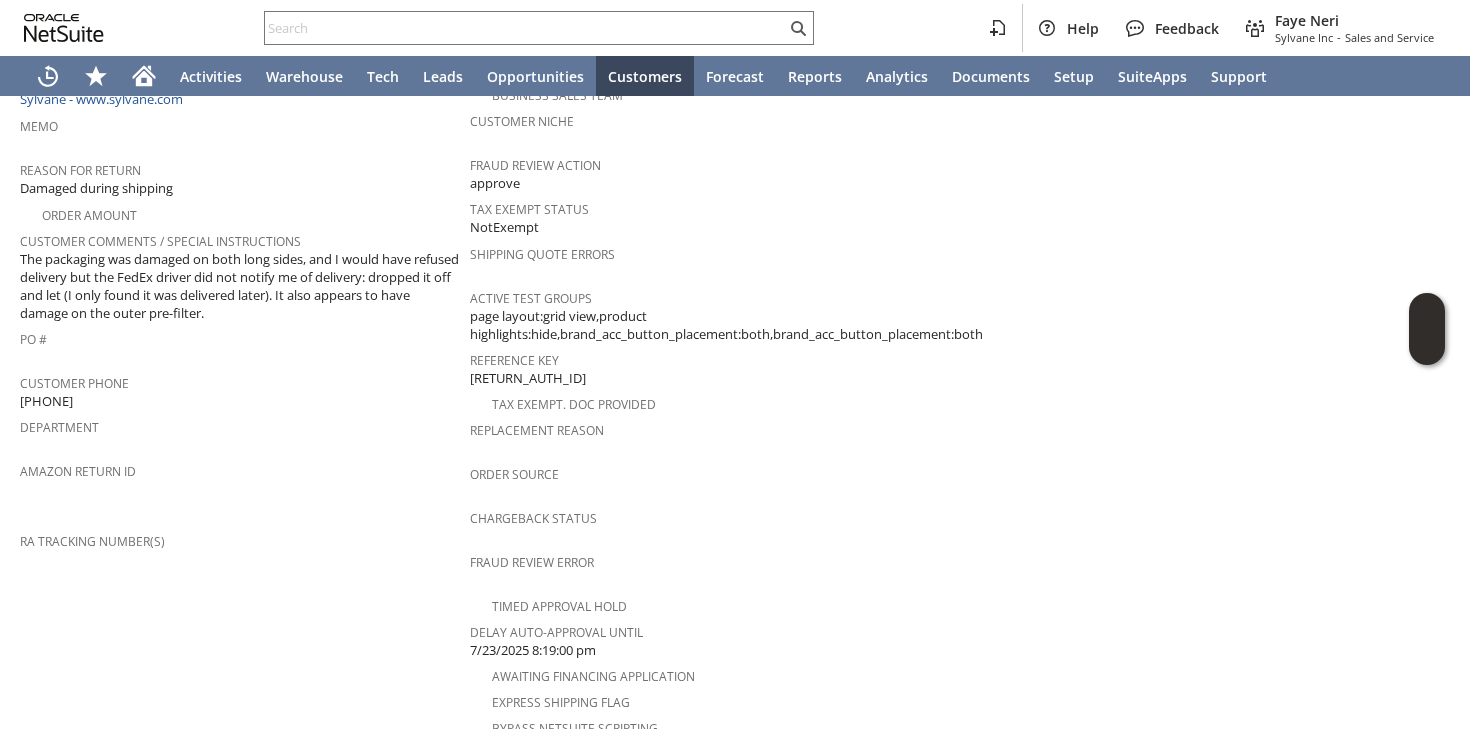 click on "(562) 818-0871" at bounding box center (46, 401) 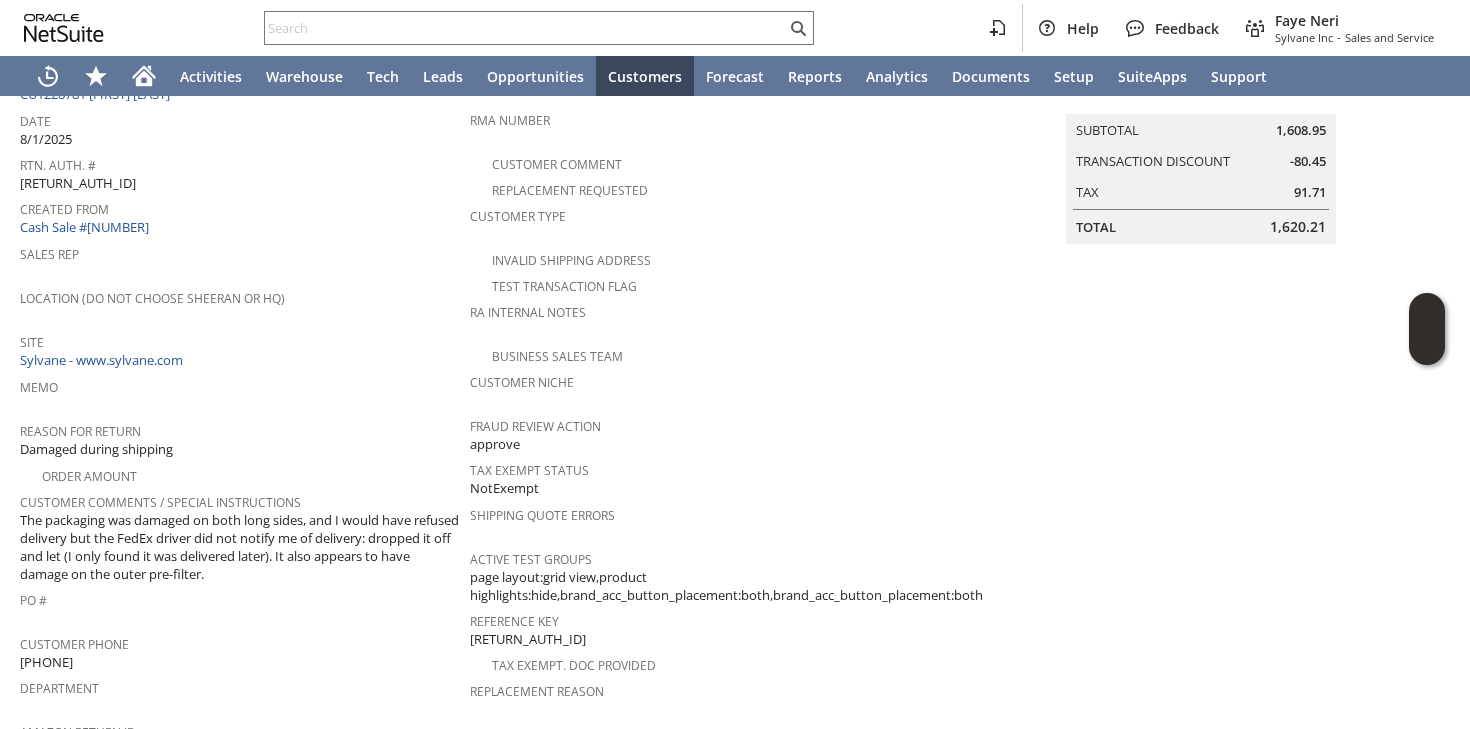 scroll, scrollTop: 0, scrollLeft: 0, axis: both 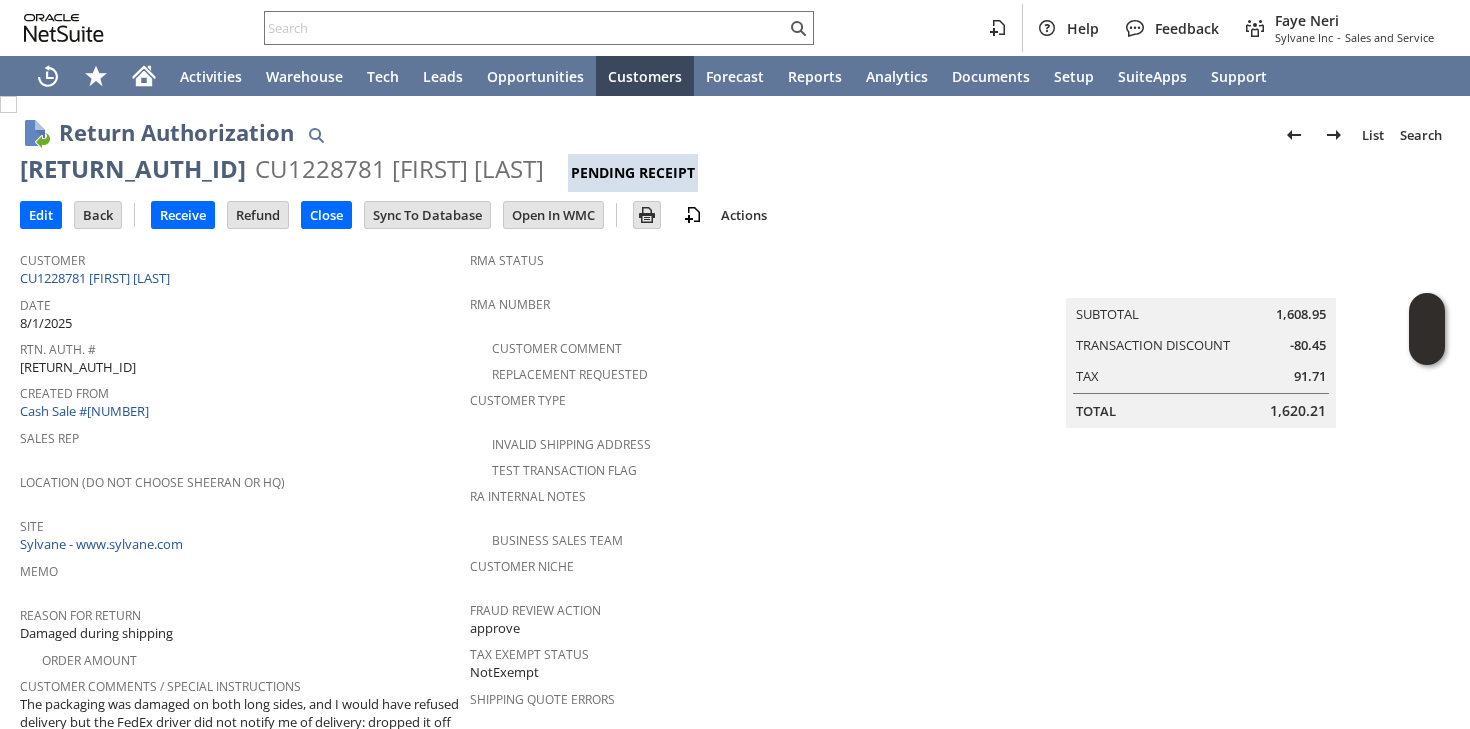 click on "RA88832" at bounding box center (133, 169) 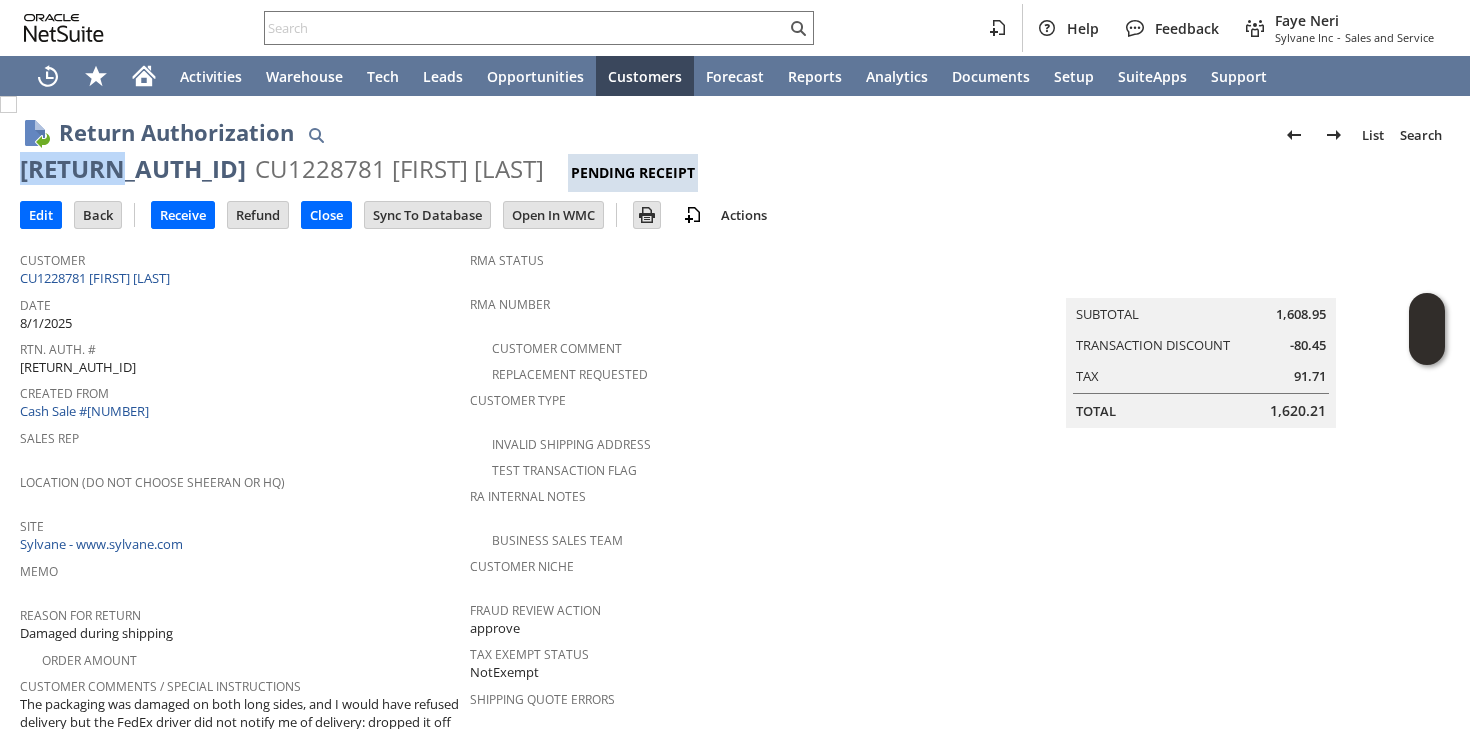 copy on "RA88832" 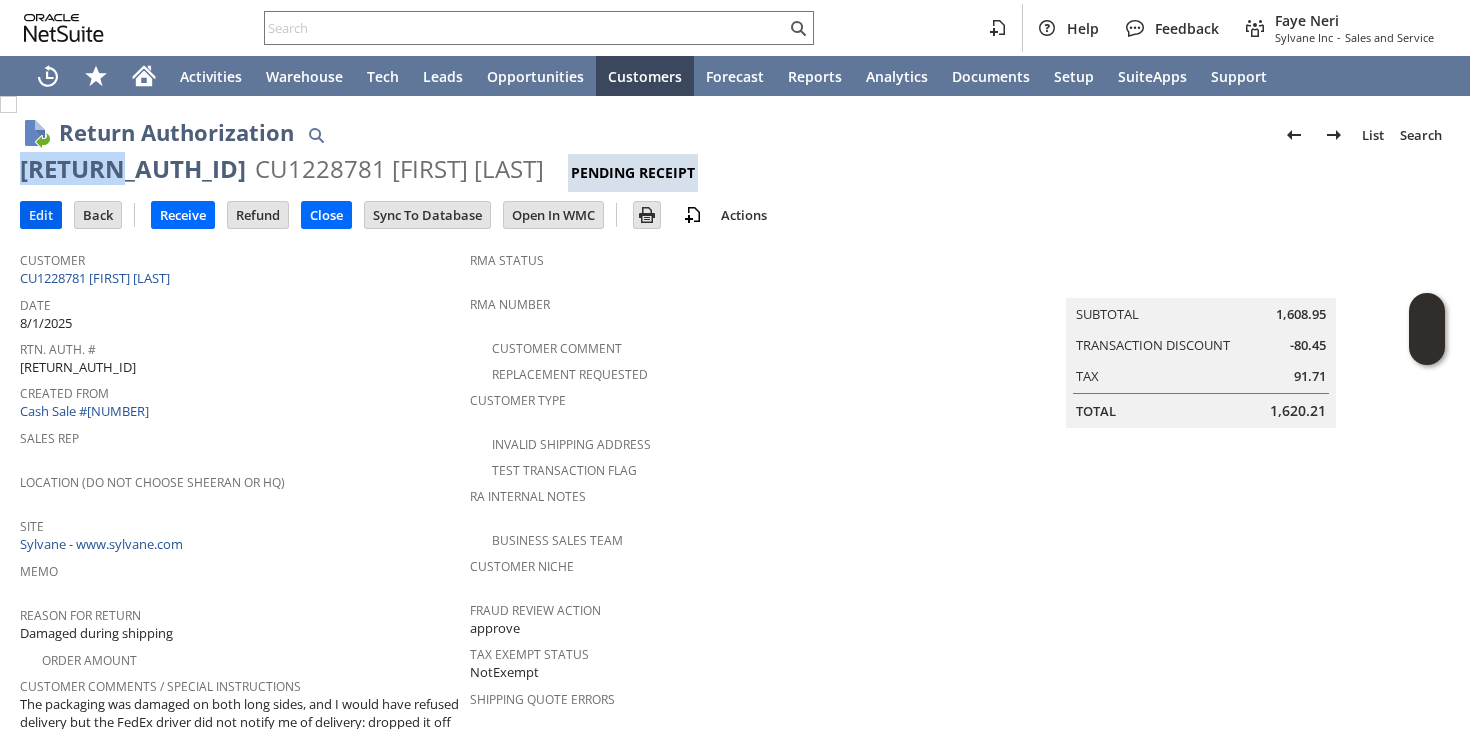 click on "Edit" at bounding box center [41, 215] 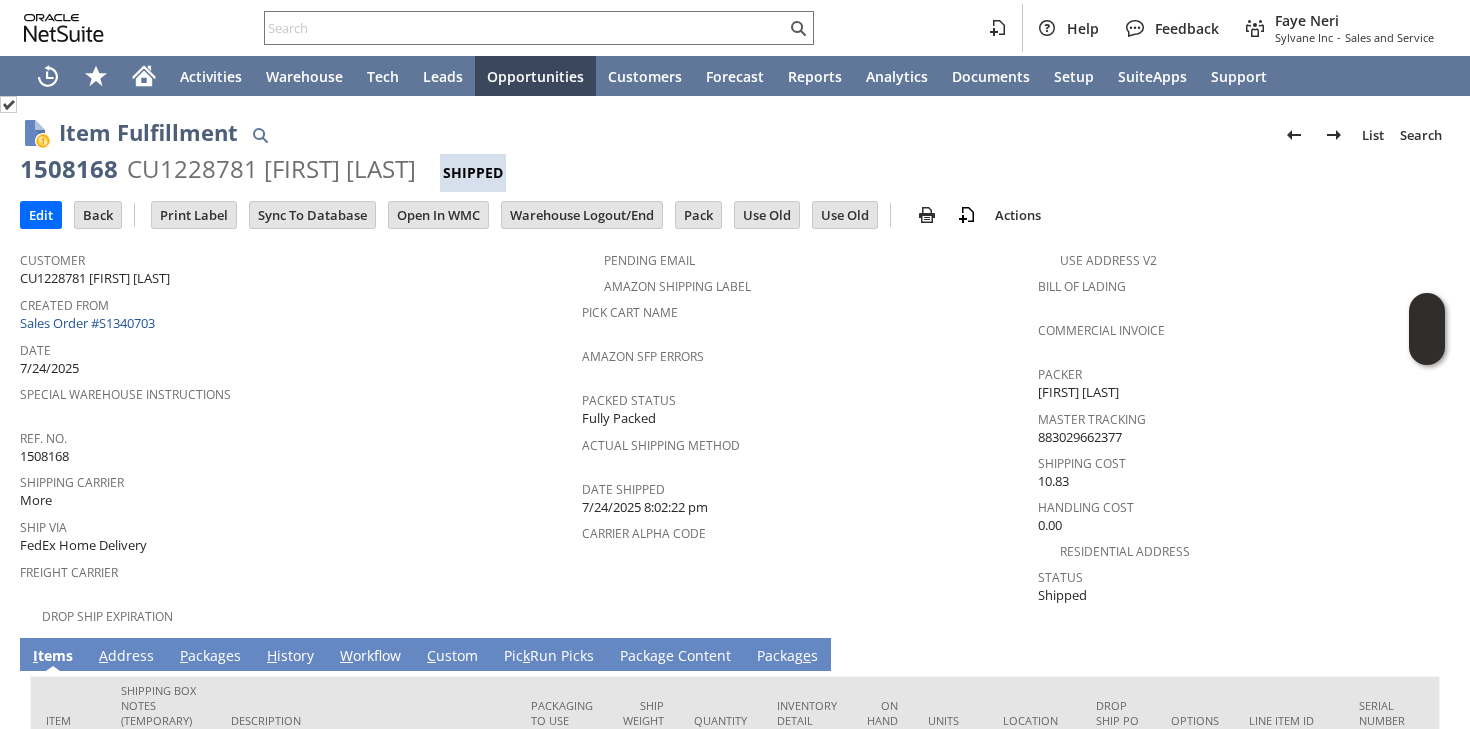 scroll, scrollTop: 0, scrollLeft: 0, axis: both 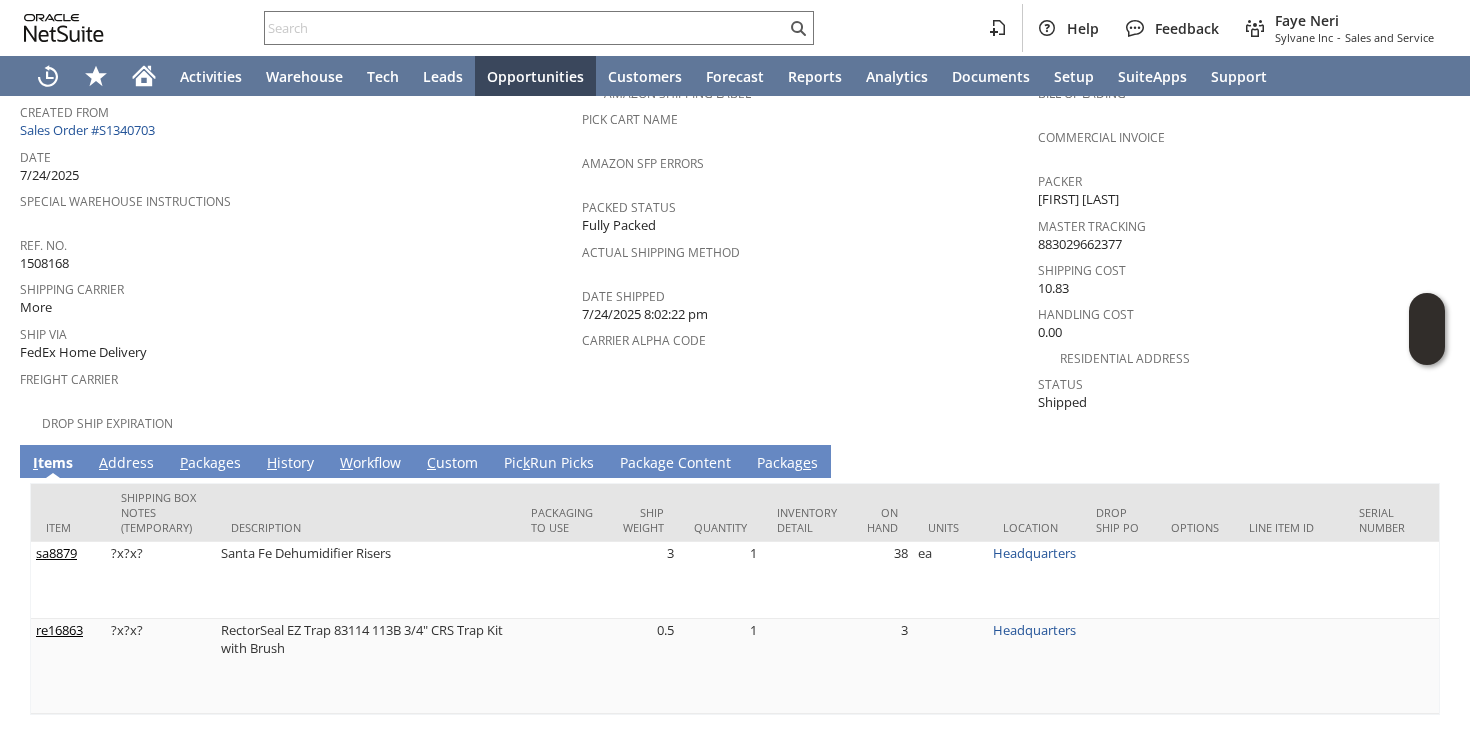 click on "P ackages" at bounding box center [210, 464] 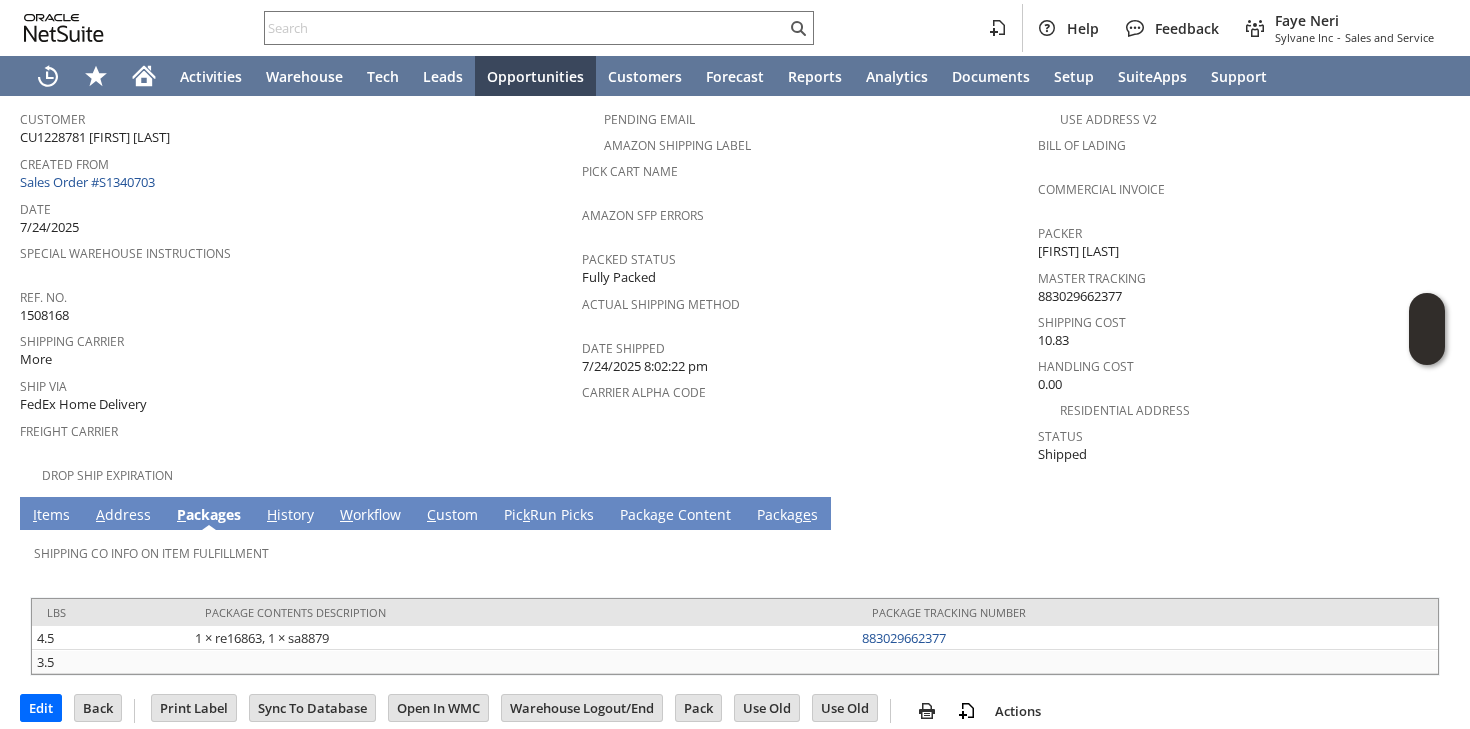 click on "A ddress" at bounding box center [123, 516] 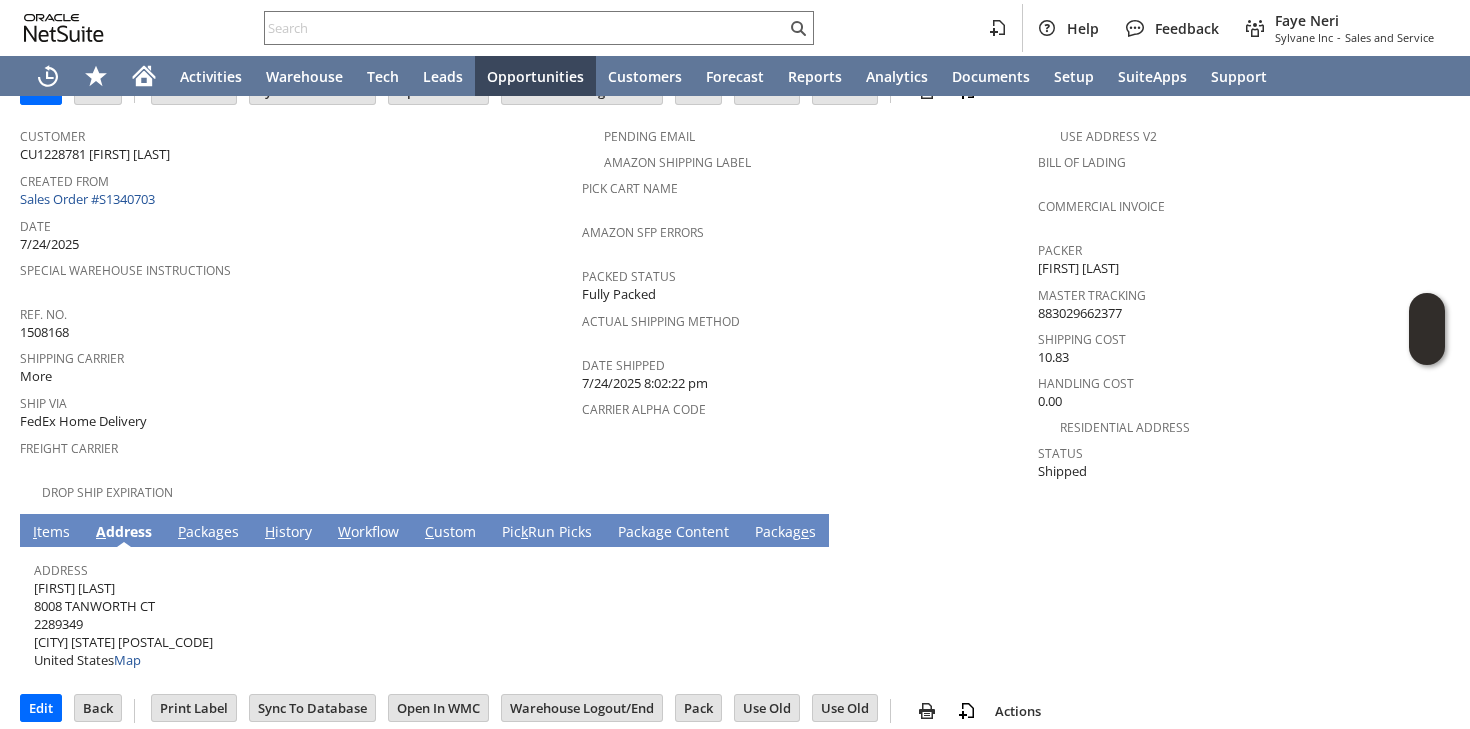 click on "Jonathan Stern 8008 TANWORTH CT 2289349 SPRINGFIELD VA 22152-3657 United States  Map" at bounding box center [123, 624] 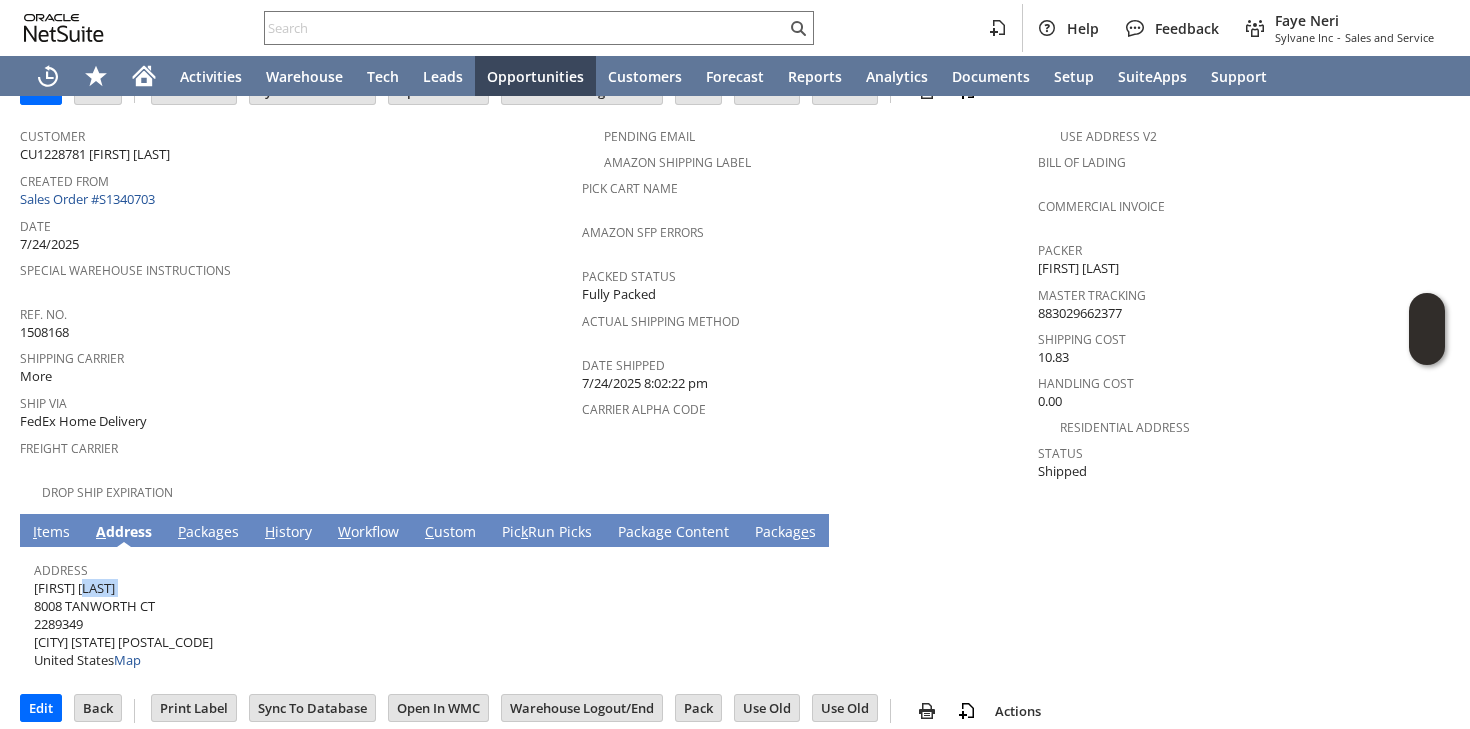 copy on "[FIRST] [LAST]" 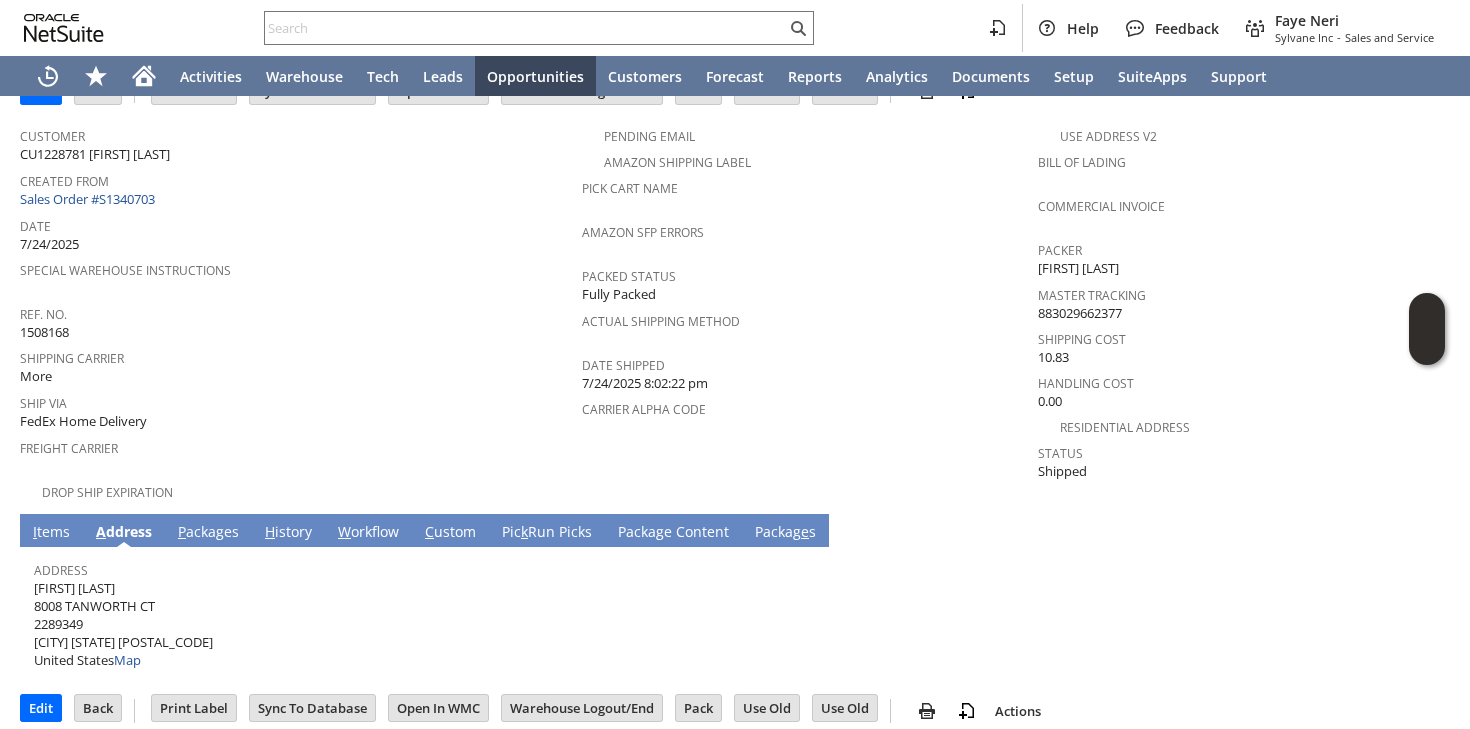 click on "Jonathan Stern 8008 TANWORTH CT 2289349 SPRINGFIELD VA 22152-3657 United States  Map" at bounding box center (123, 624) 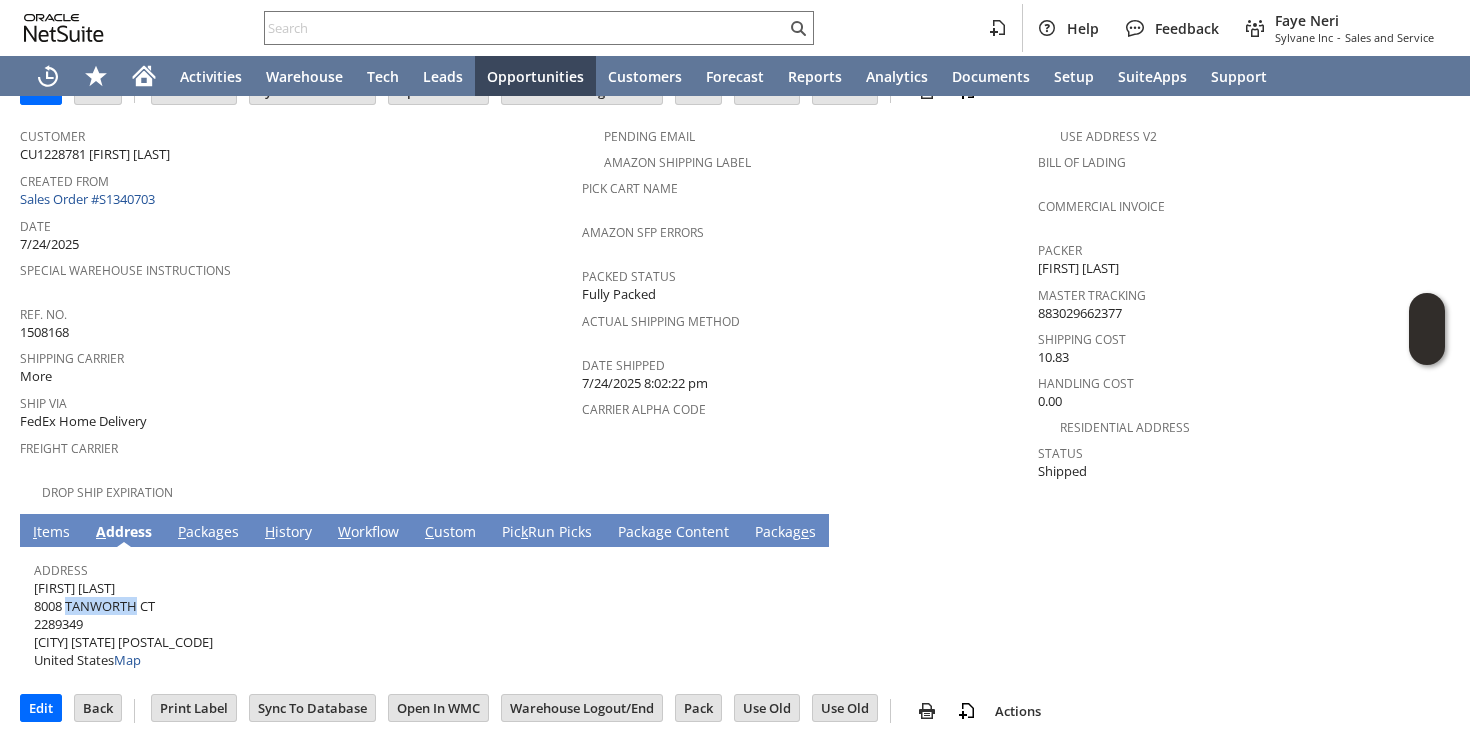 click on "Jonathan Stern 8008 TANWORTH CT 2289349 SPRINGFIELD VA 22152-3657 United States  Map" at bounding box center [123, 624] 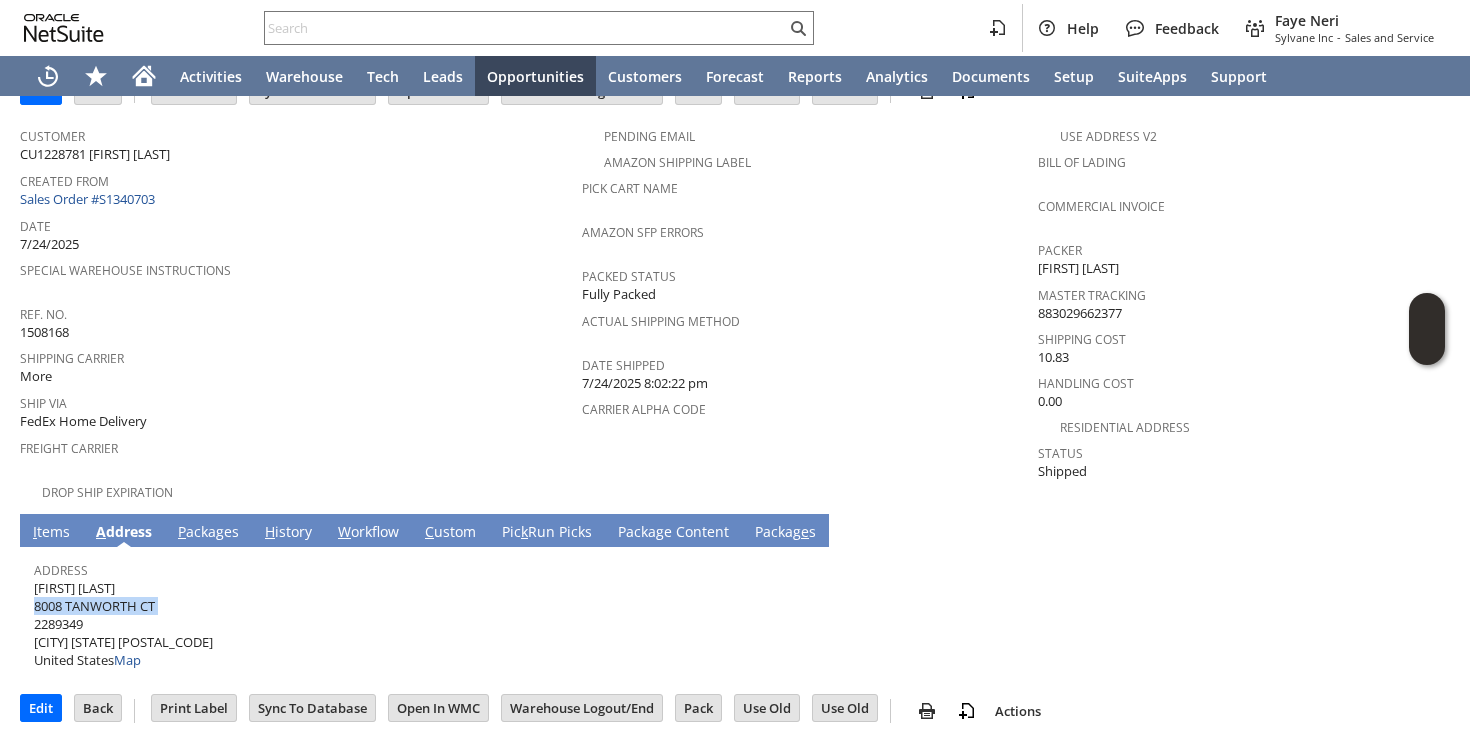 copy on "8008 TANWORTH CT" 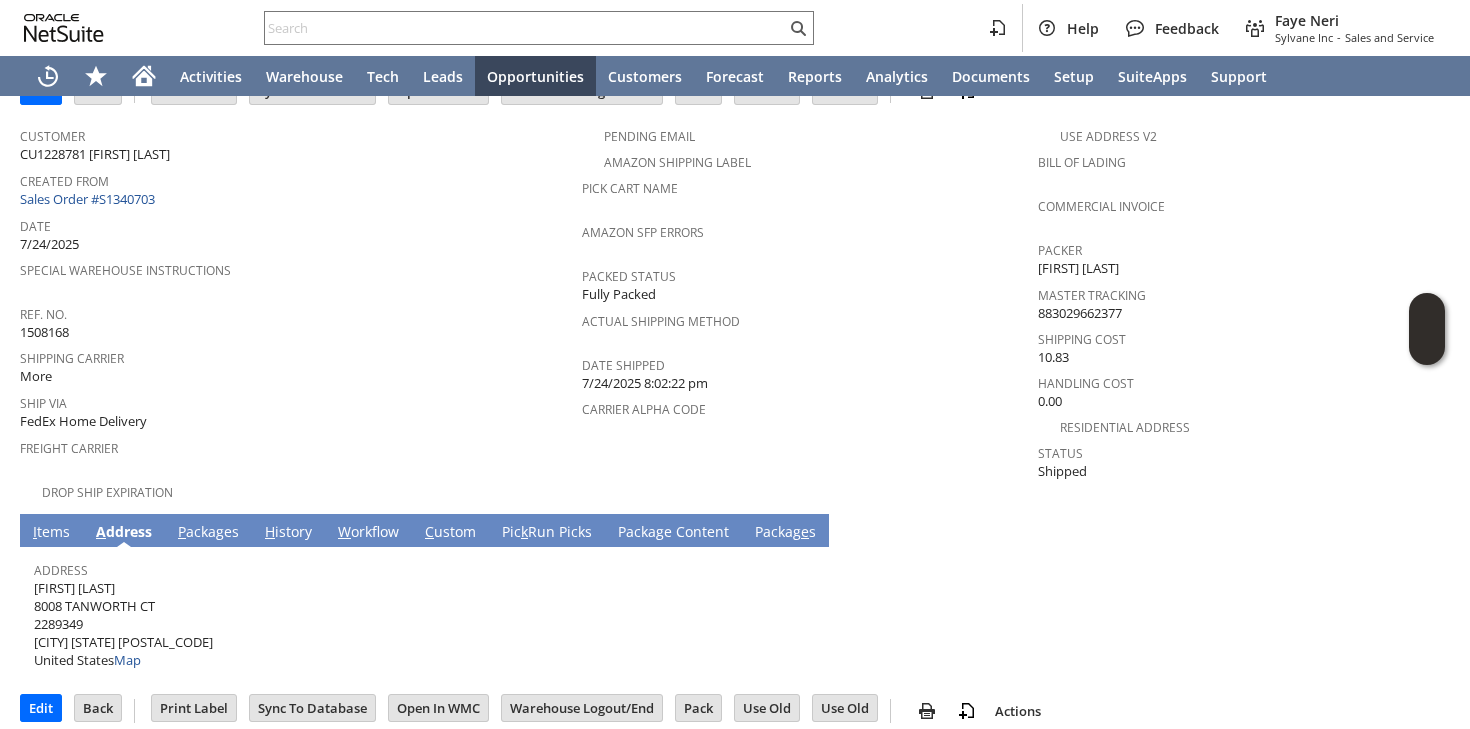 drag, startPoint x: 134, startPoint y: 622, endPoint x: 211, endPoint y: 625, distance: 77.05842 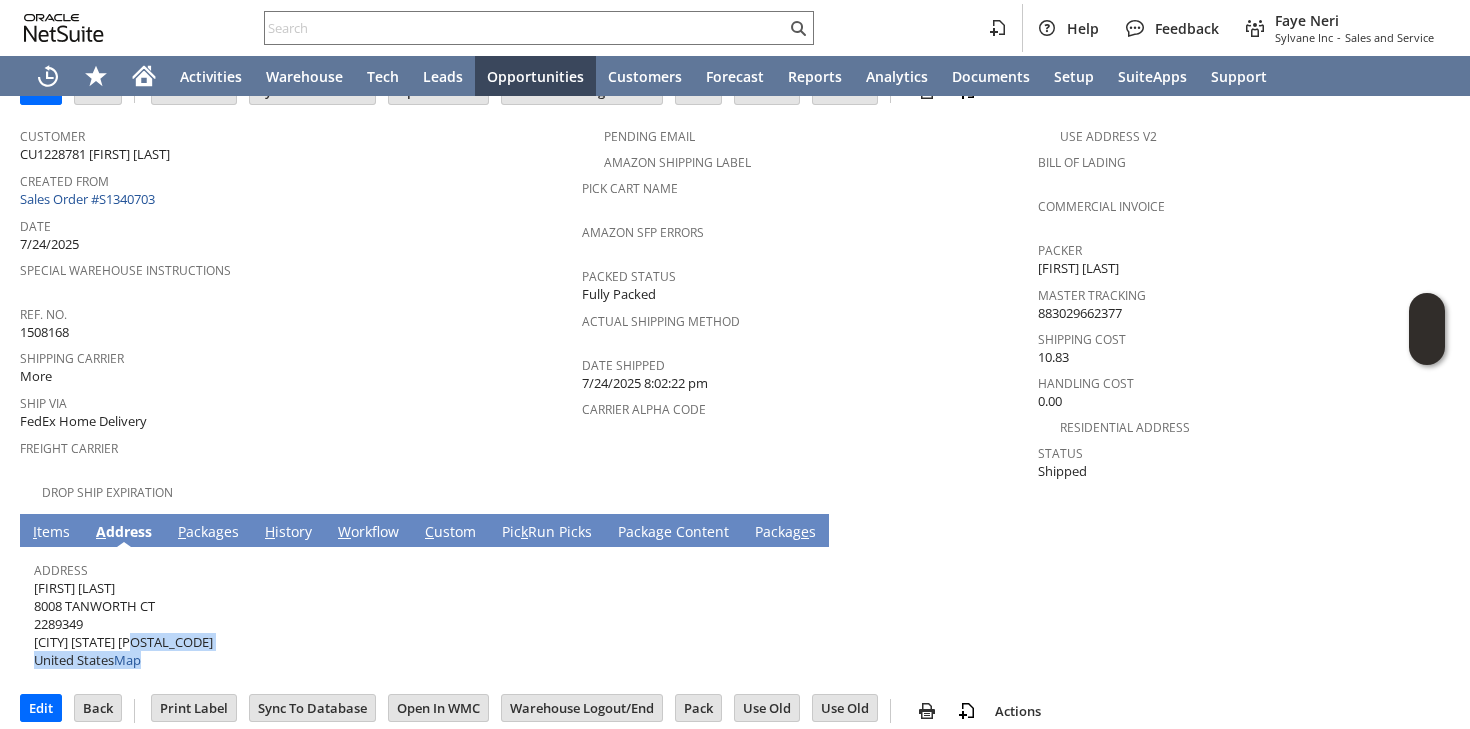 drag, startPoint x: 211, startPoint y: 625, endPoint x: 153, endPoint y: 621, distance: 58.137768 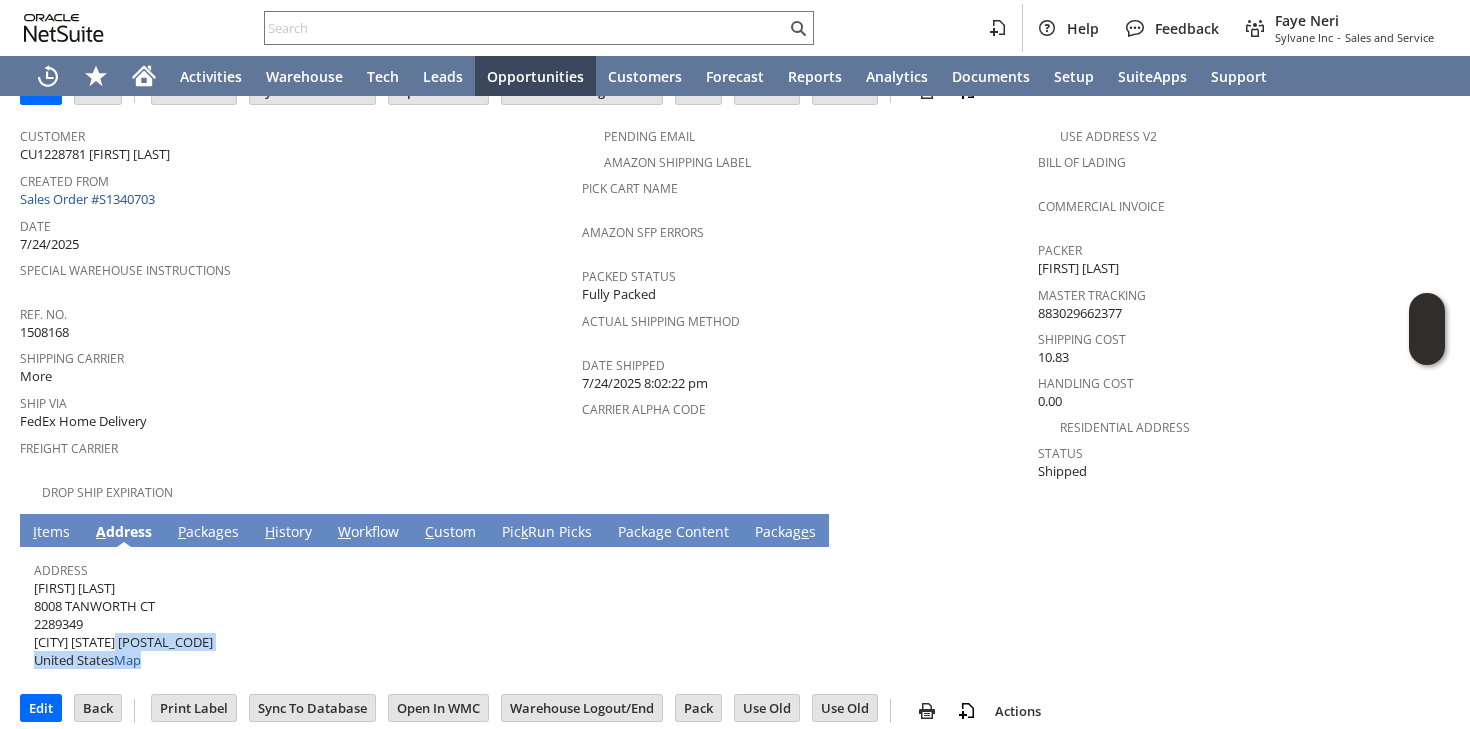 drag, startPoint x: 134, startPoint y: 629, endPoint x: 216, endPoint y: 611, distance: 83.95237 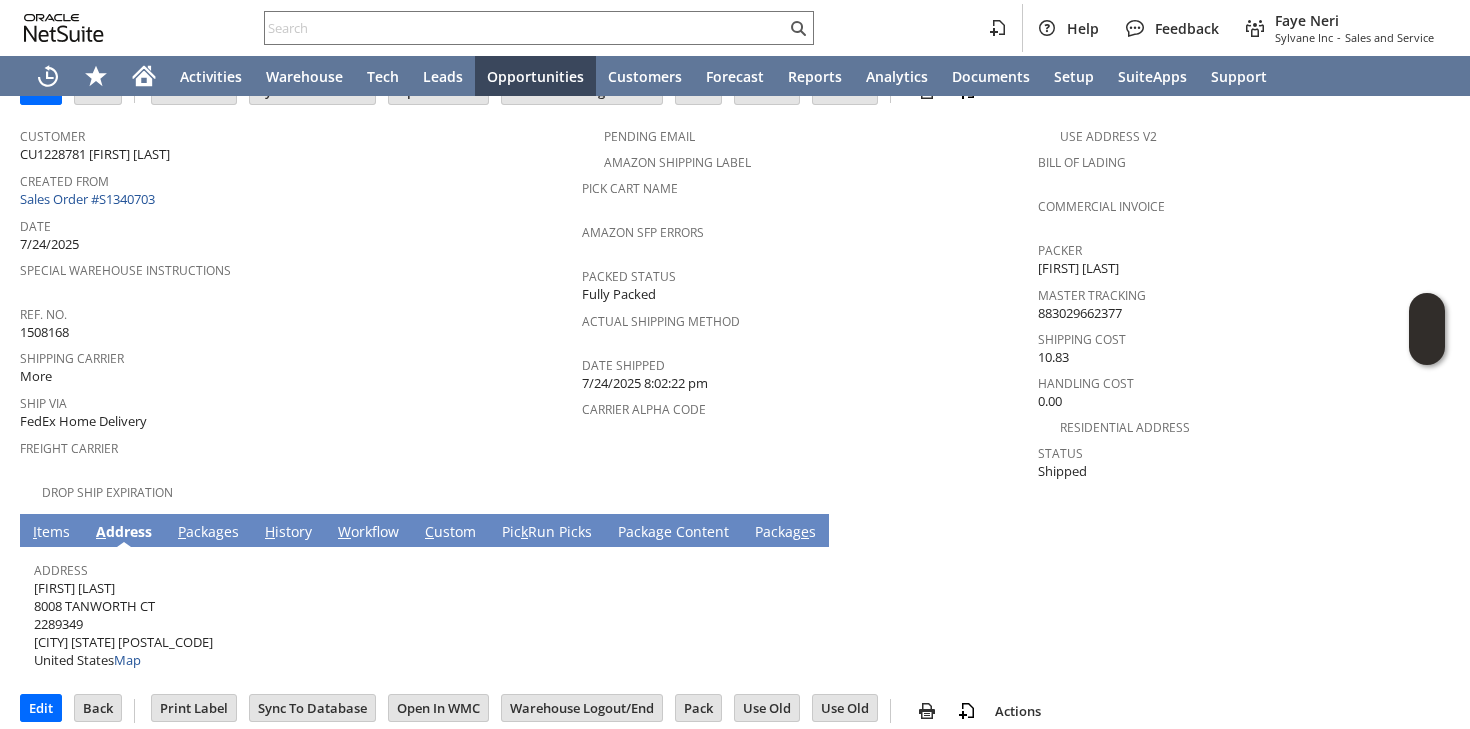 click on "Jonathan Stern 8008 TANWORTH CT 2289349 SPRINGFIELD VA 22152-3657 United States  Map" at bounding box center [123, 624] 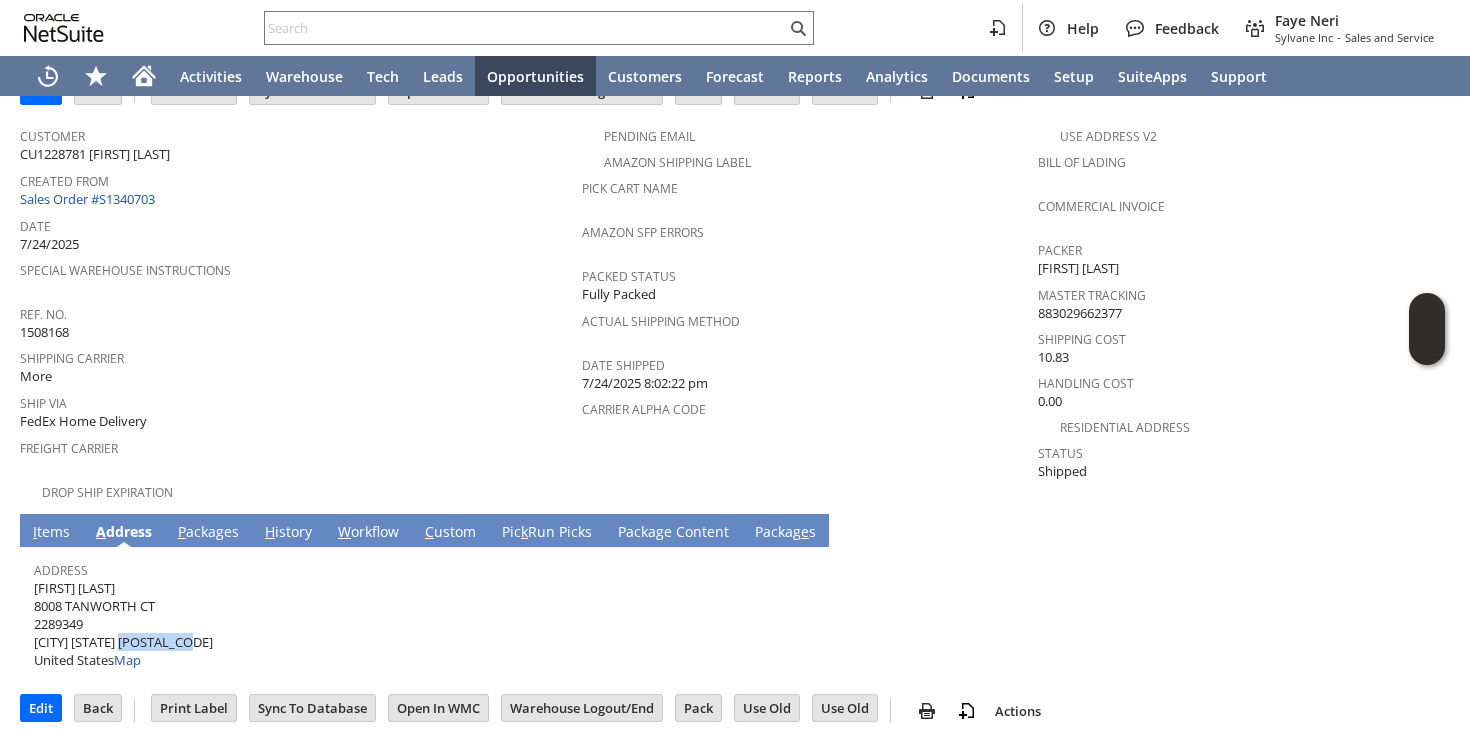 drag, startPoint x: 135, startPoint y: 628, endPoint x: 205, endPoint y: 624, distance: 70.11419 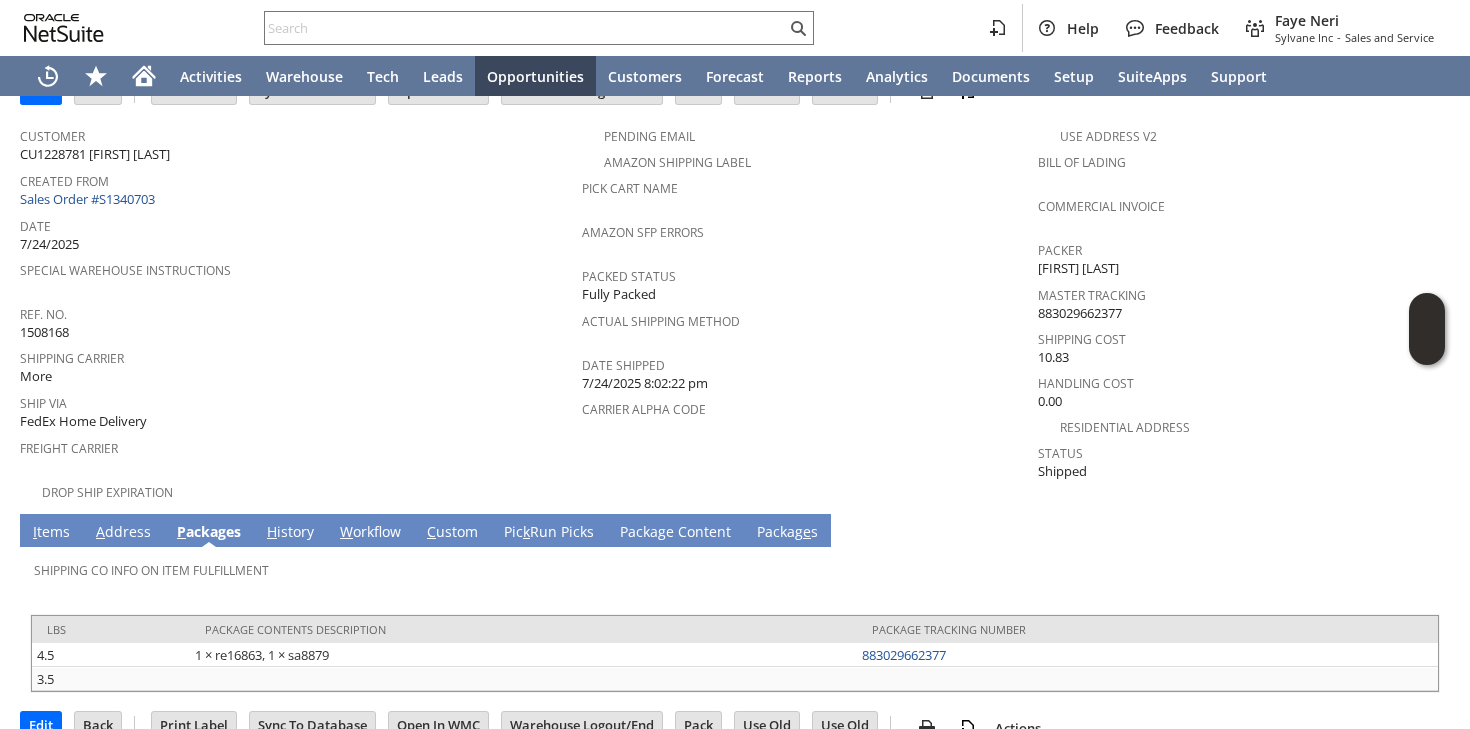 click on "I tems" at bounding box center (51, 533) 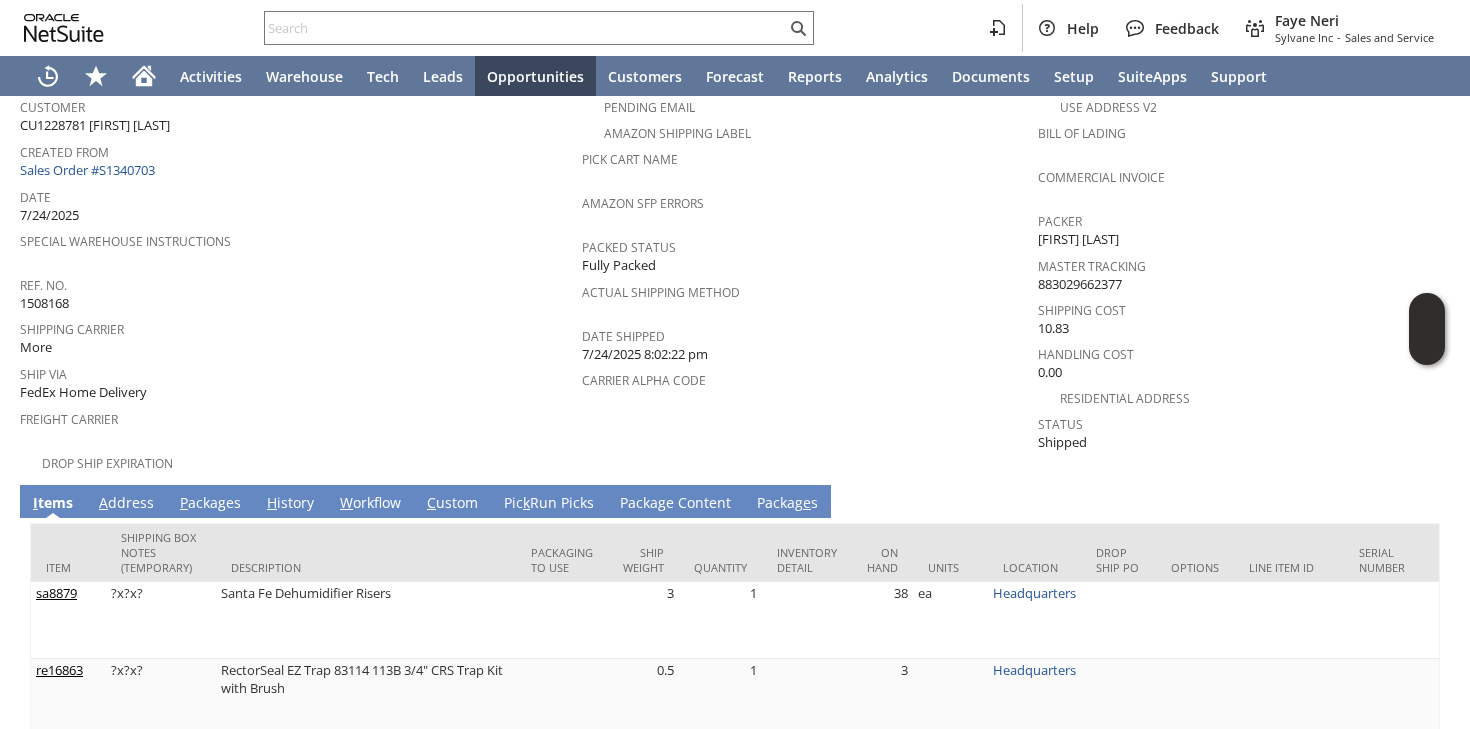 scroll, scrollTop: 166, scrollLeft: 0, axis: vertical 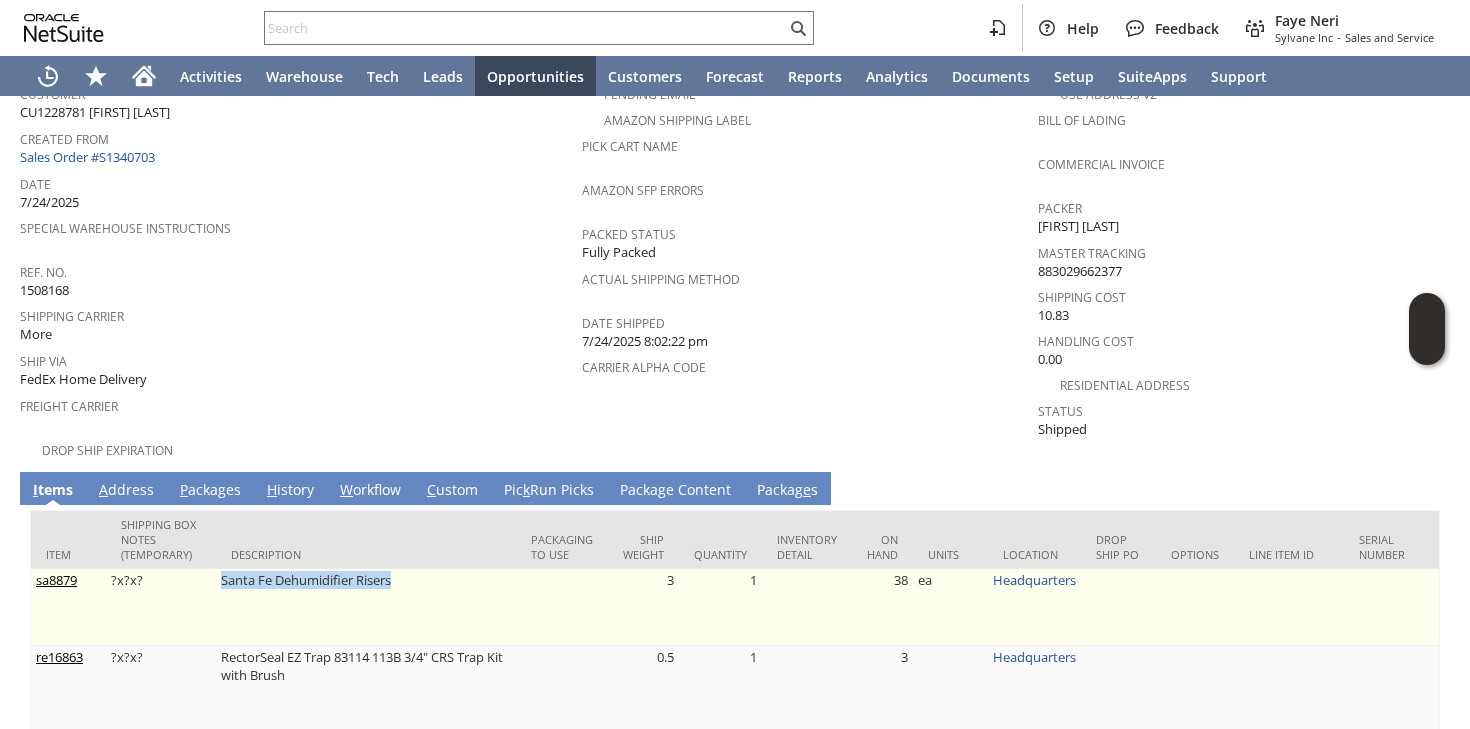 drag, startPoint x: 214, startPoint y: 562, endPoint x: 411, endPoint y: 564, distance: 197.01015 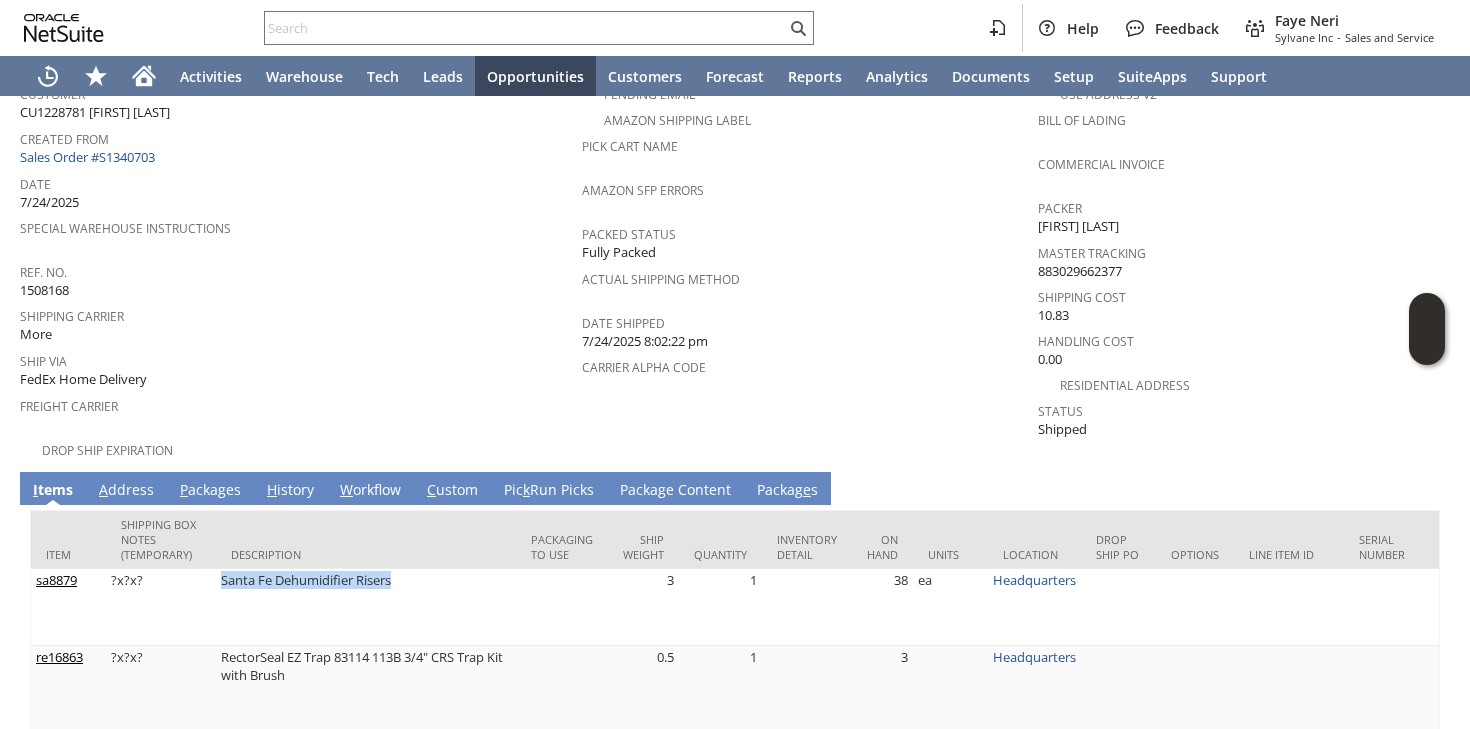 click on "P ackages" at bounding box center [210, 491] 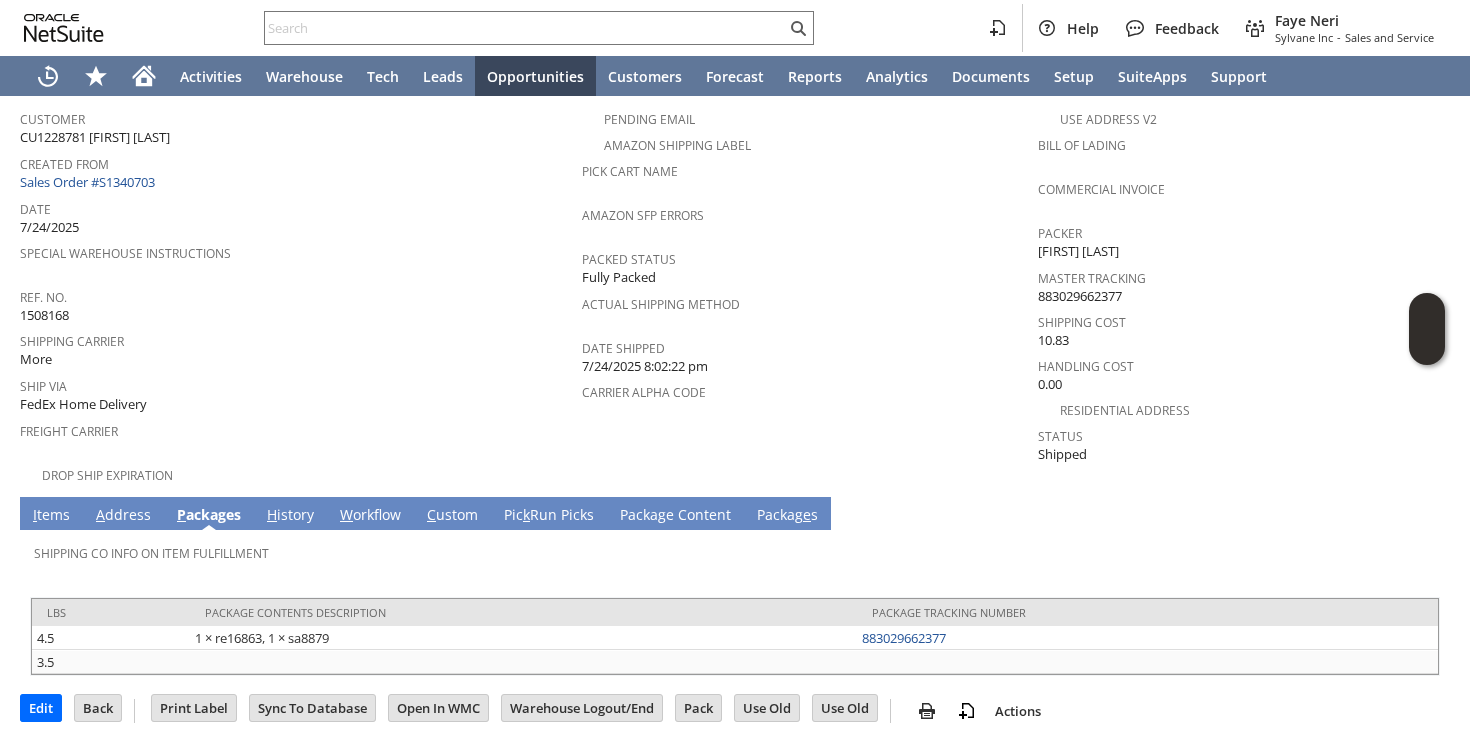 click on "I tems" at bounding box center (51, 516) 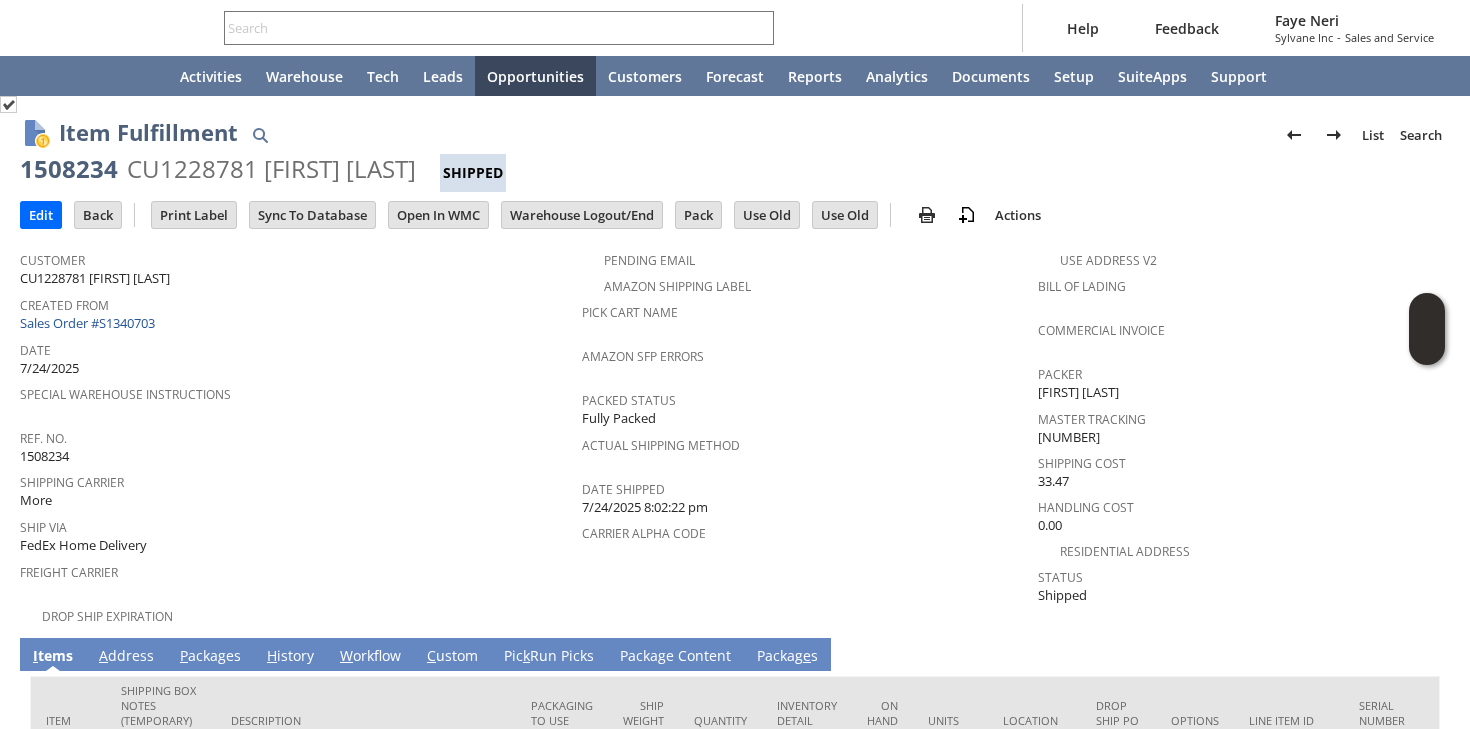 scroll, scrollTop: 0, scrollLeft: 0, axis: both 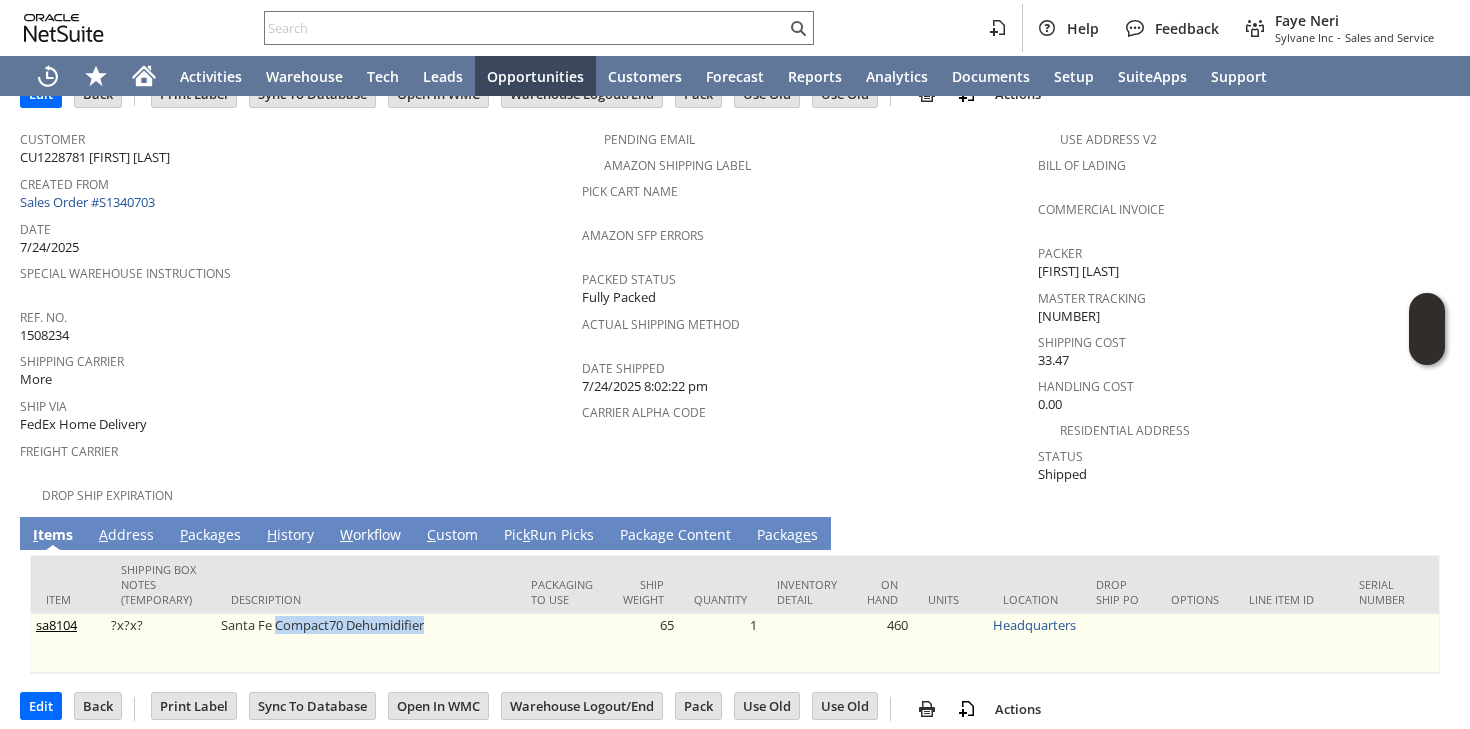 drag, startPoint x: 278, startPoint y: 614, endPoint x: 403, endPoint y: 613, distance: 125.004 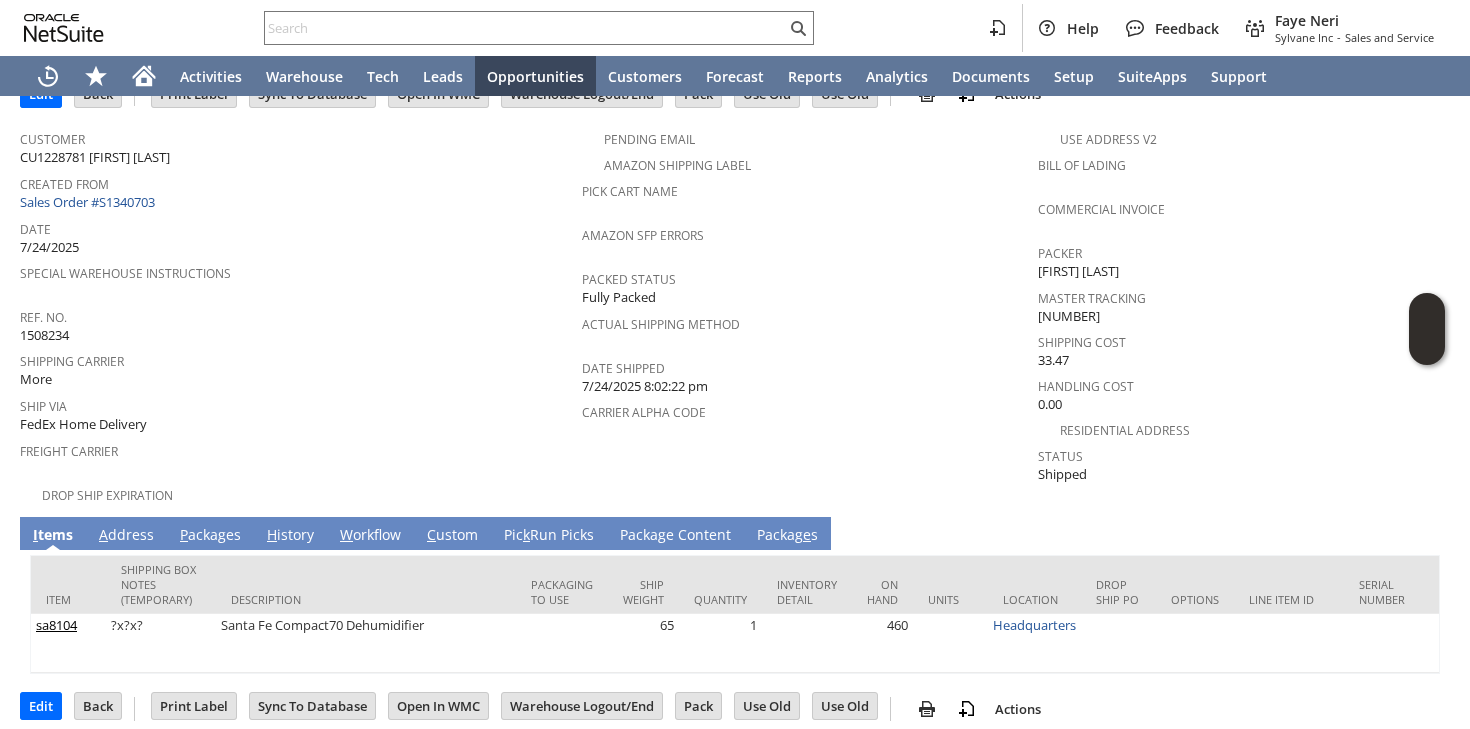 click on "Pic k  Run Picks" at bounding box center [549, 533] 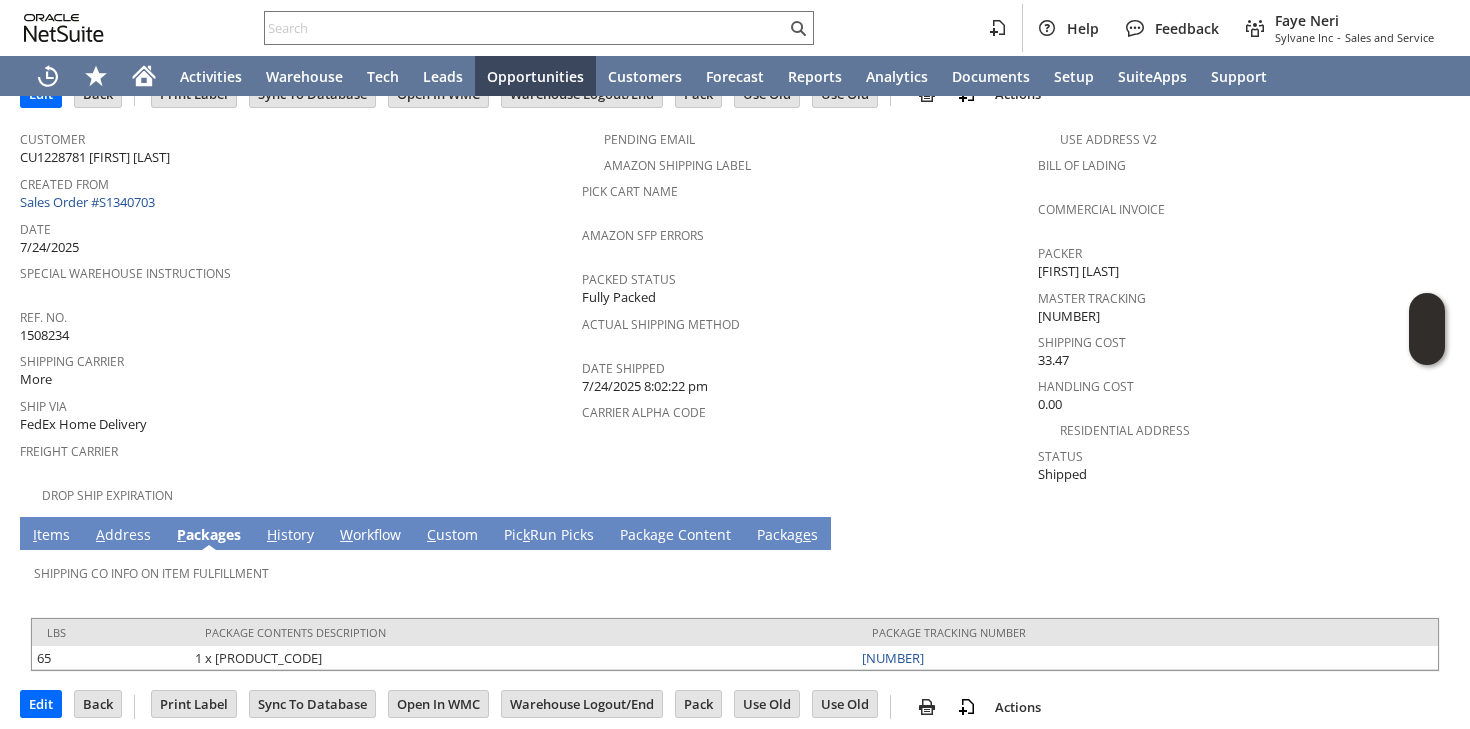 scroll, scrollTop: 117, scrollLeft: 0, axis: vertical 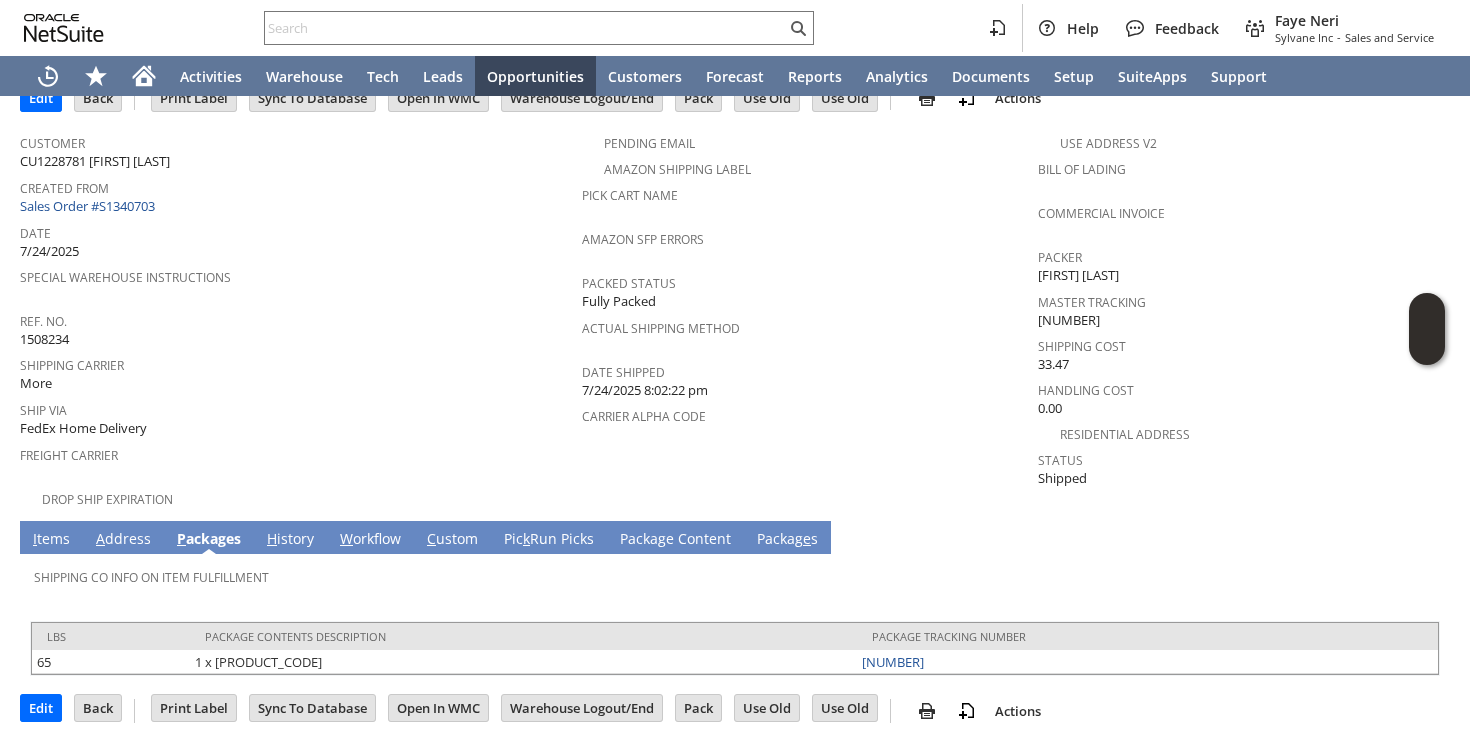 click on "A ddress" at bounding box center (123, 540) 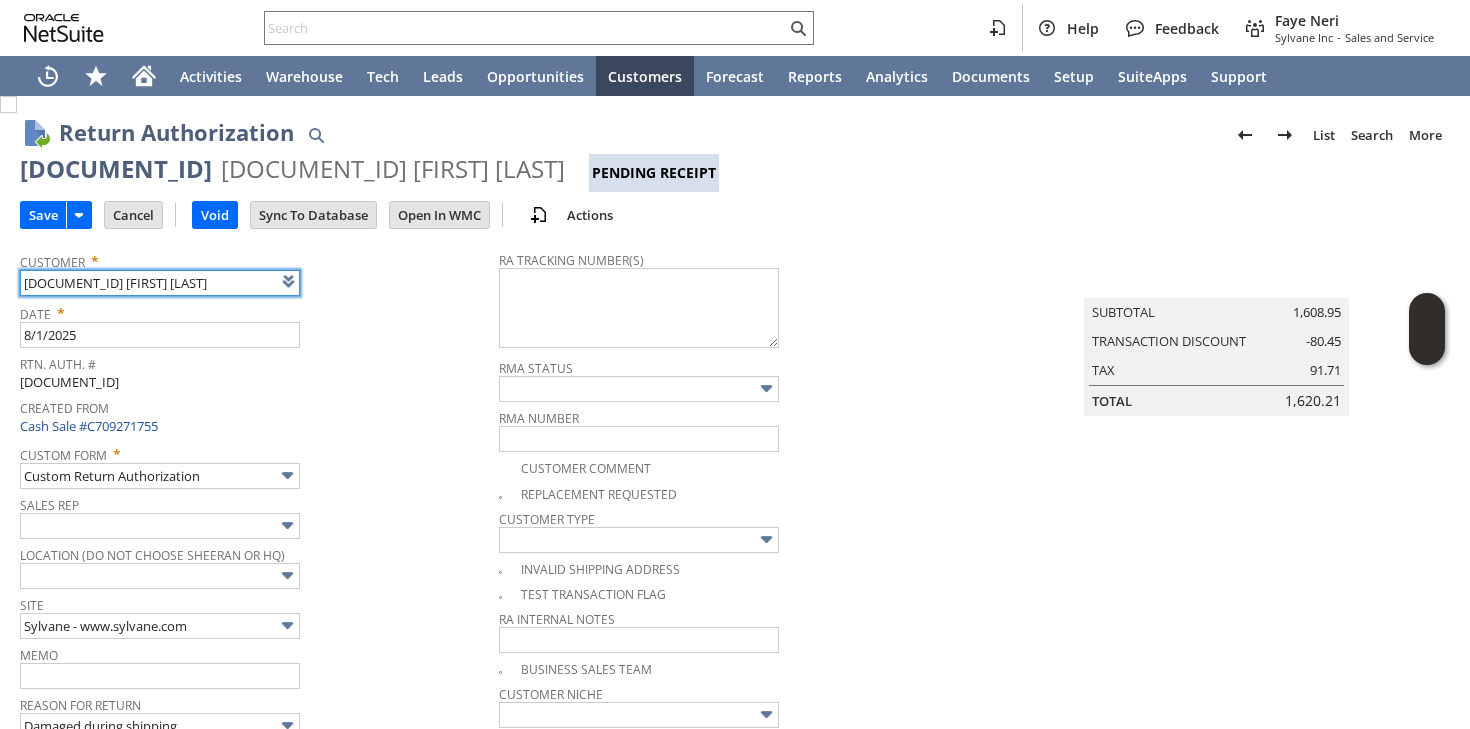 scroll, scrollTop: 0, scrollLeft: 0, axis: both 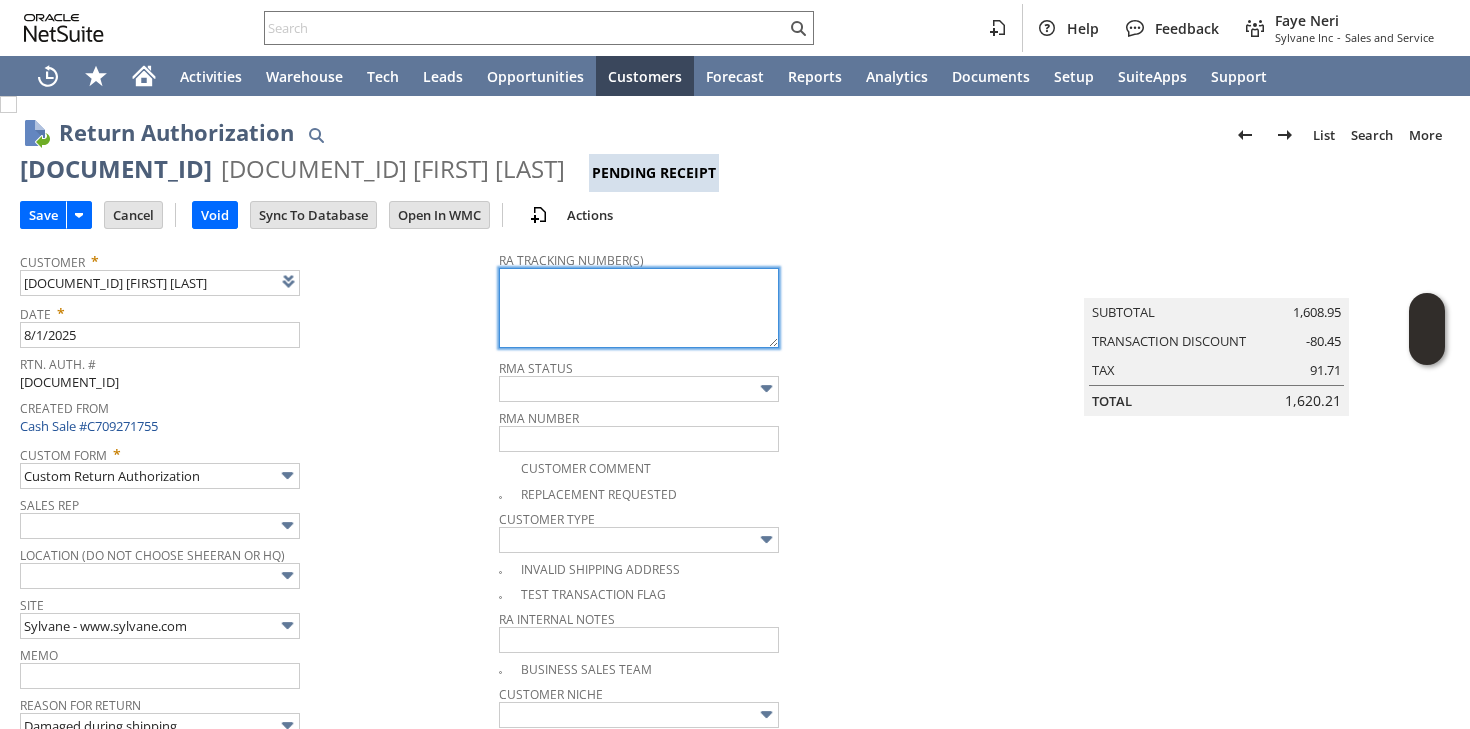 click at bounding box center [639, 308] 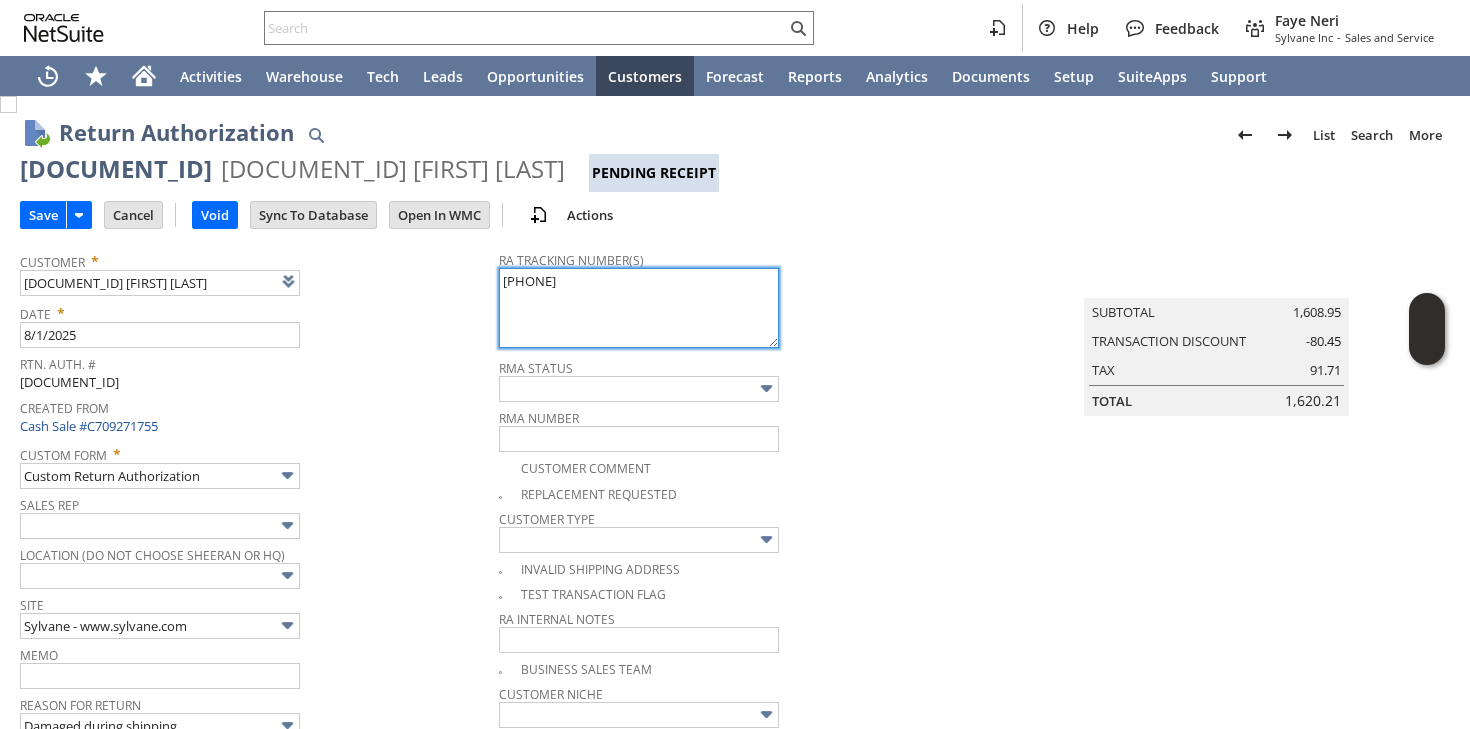 paste on "791876170308" 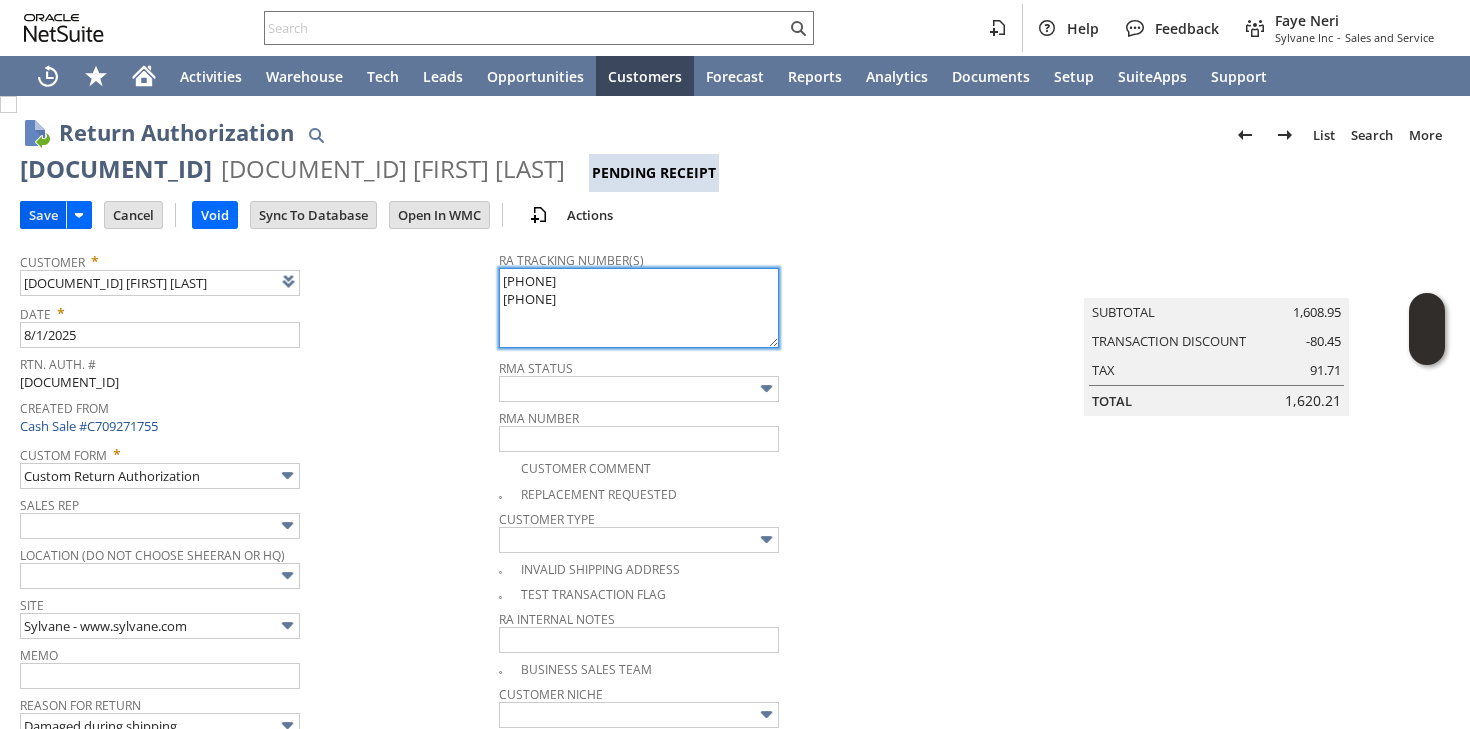 type on "791876168330
791876170308" 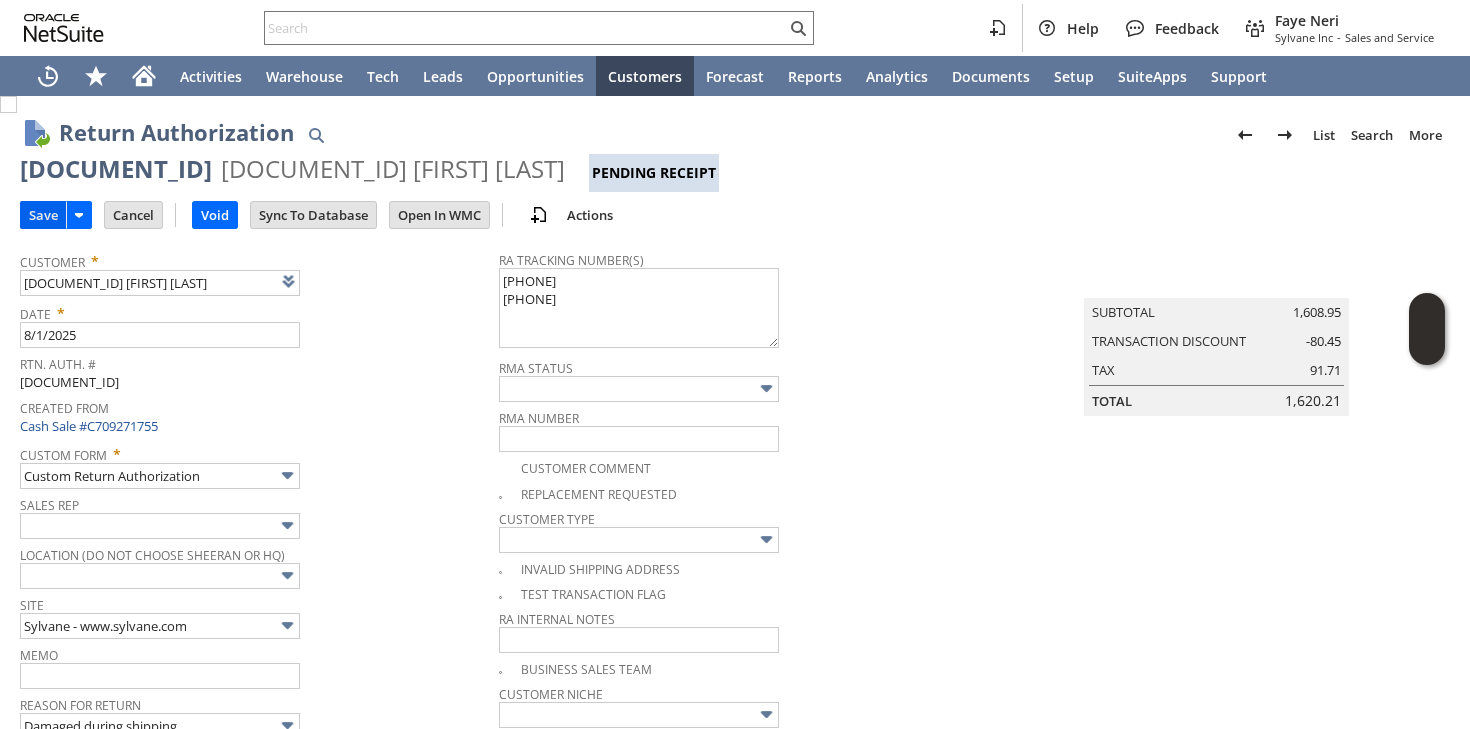 click on "Save" at bounding box center [43, 215] 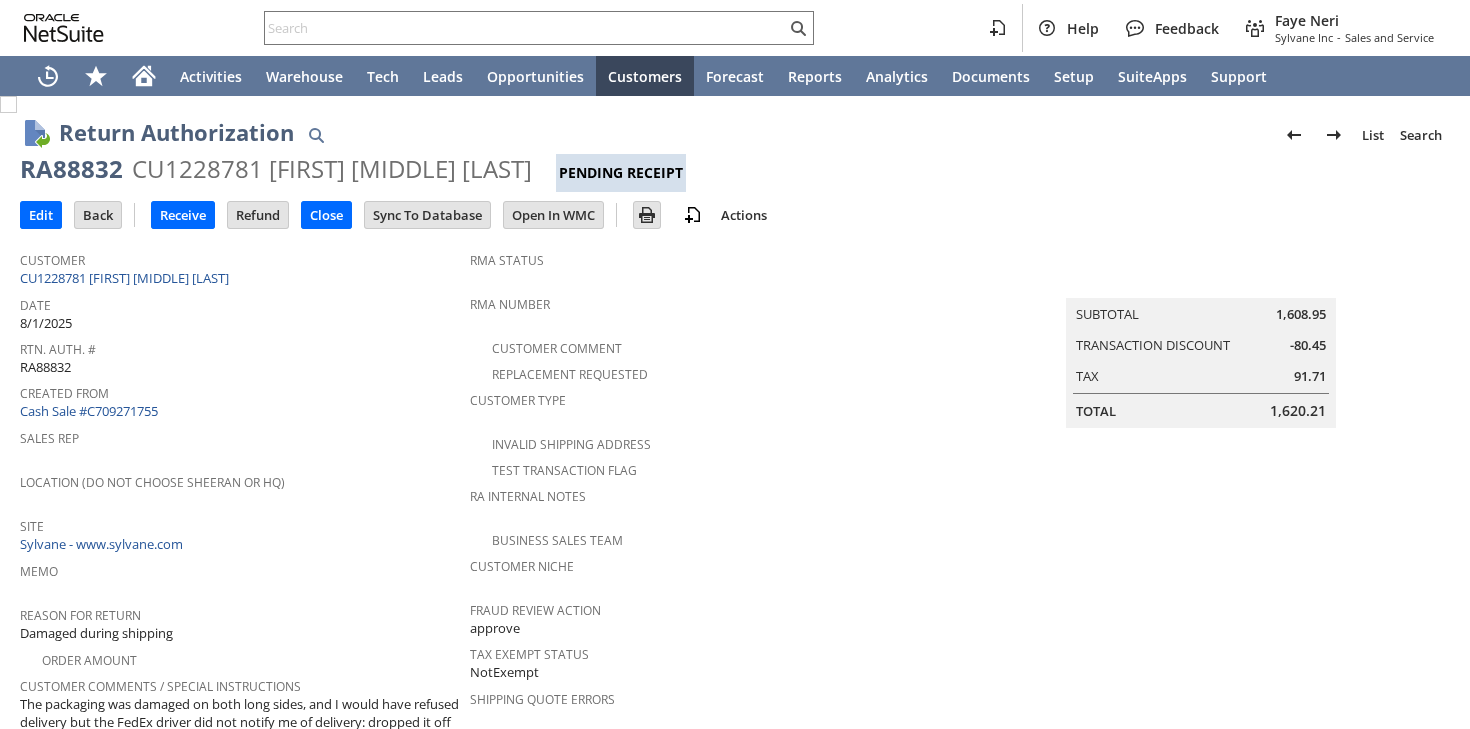 scroll, scrollTop: 0, scrollLeft: 0, axis: both 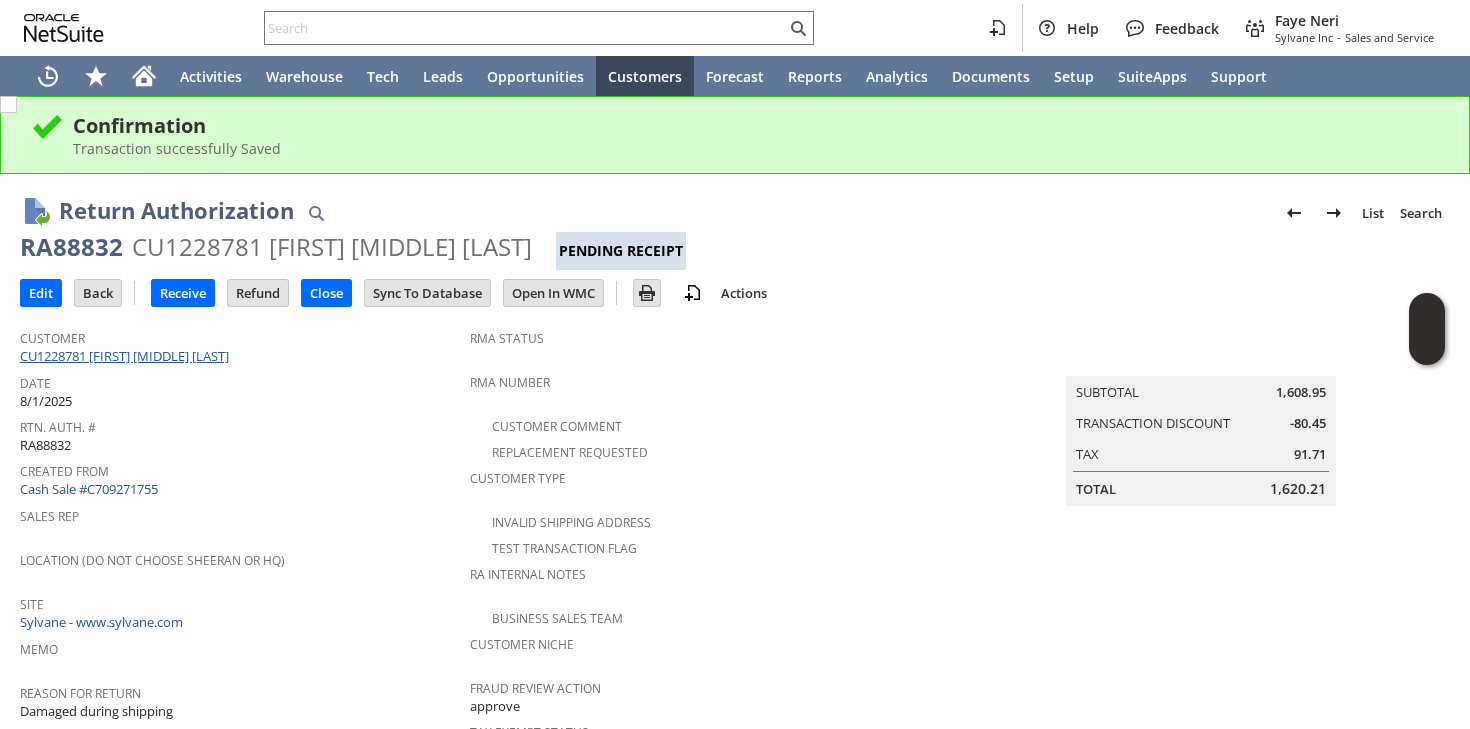 click on "CU1228781 Jonathan J Stern" at bounding box center (127, 356) 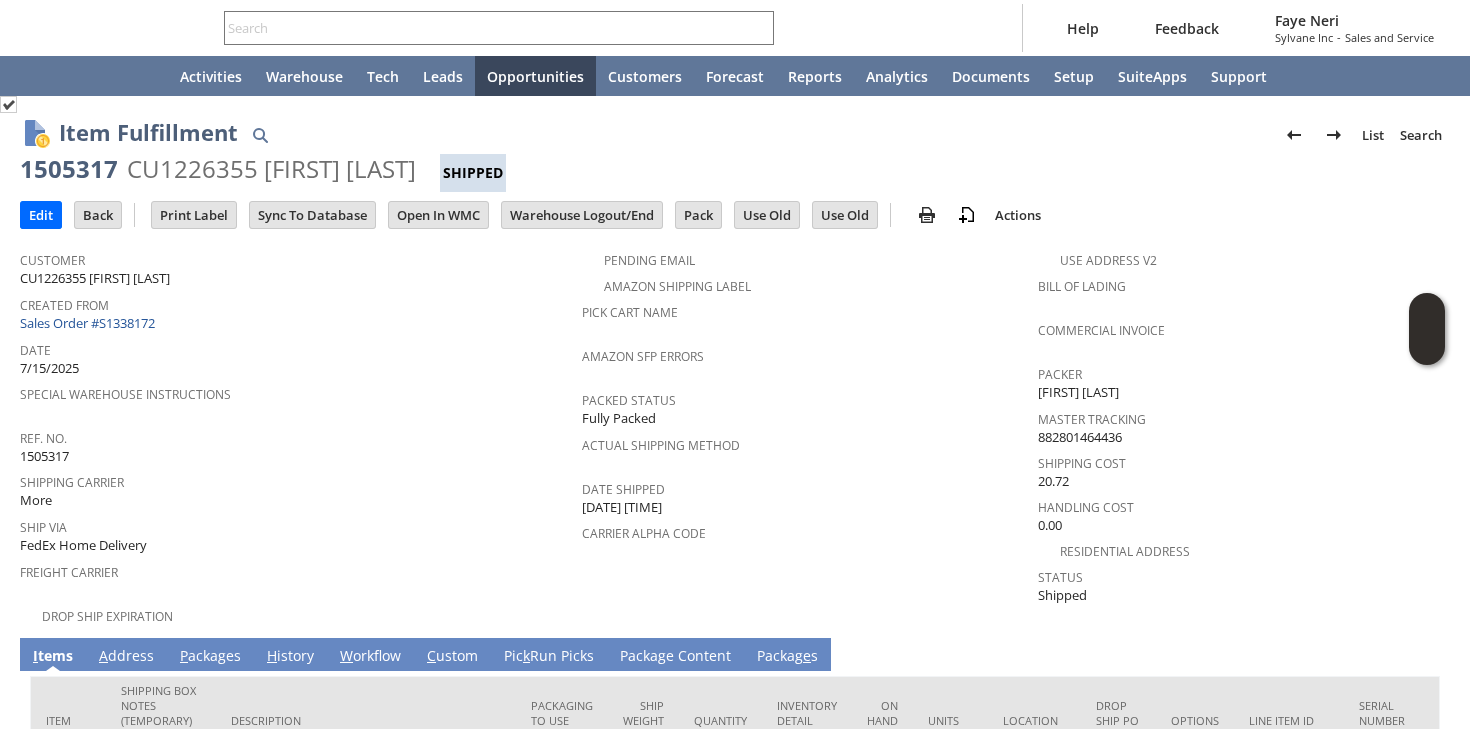 scroll, scrollTop: 0, scrollLeft: 0, axis: both 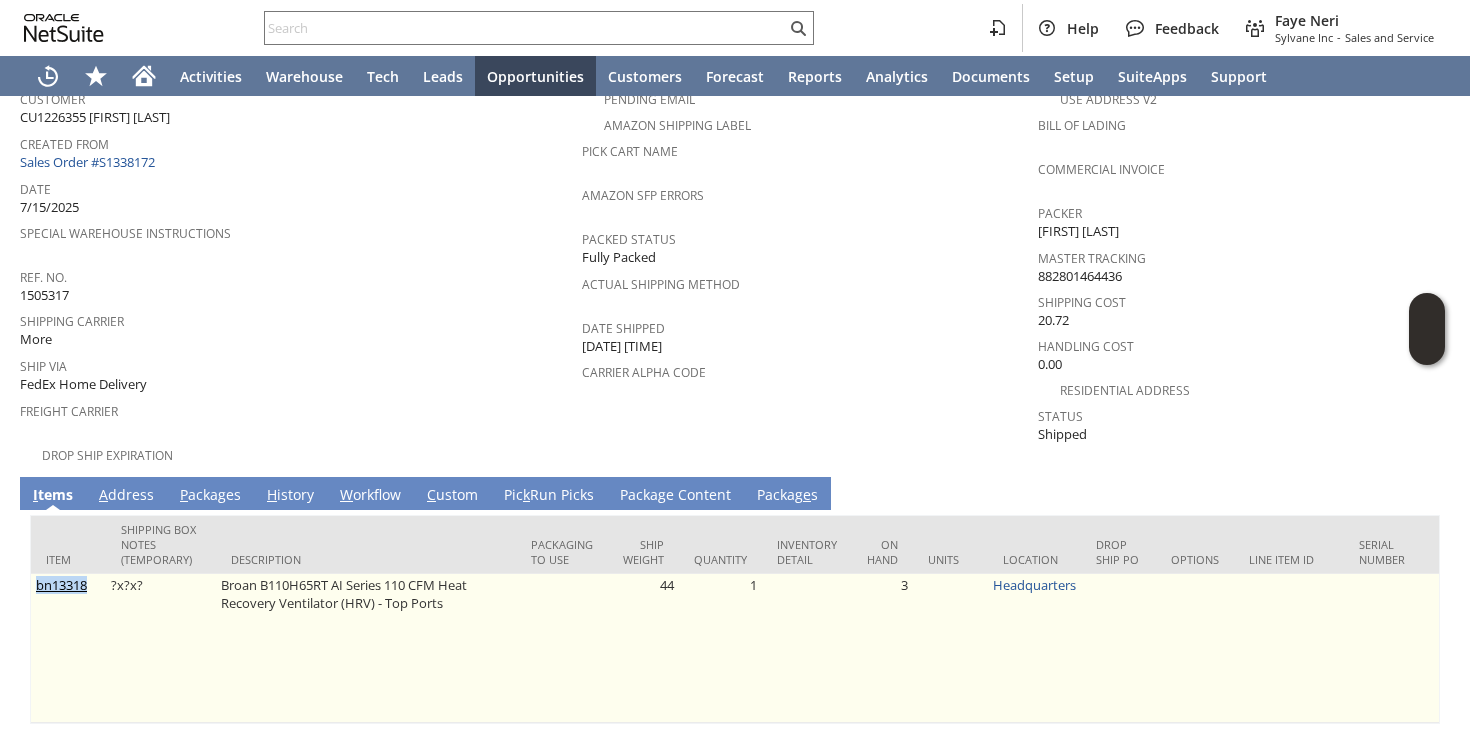 copy on "bn13318" 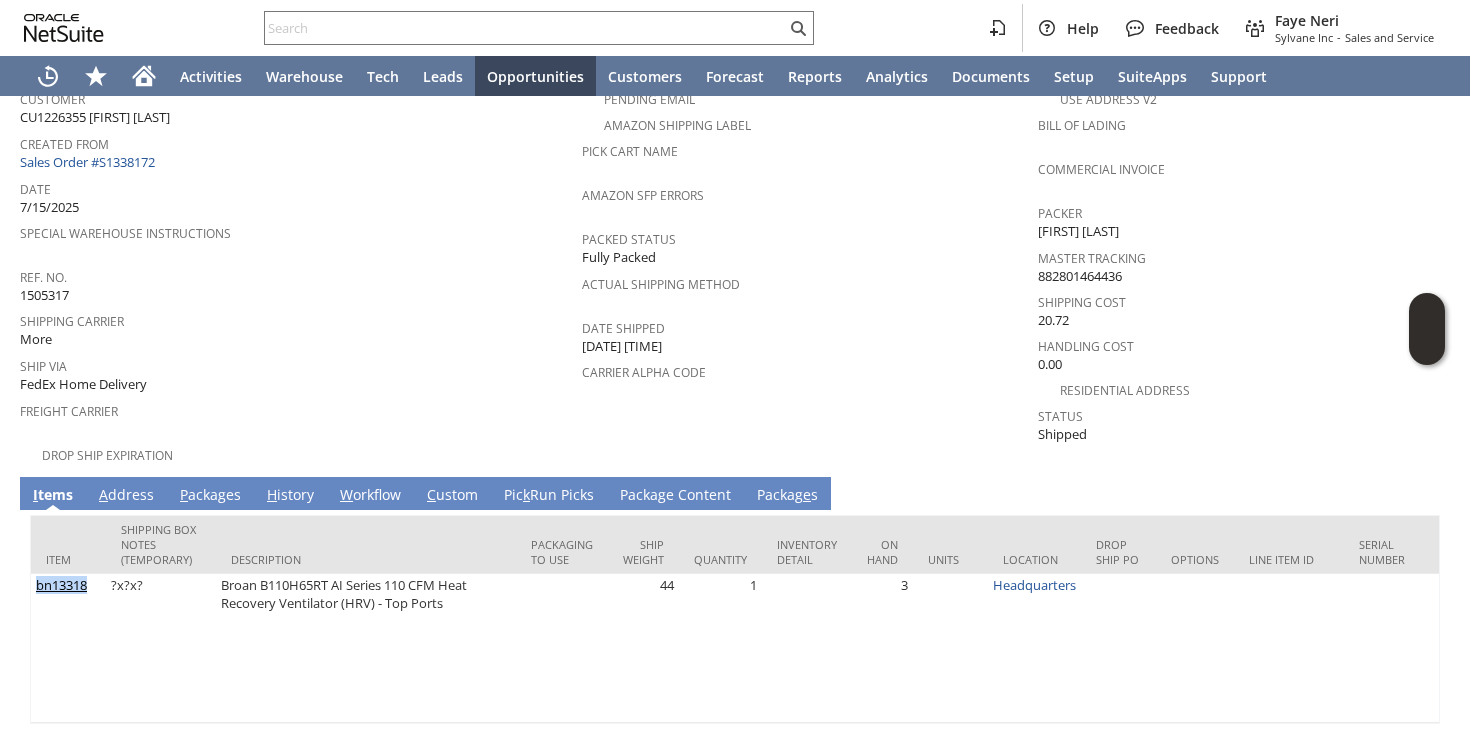 click on "Shipping Carrier" at bounding box center [296, 318] 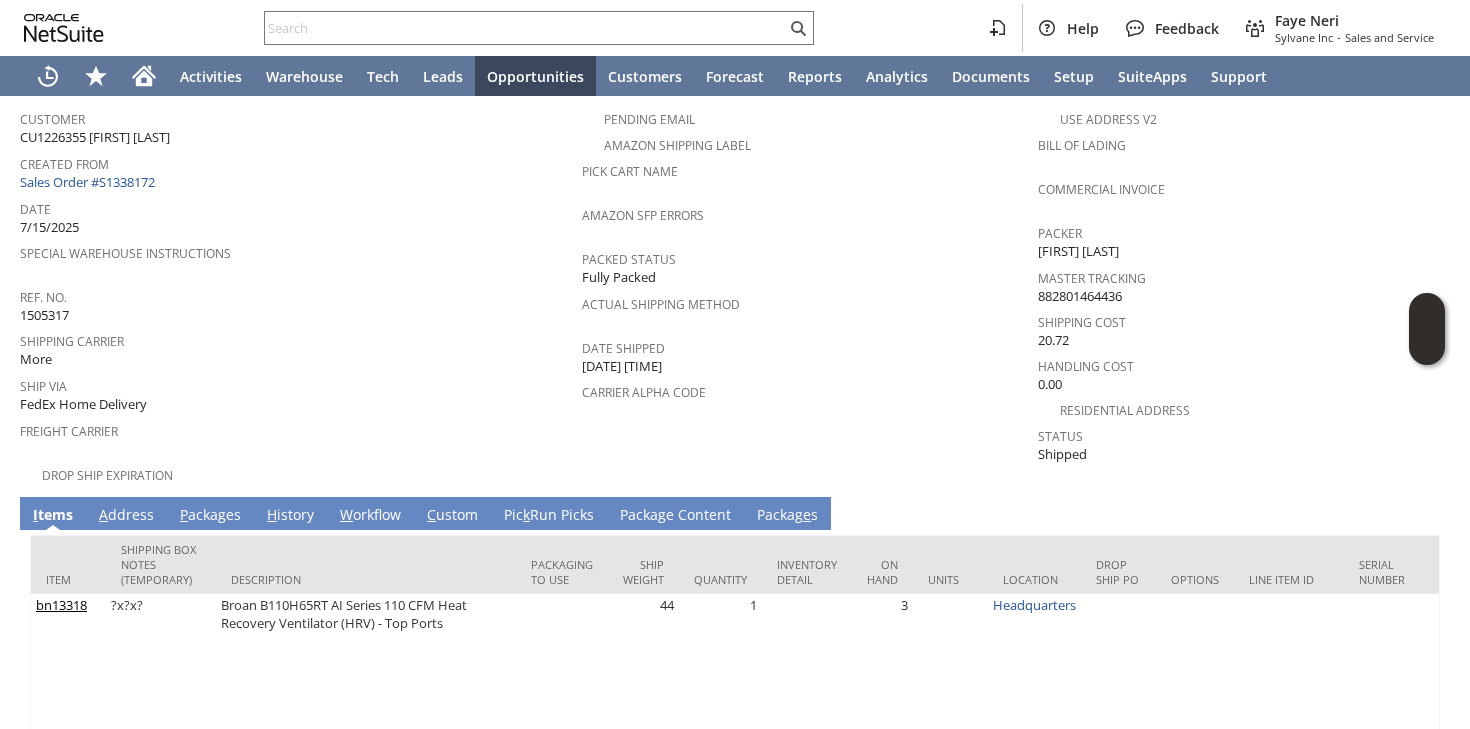 scroll, scrollTop: 211, scrollLeft: 0, axis: vertical 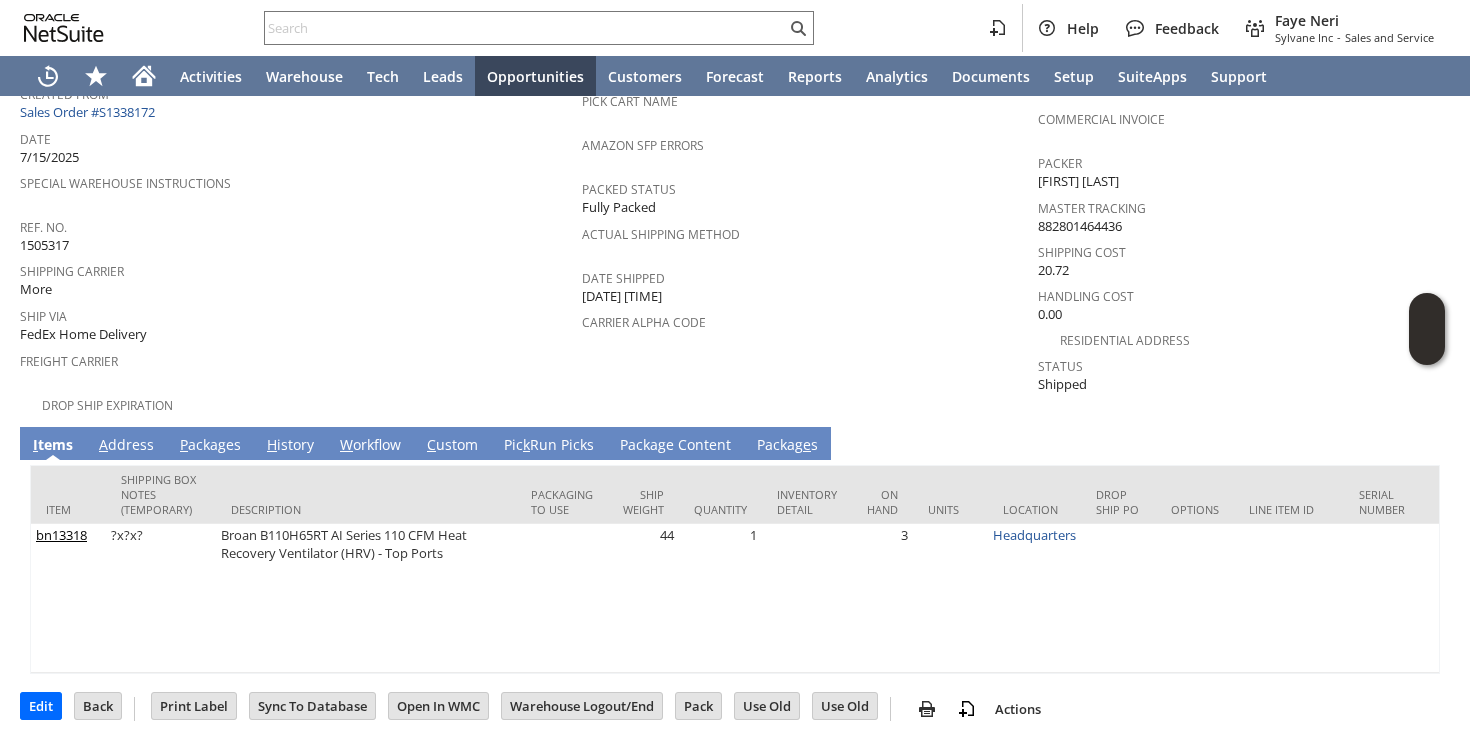 click on "P ackages" at bounding box center [210, 446] 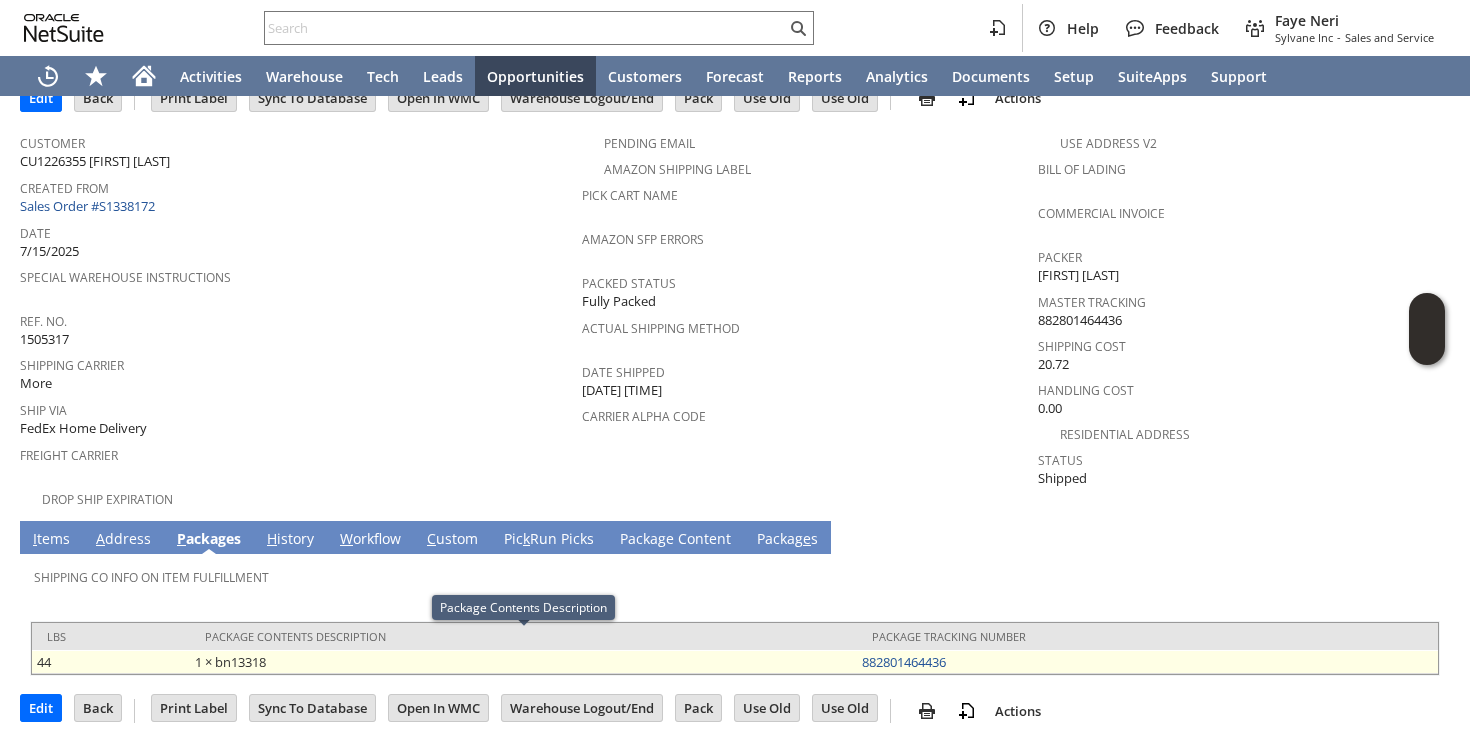 drag, startPoint x: 954, startPoint y: 646, endPoint x: 844, endPoint y: 643, distance: 110.0409 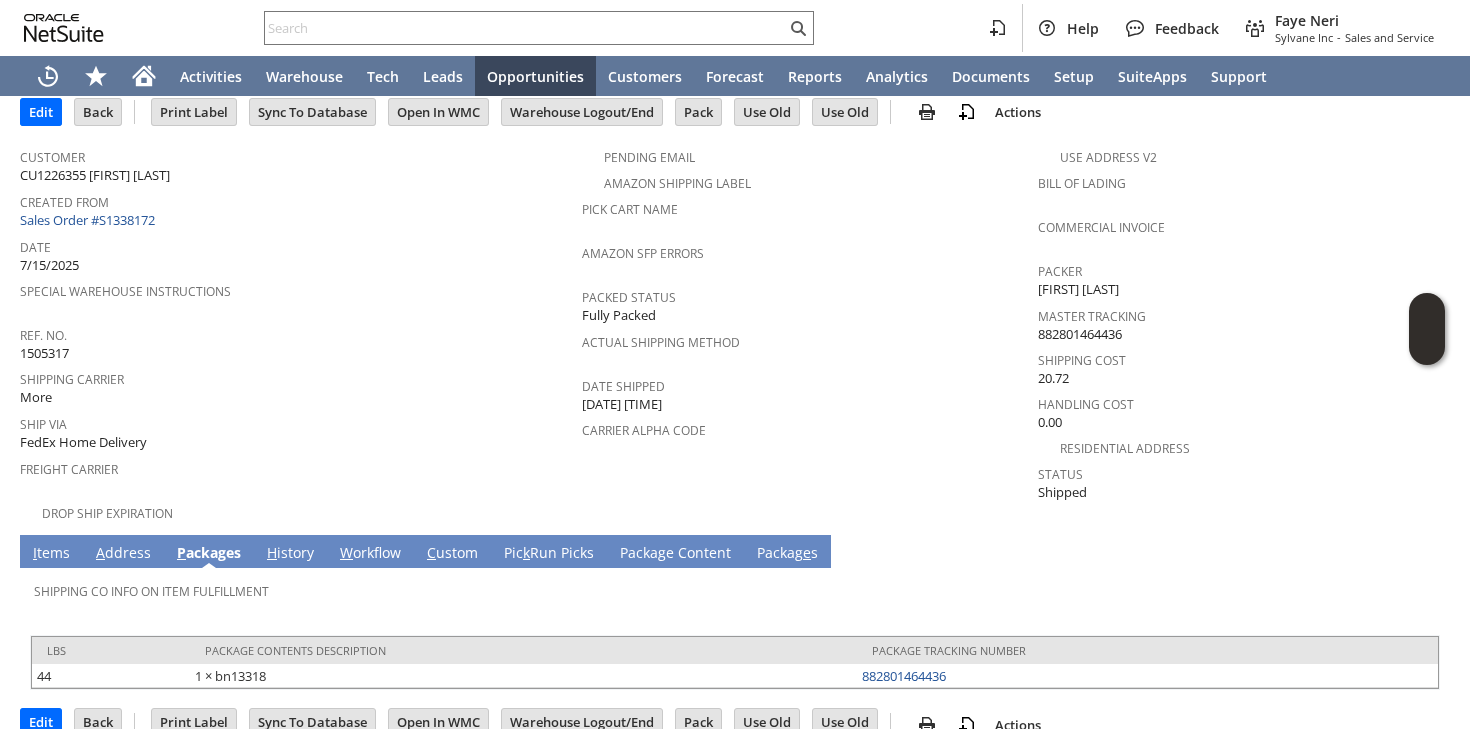 scroll, scrollTop: 117, scrollLeft: 0, axis: vertical 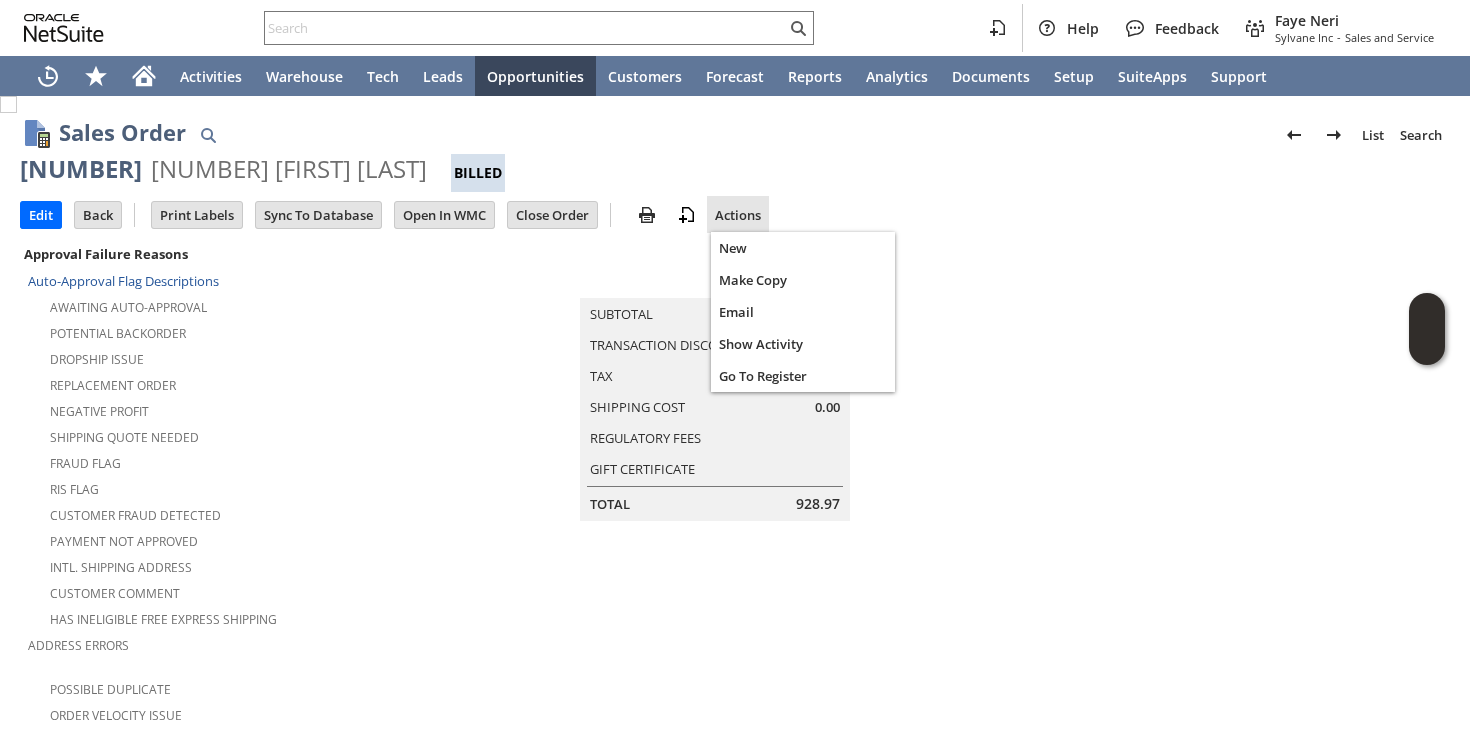click on "Actions" at bounding box center (738, 215) 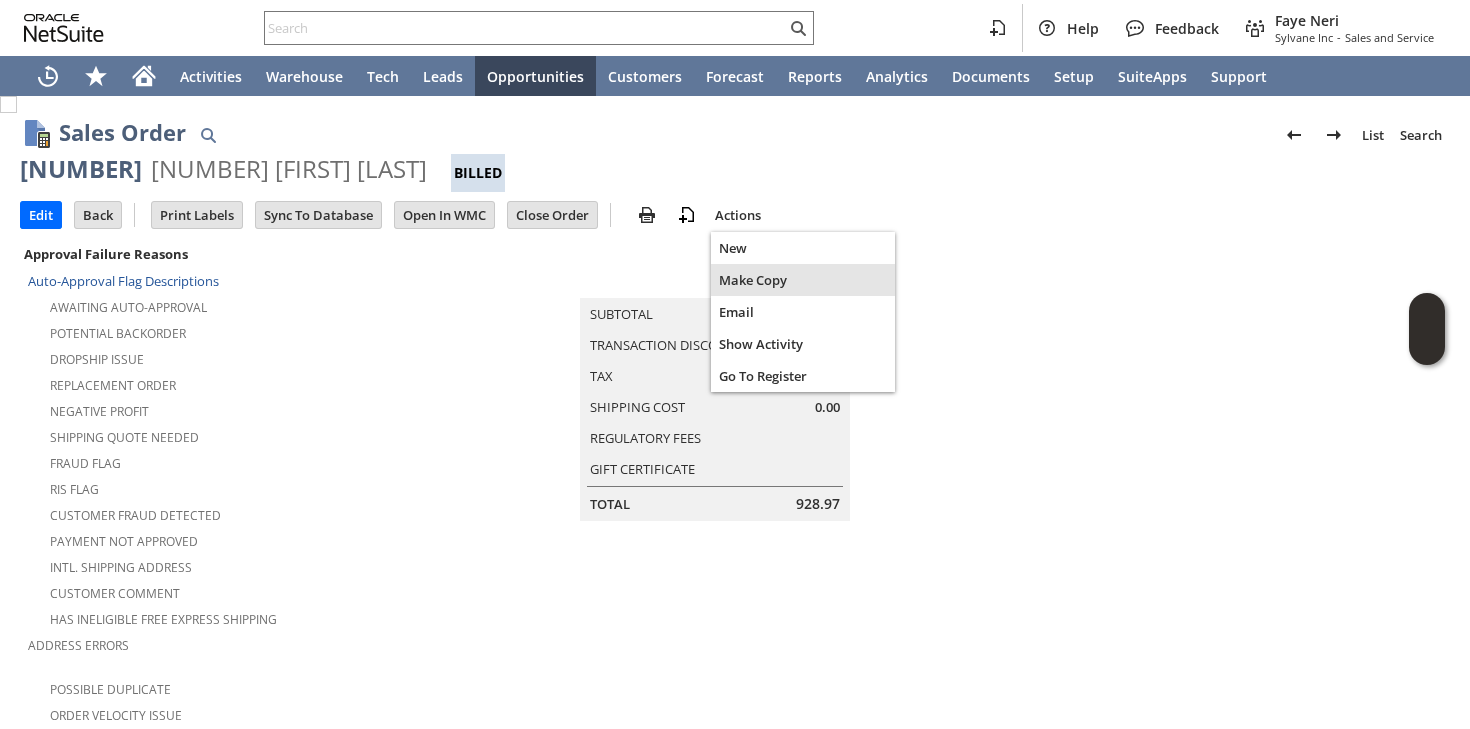 click on "Make Copy" at bounding box center (803, 280) 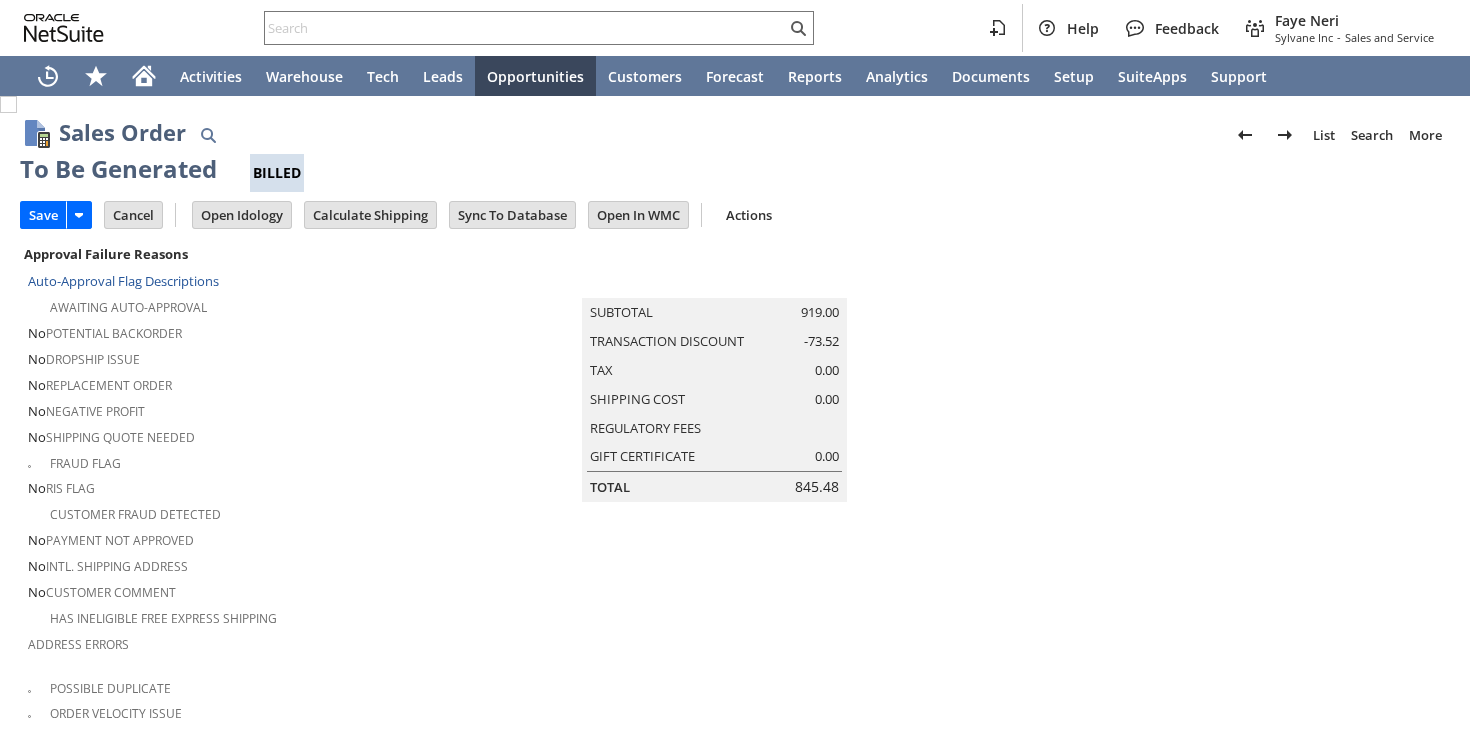 scroll, scrollTop: 0, scrollLeft: 0, axis: both 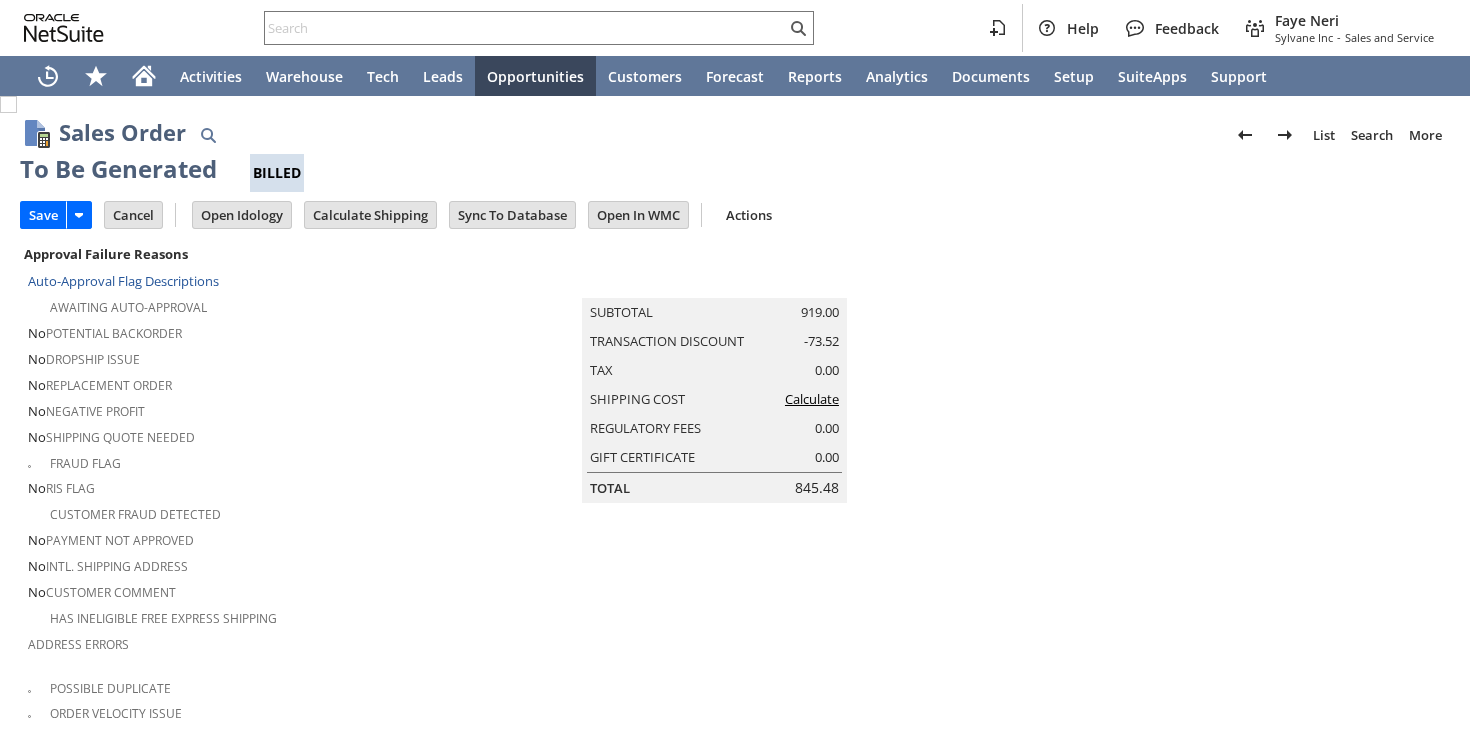 type on "Promo Code" 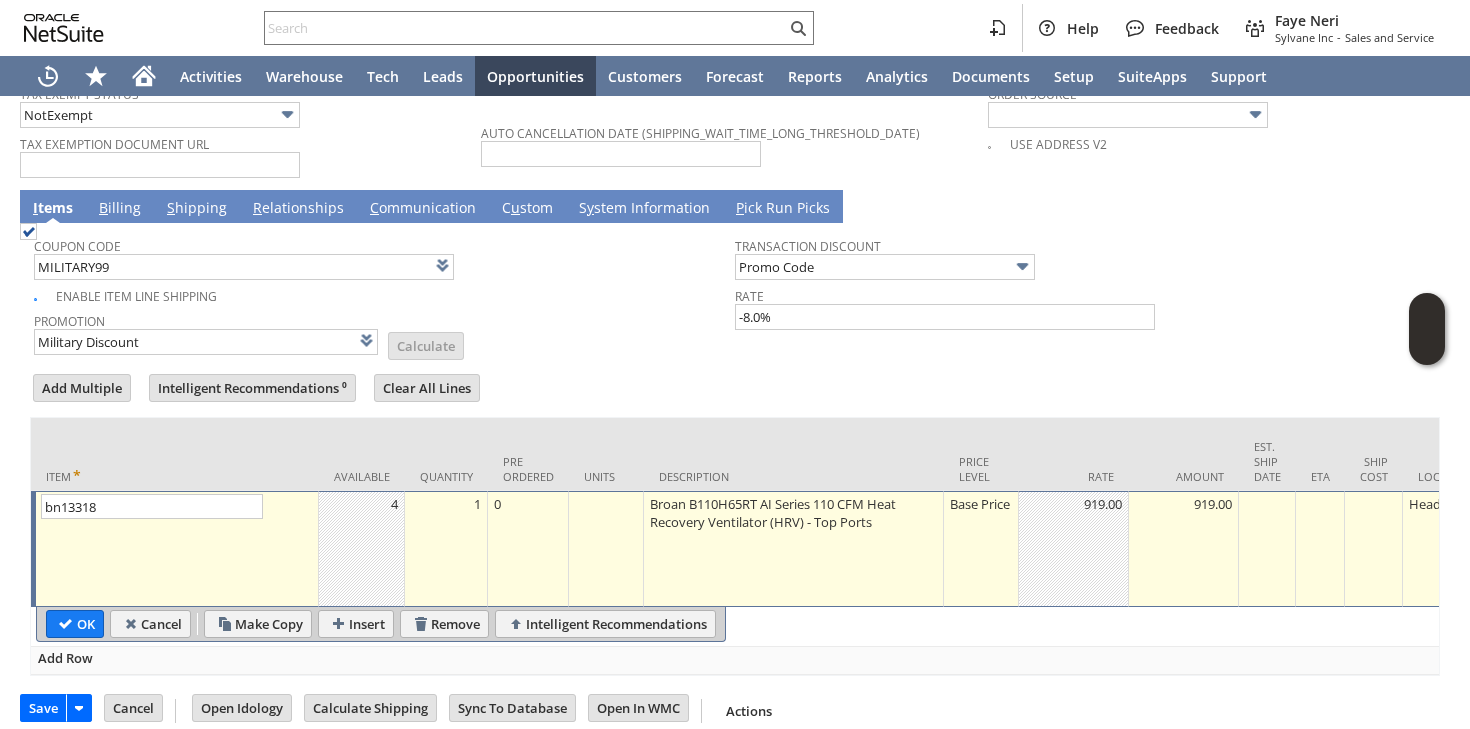 click on "Base Price" at bounding box center [981, 504] 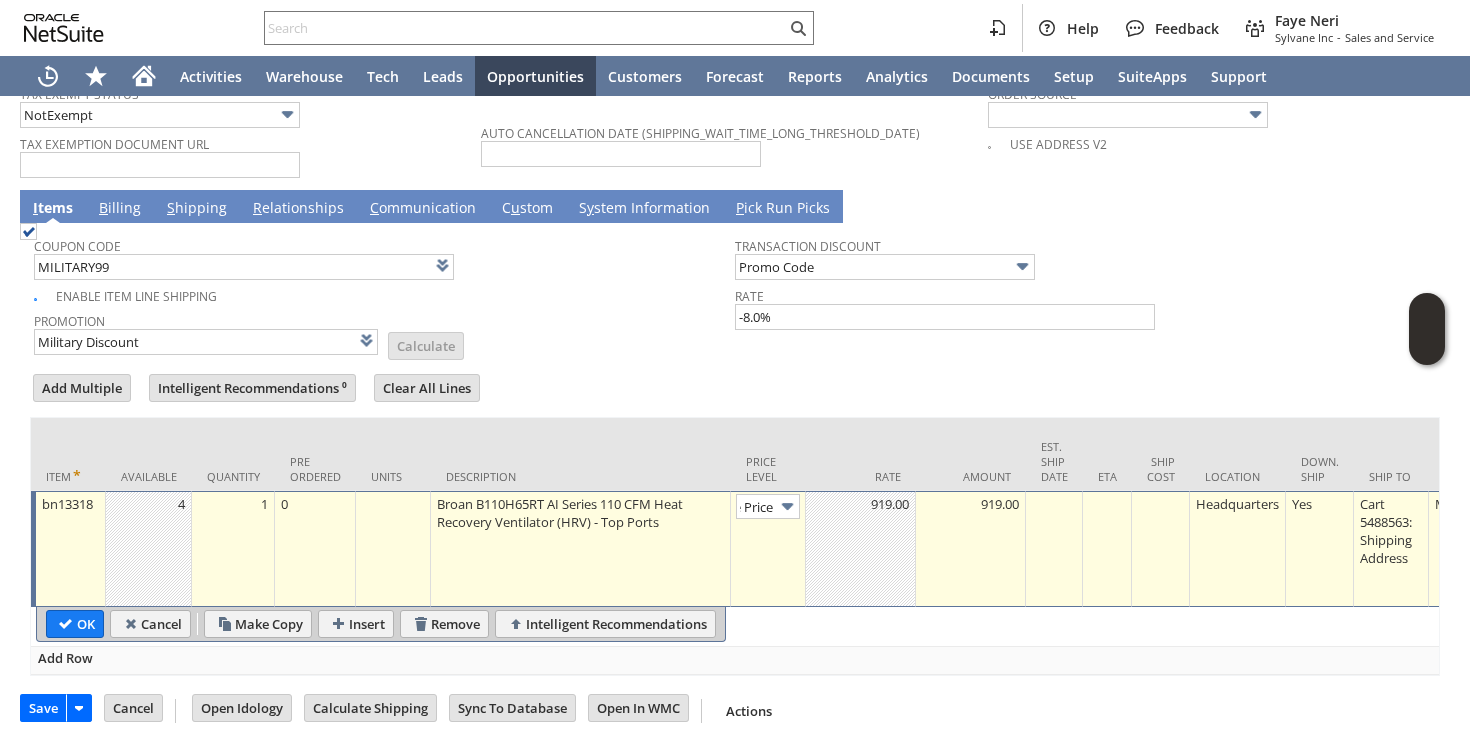 type on "Custom" 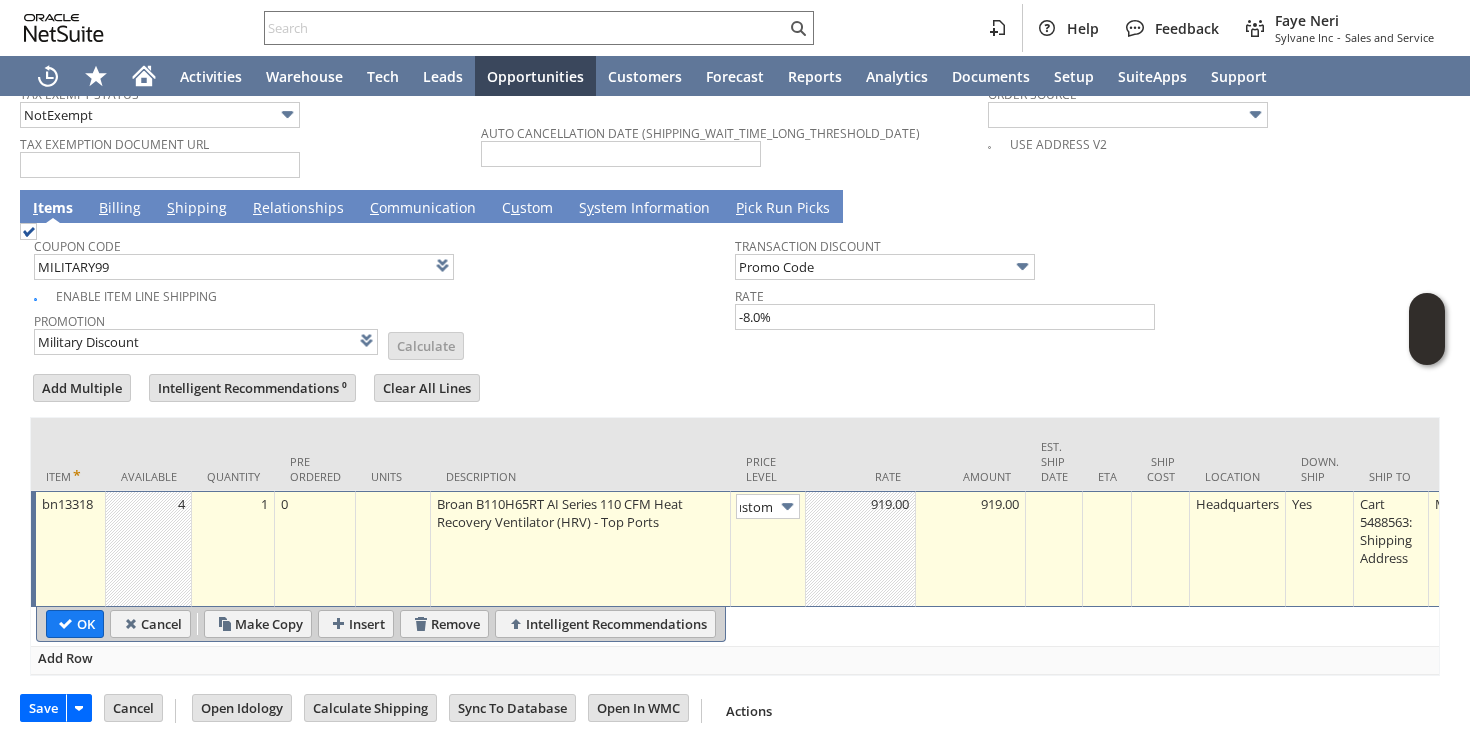 scroll, scrollTop: 0, scrollLeft: 14, axis: horizontal 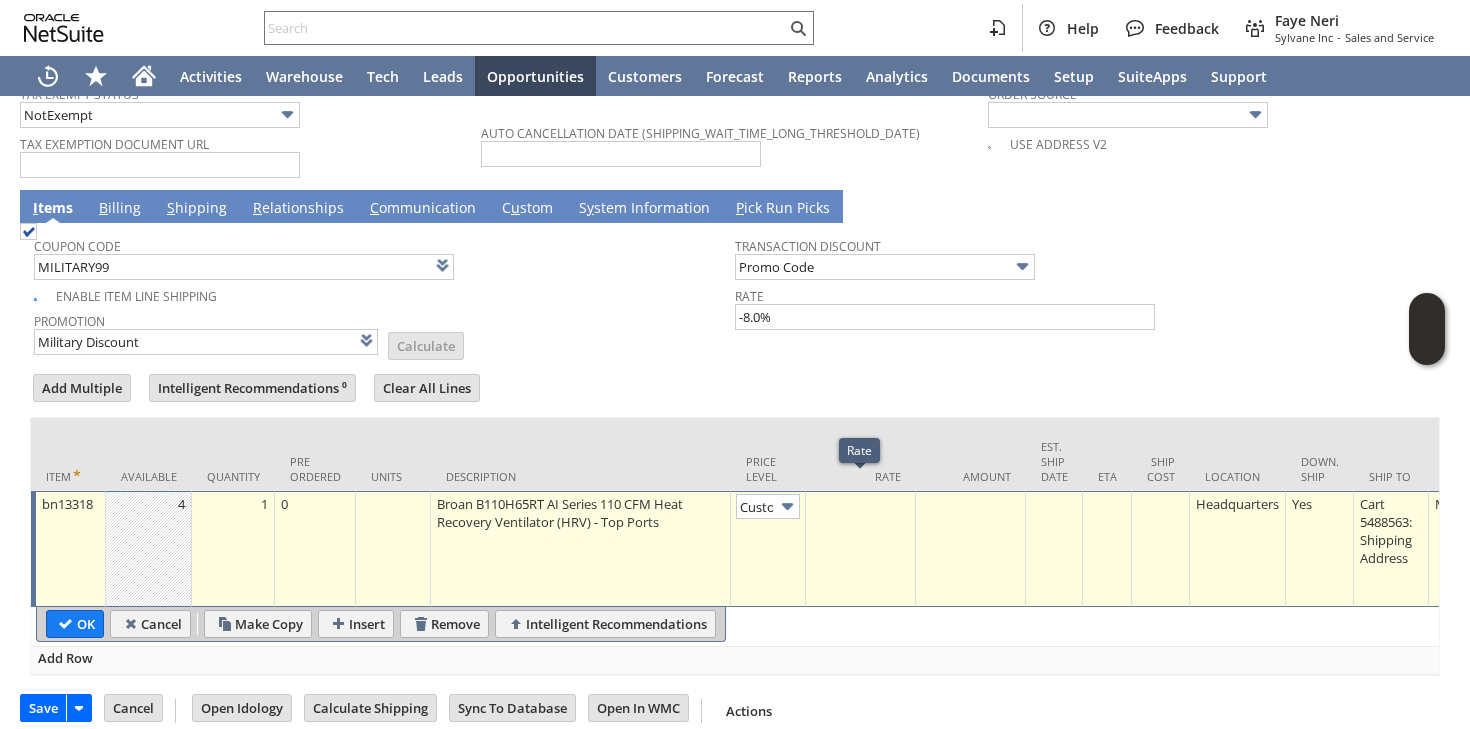 click at bounding box center (860, 504) 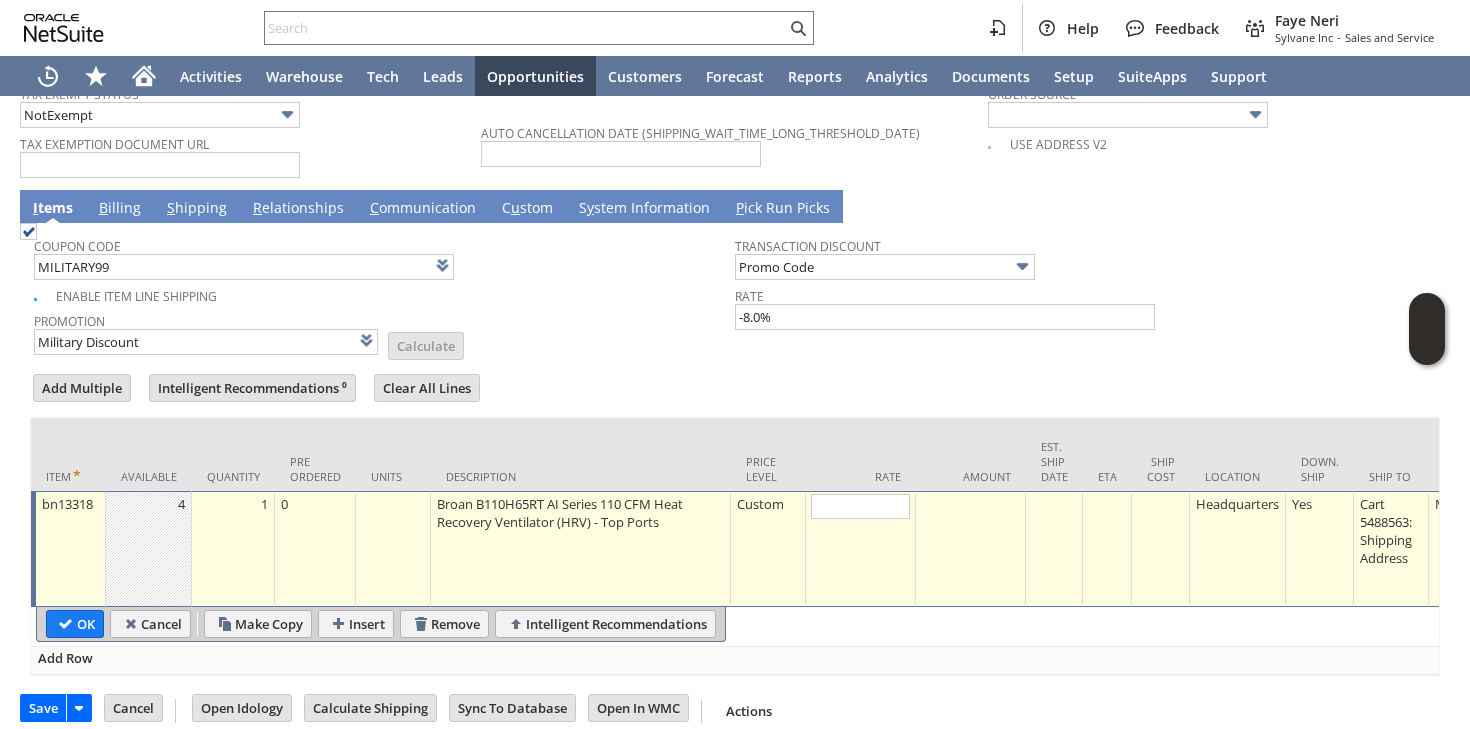 type on "0" 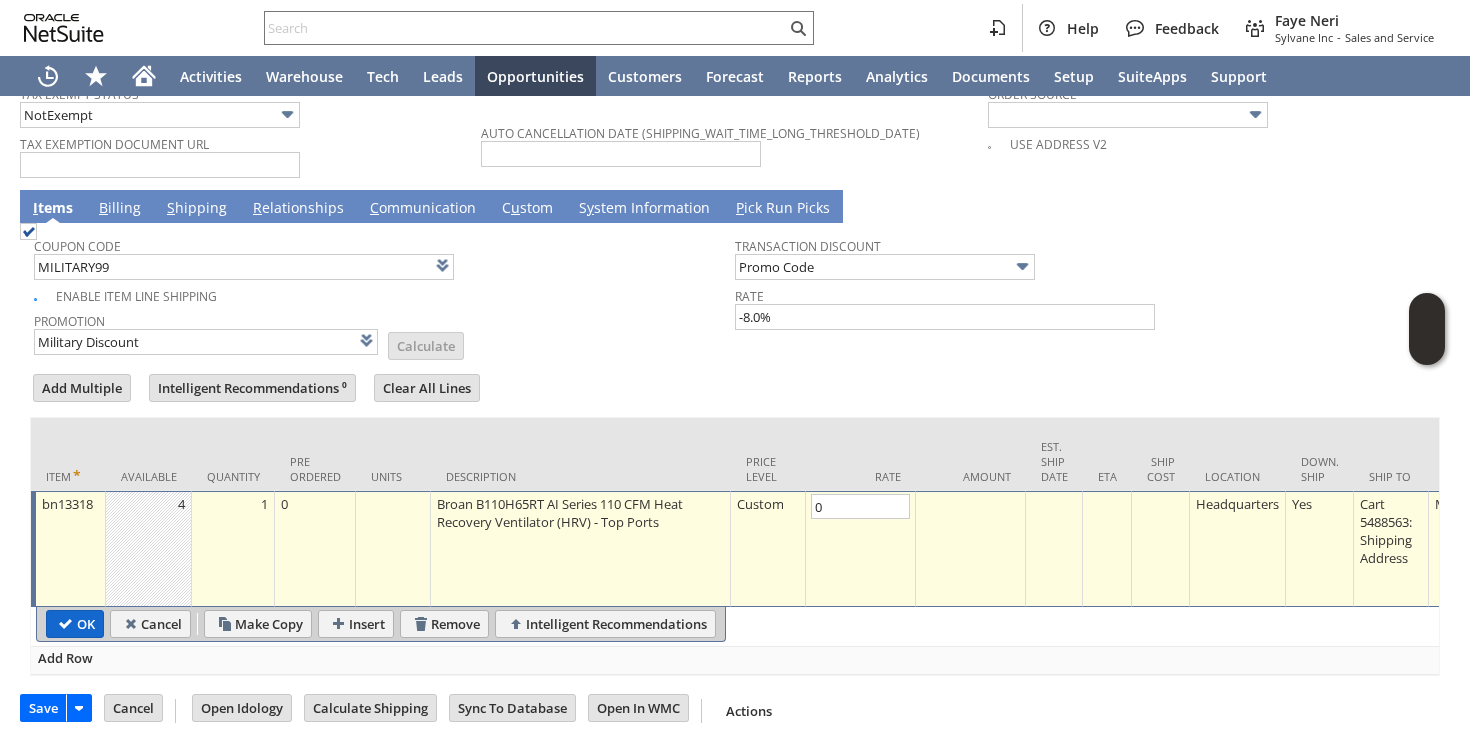 click on "OK" at bounding box center [75, 624] 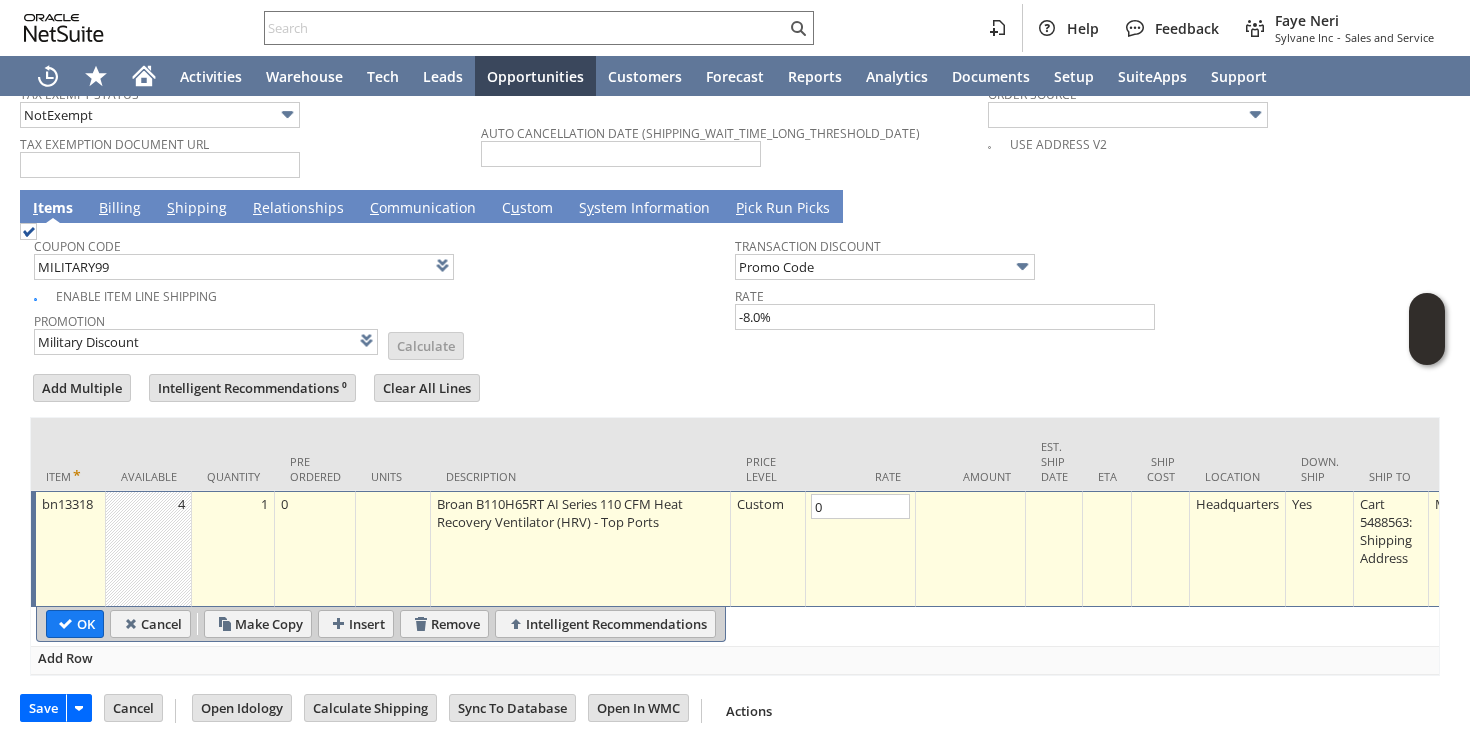 type on "Promo Code" 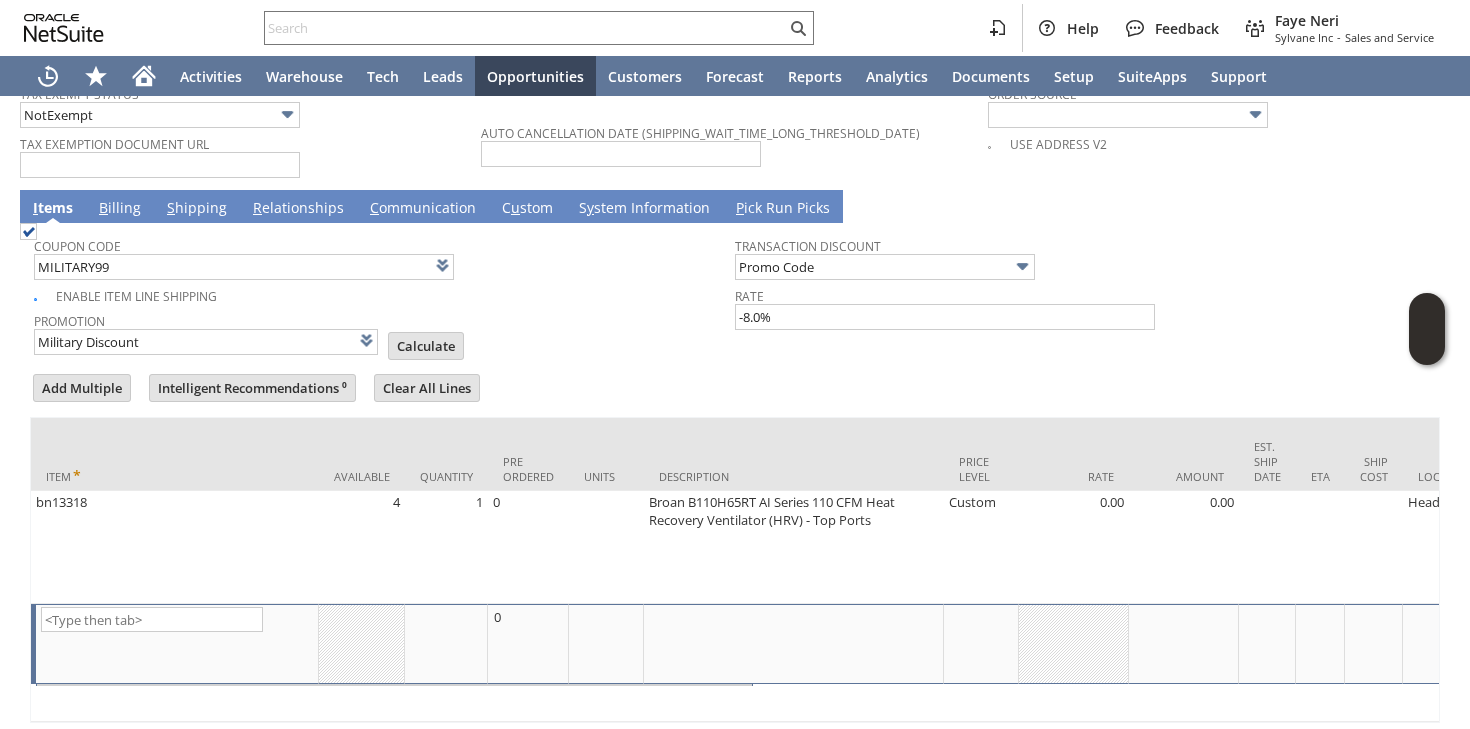 scroll, scrollTop: 1310, scrollLeft: 0, axis: vertical 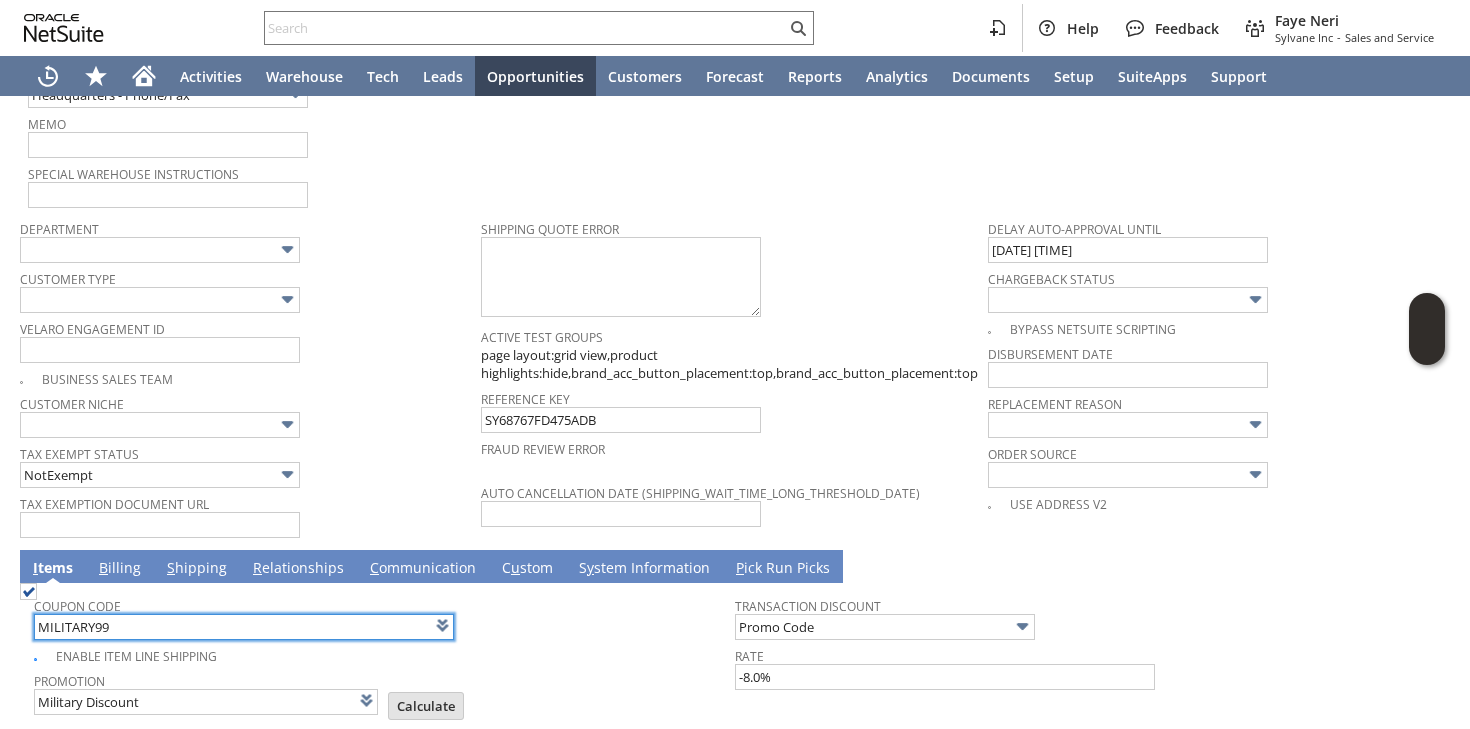click on "MILITARY99" at bounding box center [244, 627] 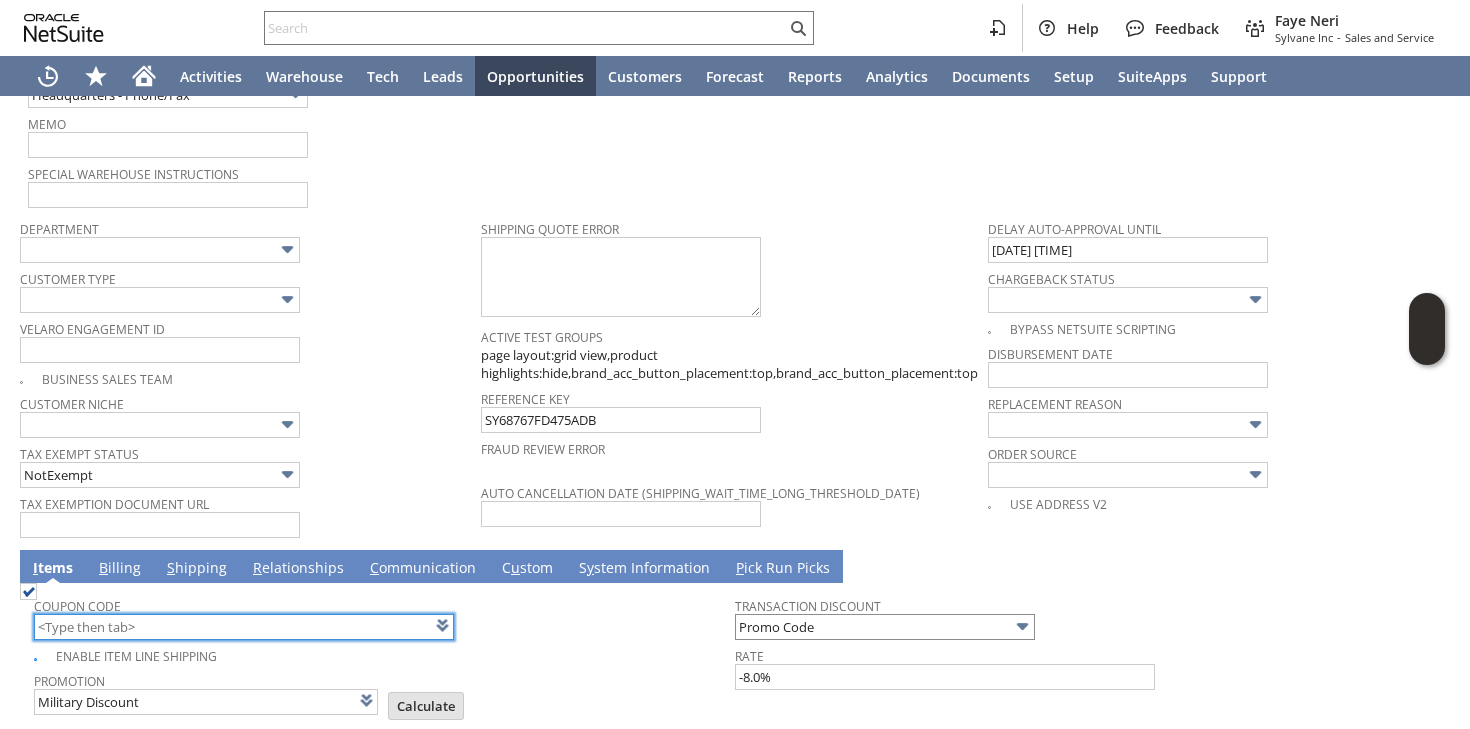 type 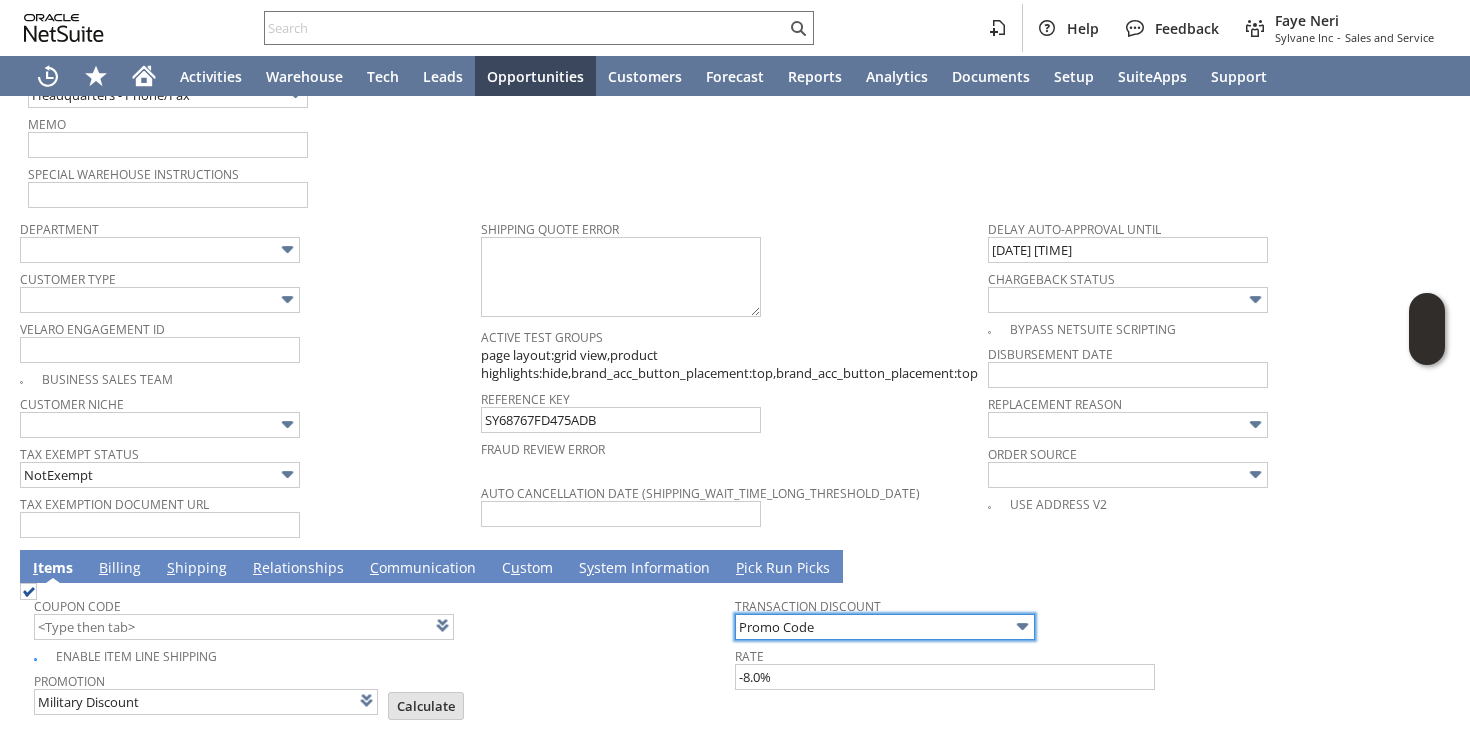 click on "Promo Code" at bounding box center [885, 627] 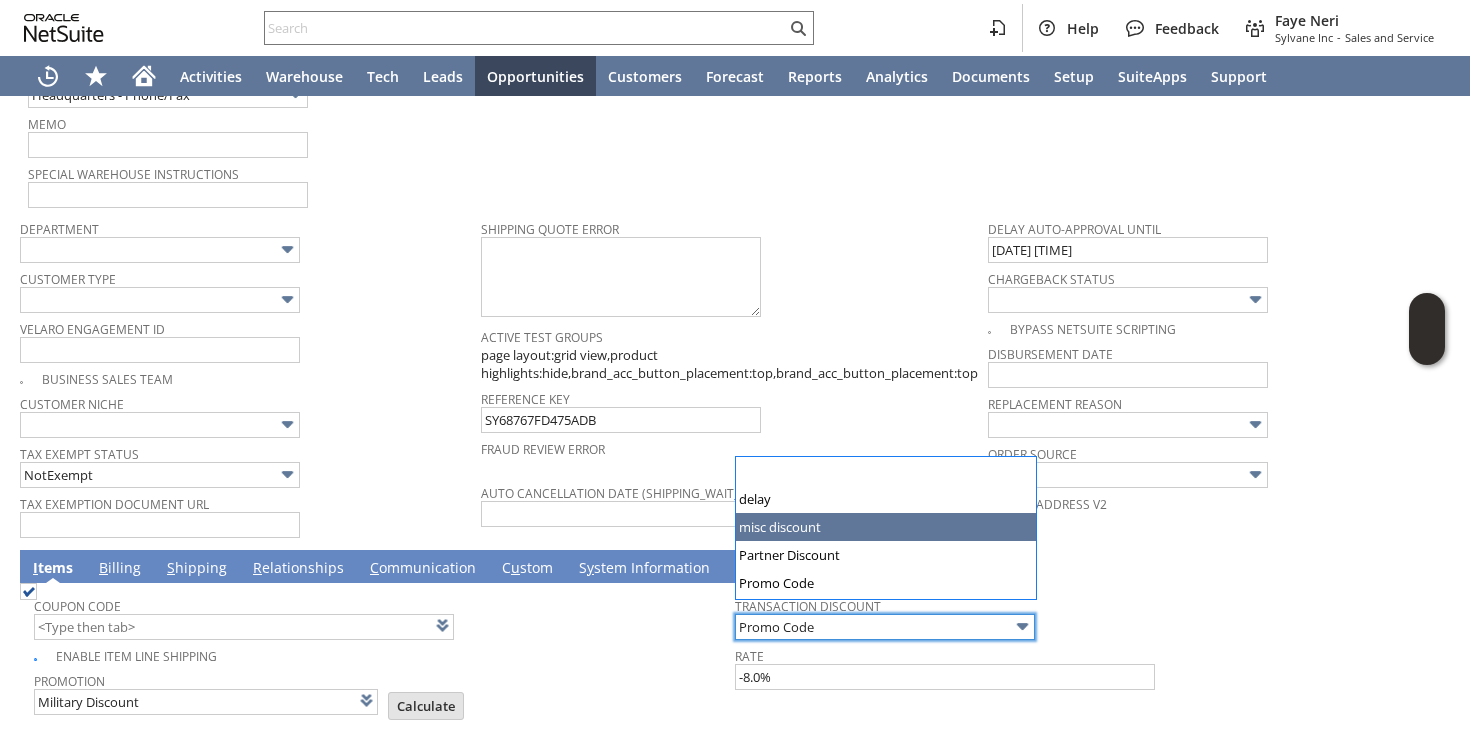 type 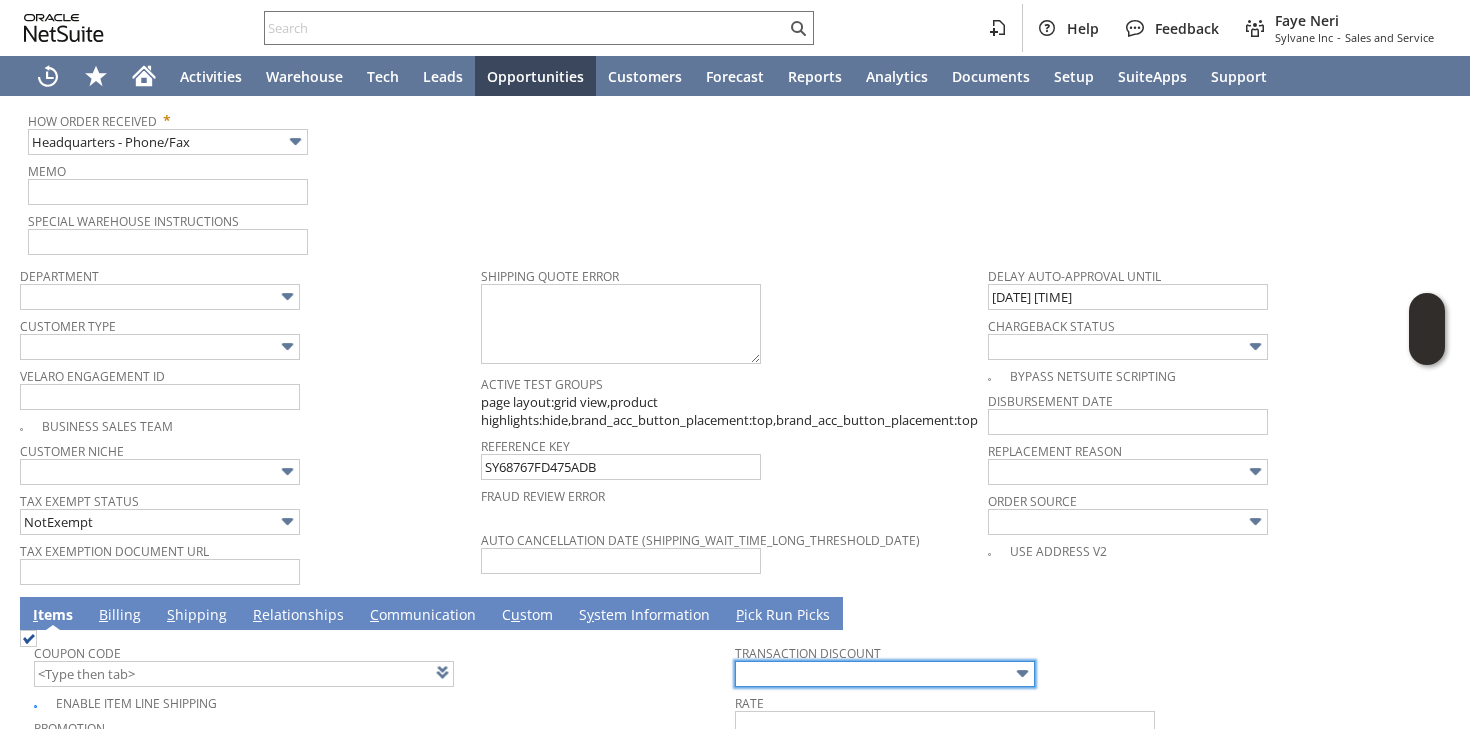 scroll, scrollTop: 1261, scrollLeft: 0, axis: vertical 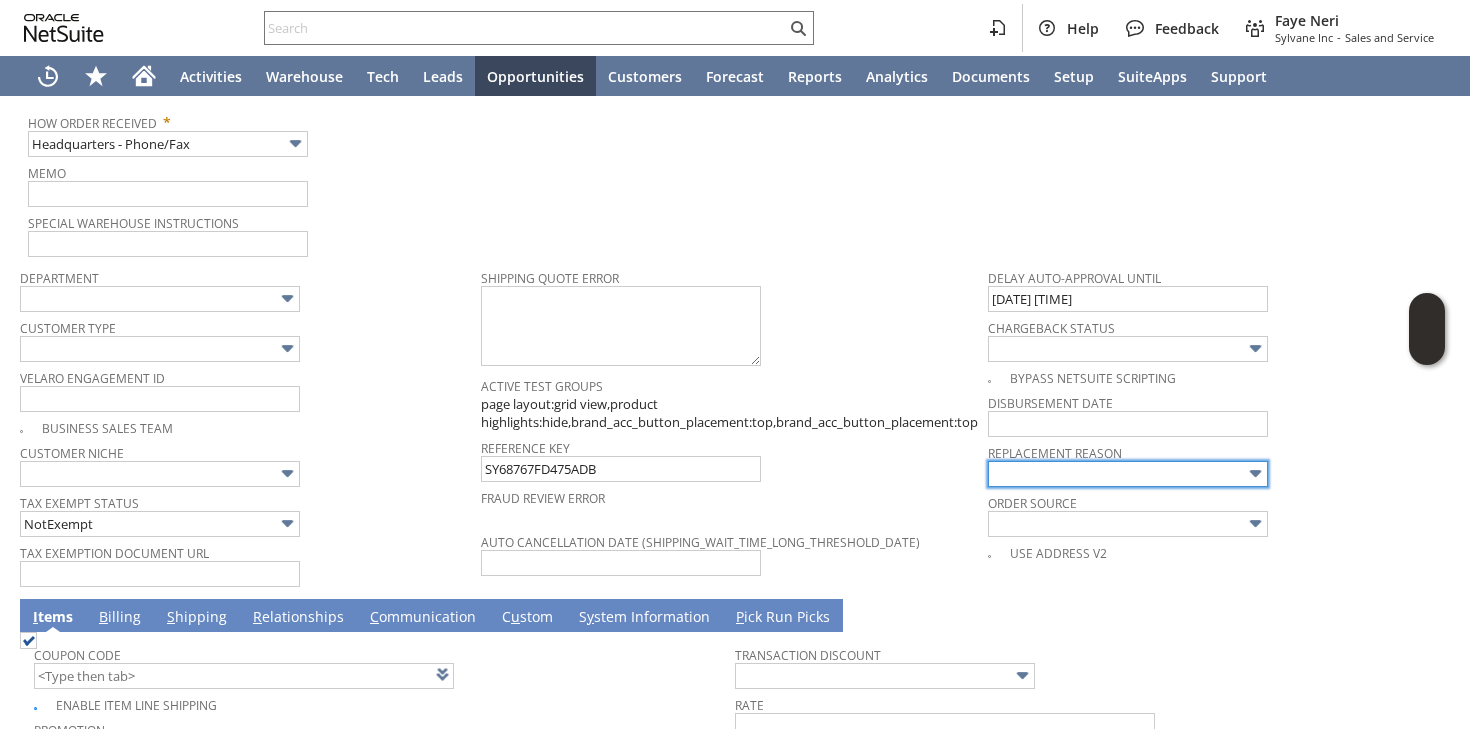 click at bounding box center (1128, 474) 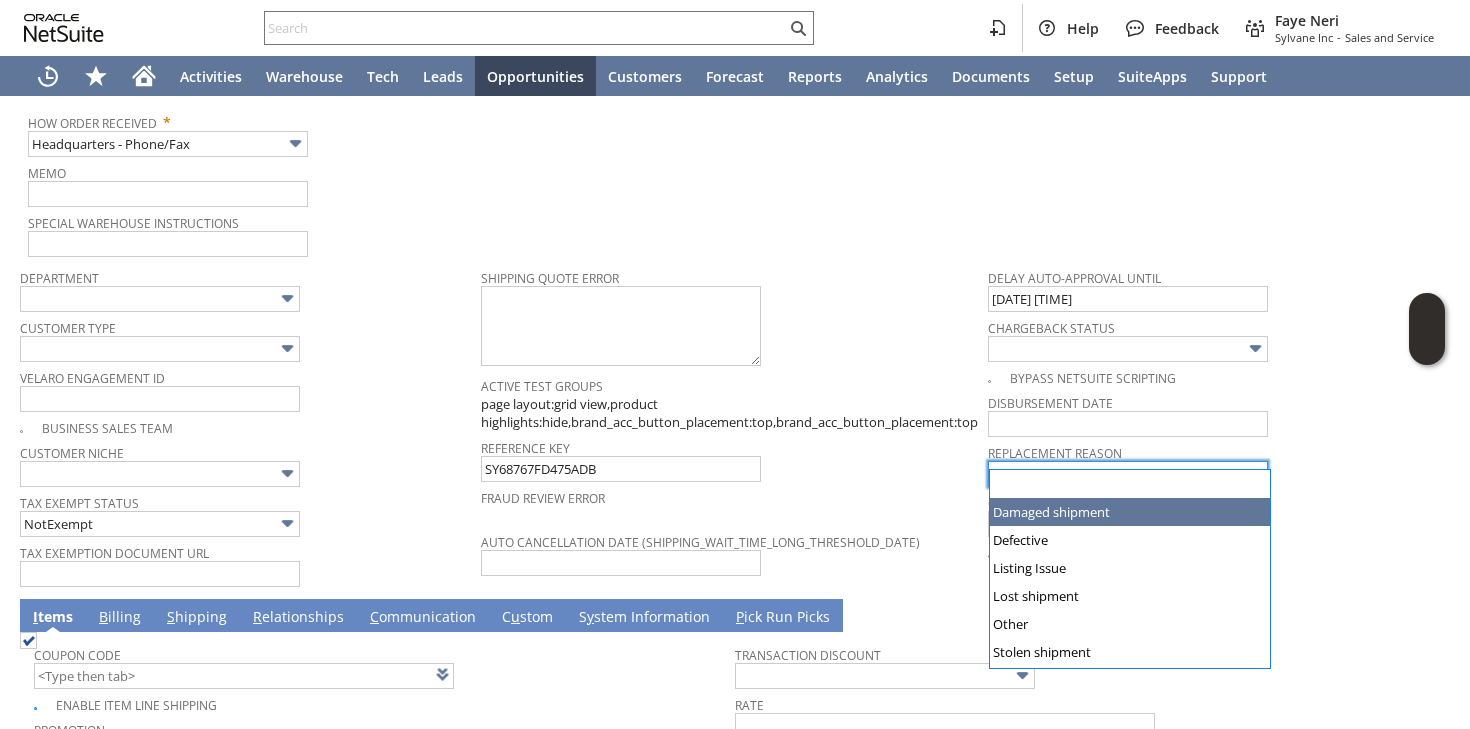 type on "Damaged shipment" 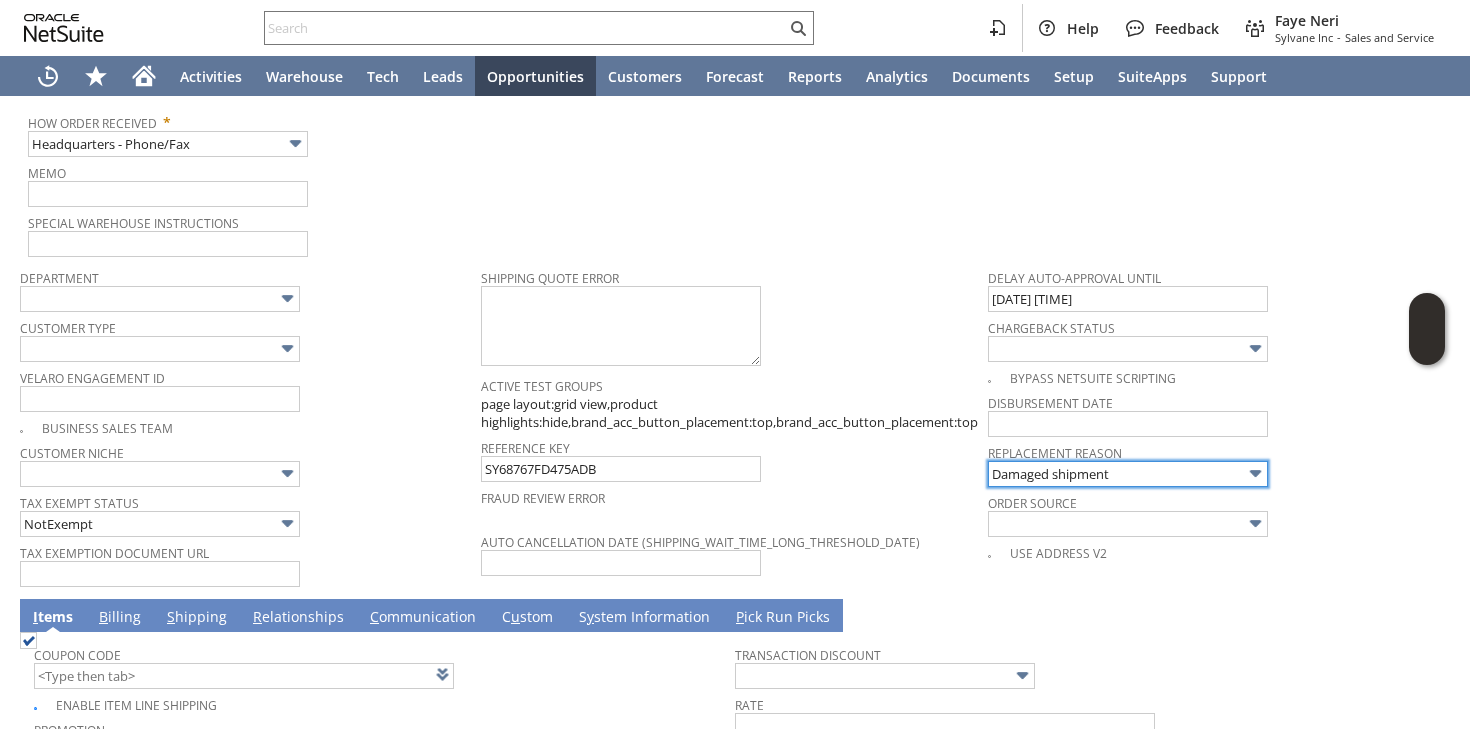 scroll, scrollTop: 1192, scrollLeft: 0, axis: vertical 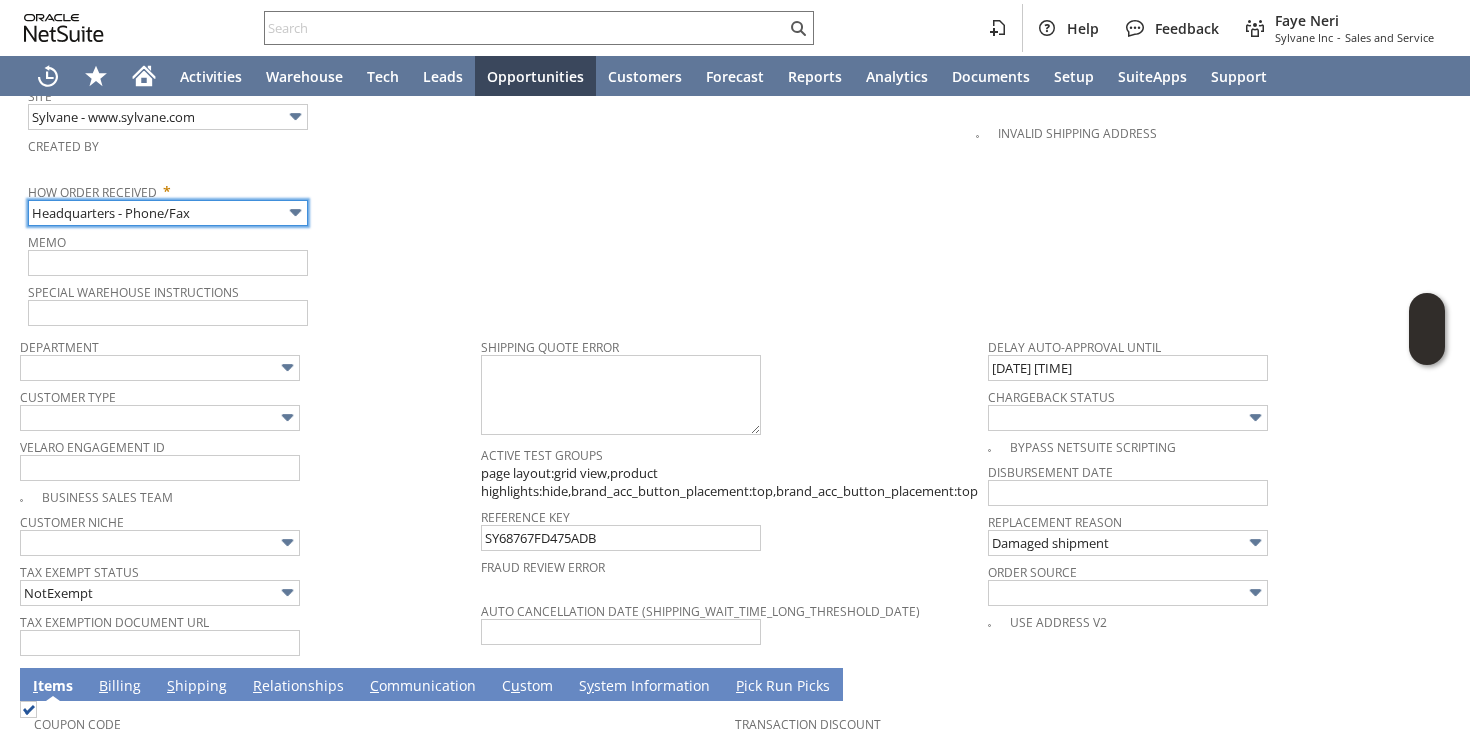click on "Headquarters - Phone/Fax" at bounding box center [168, 213] 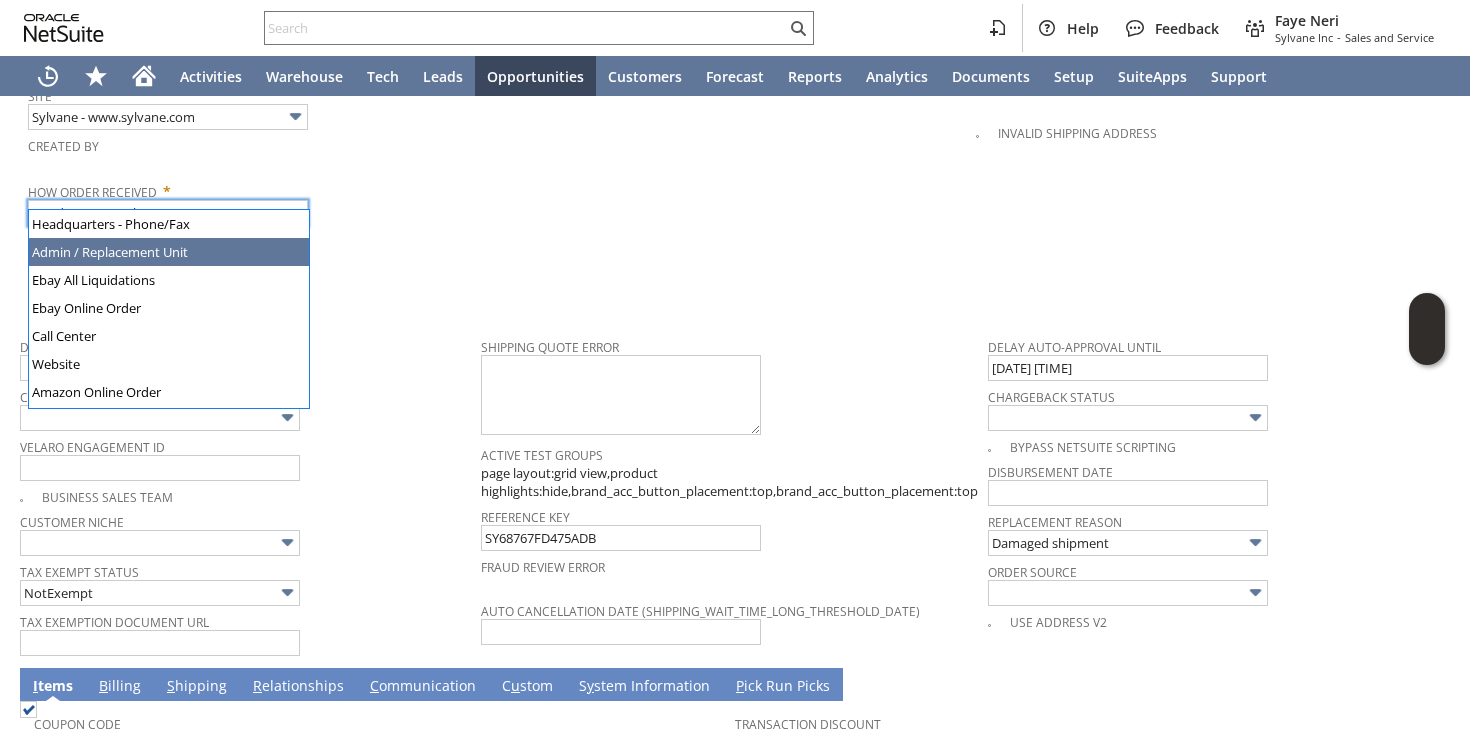 type on "Admin / Replacement Unit" 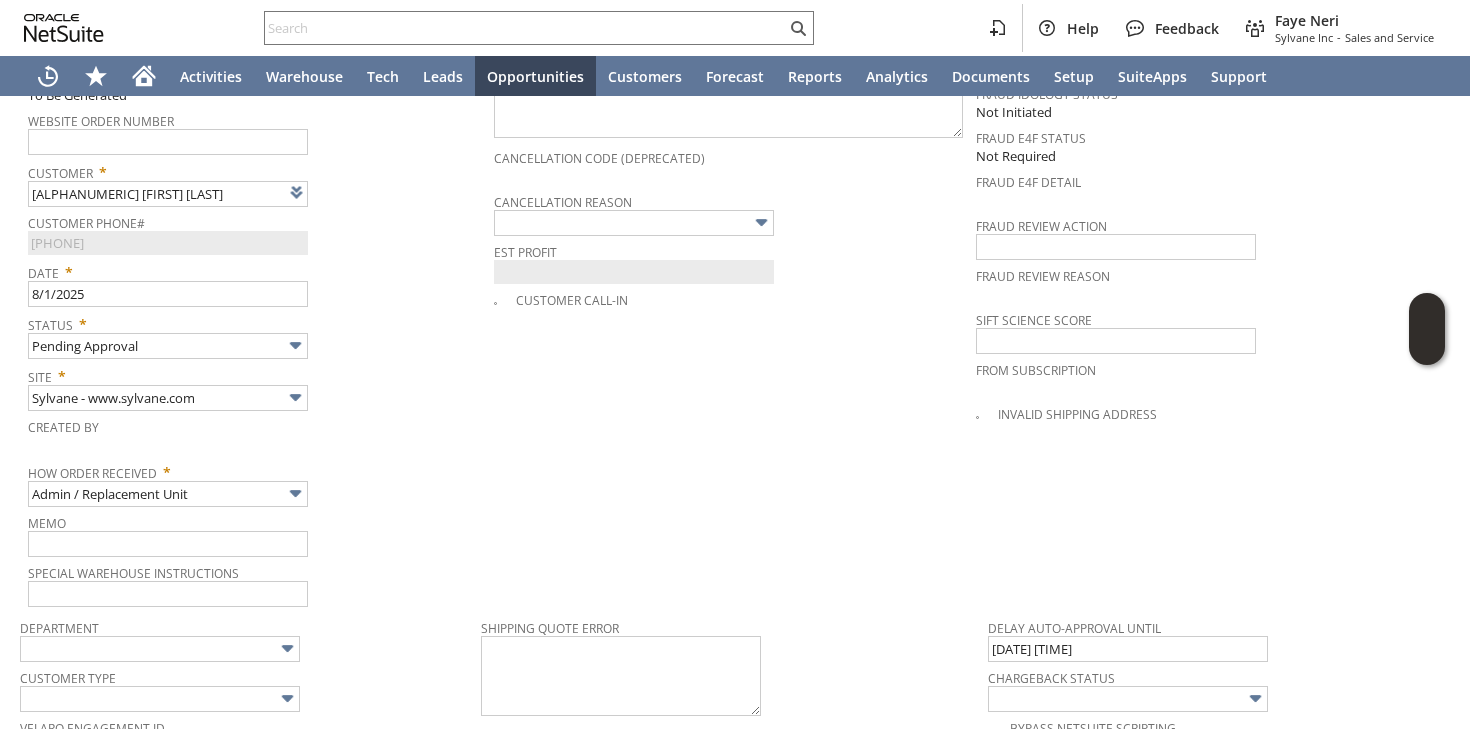 scroll, scrollTop: 954, scrollLeft: 0, axis: vertical 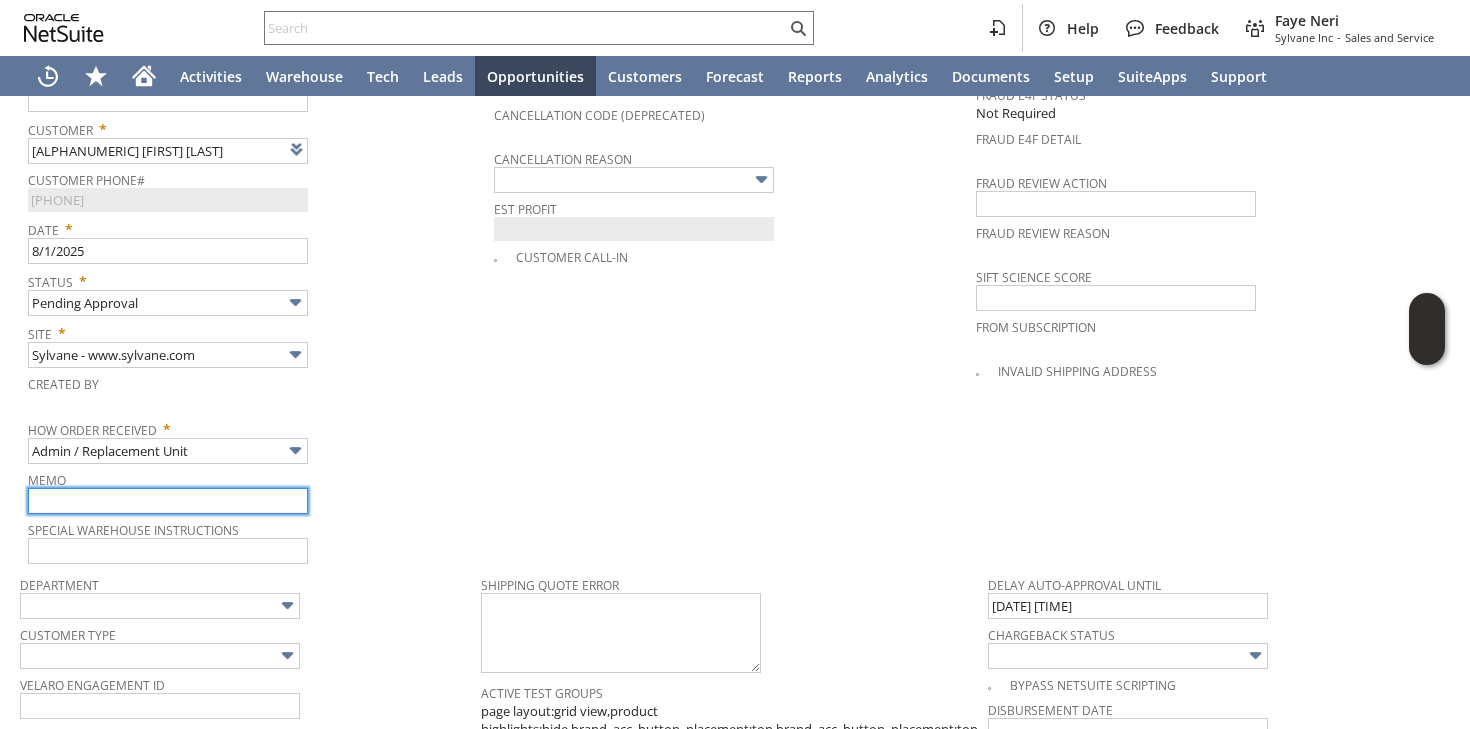 click at bounding box center (168, 501) 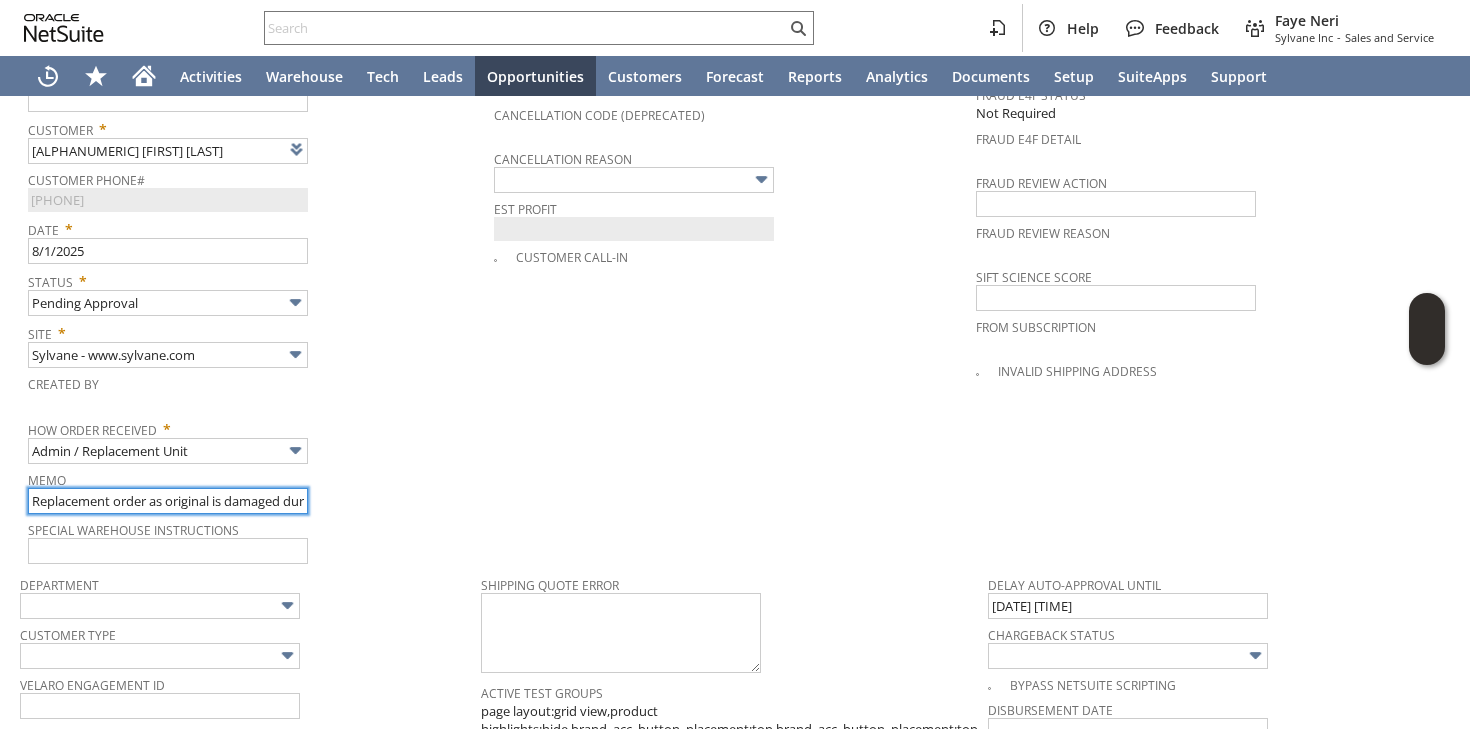 click on "Replacement order as original is damaged during shipping" at bounding box center (168, 501) 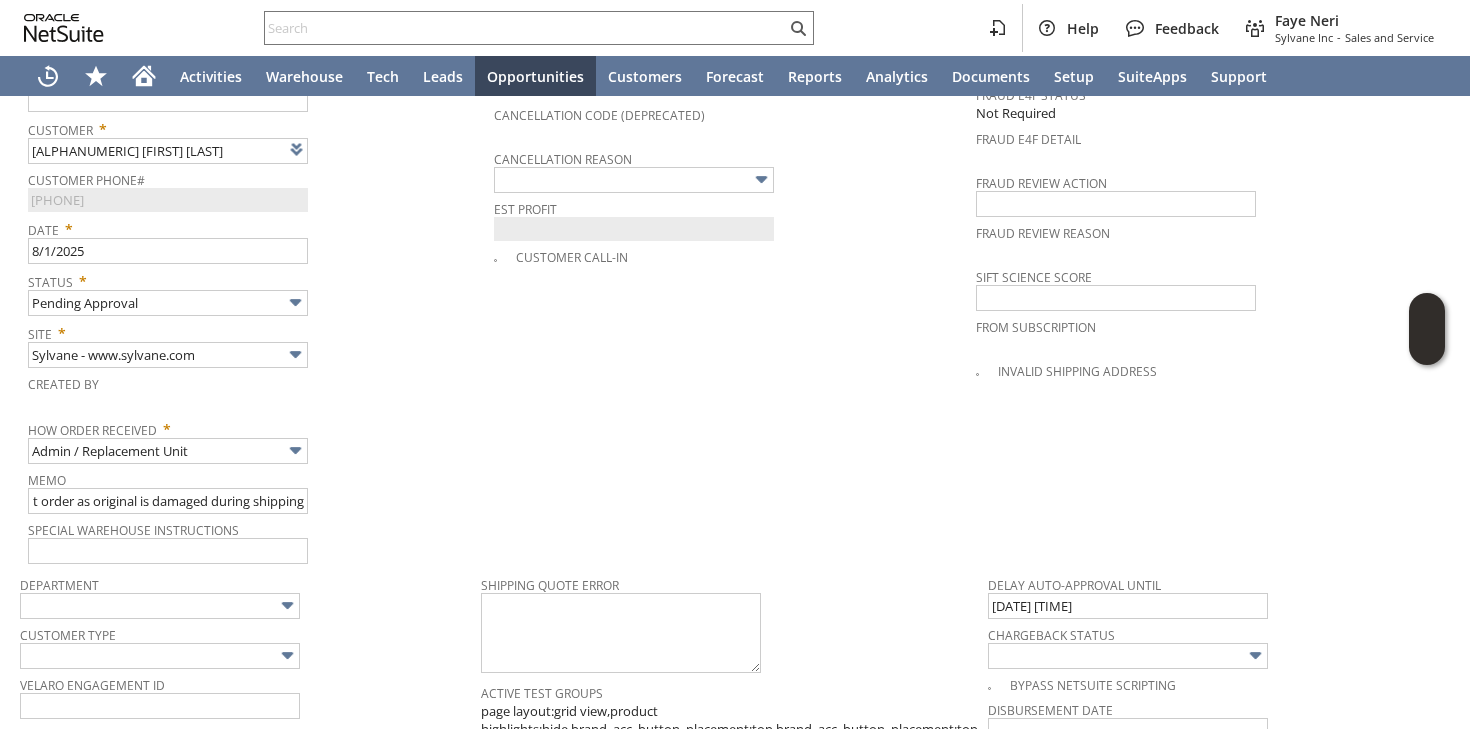 click on "PO #
Customer Comments / Special Instructions
Cancellation Code (deprecated)
Cancellation Reason
Est Profit
Customer Call-in" at bounding box center (734, 252) 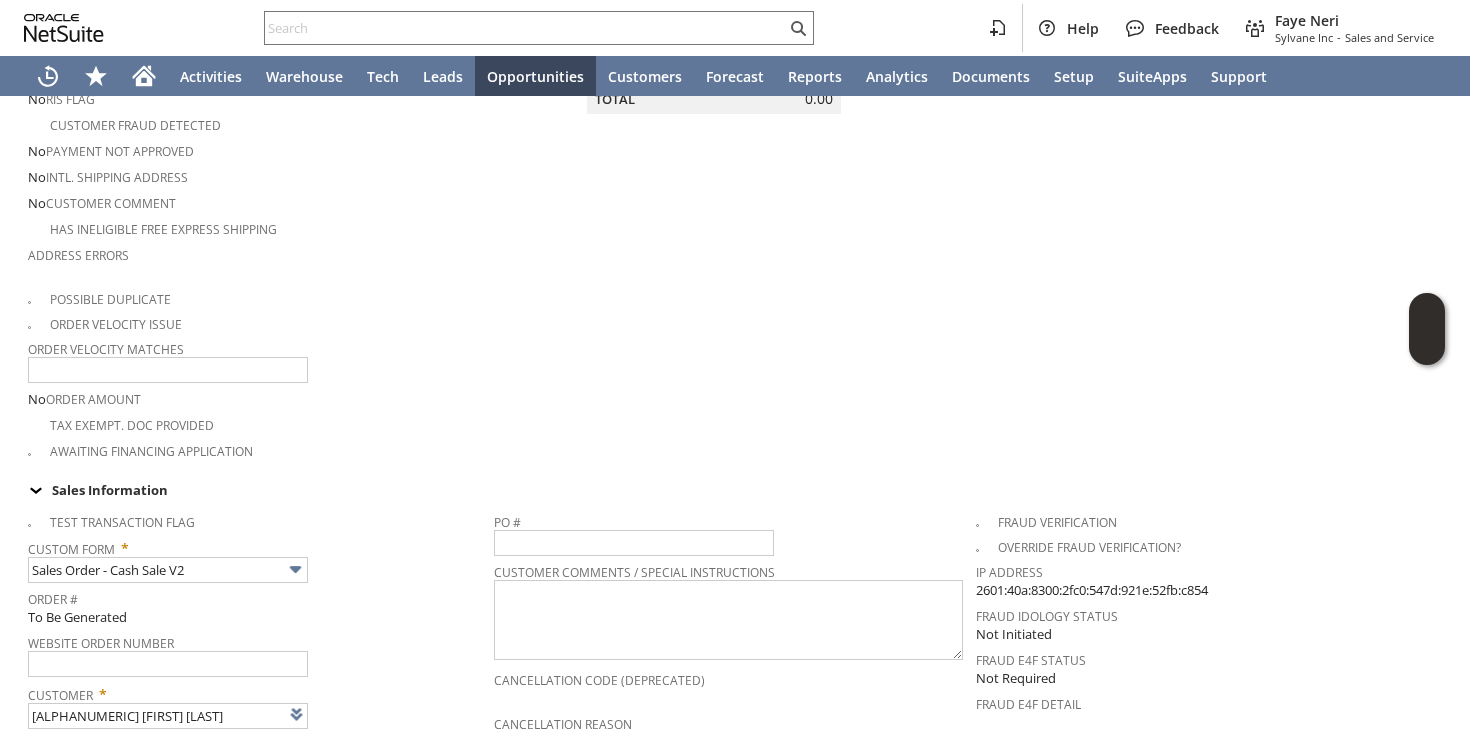 scroll, scrollTop: 0, scrollLeft: 0, axis: both 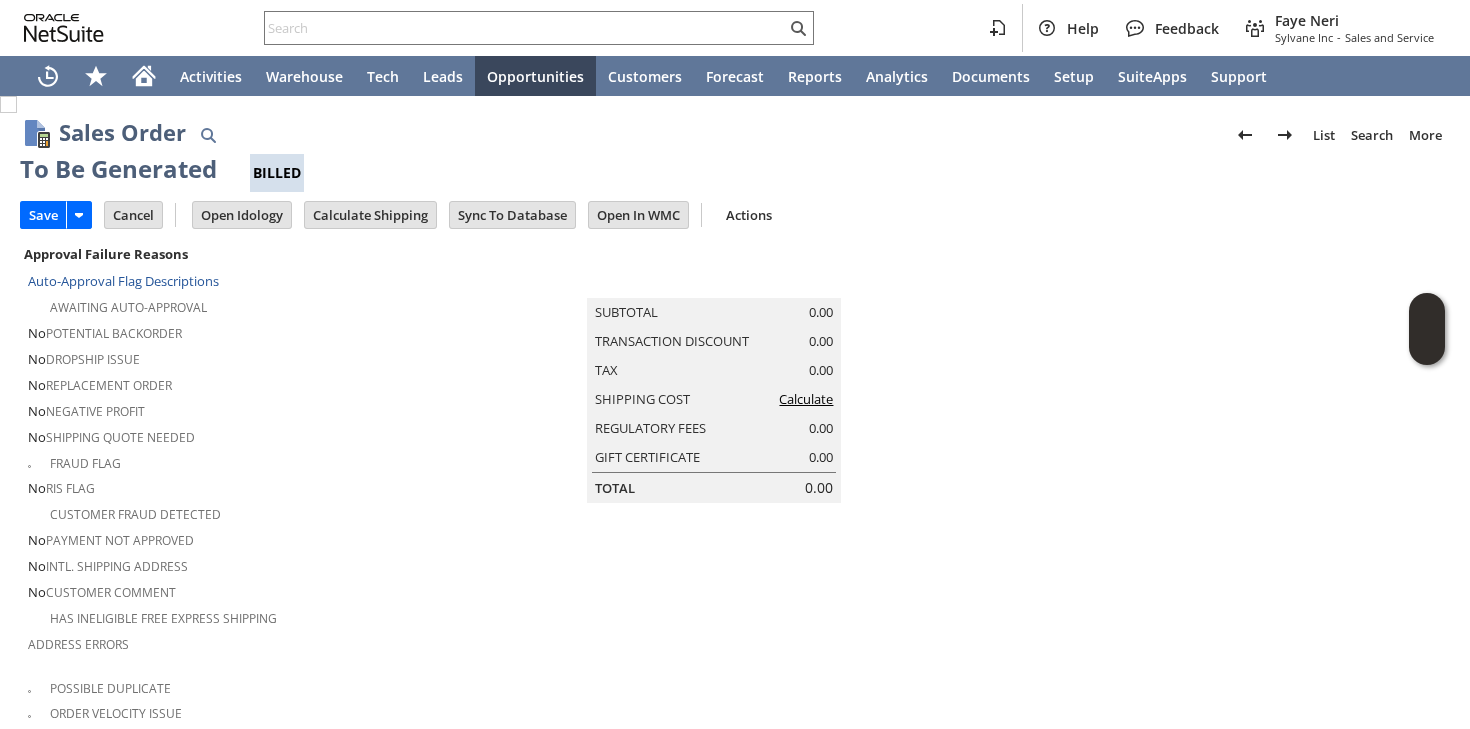 click on "Calculate" at bounding box center (806, 399) 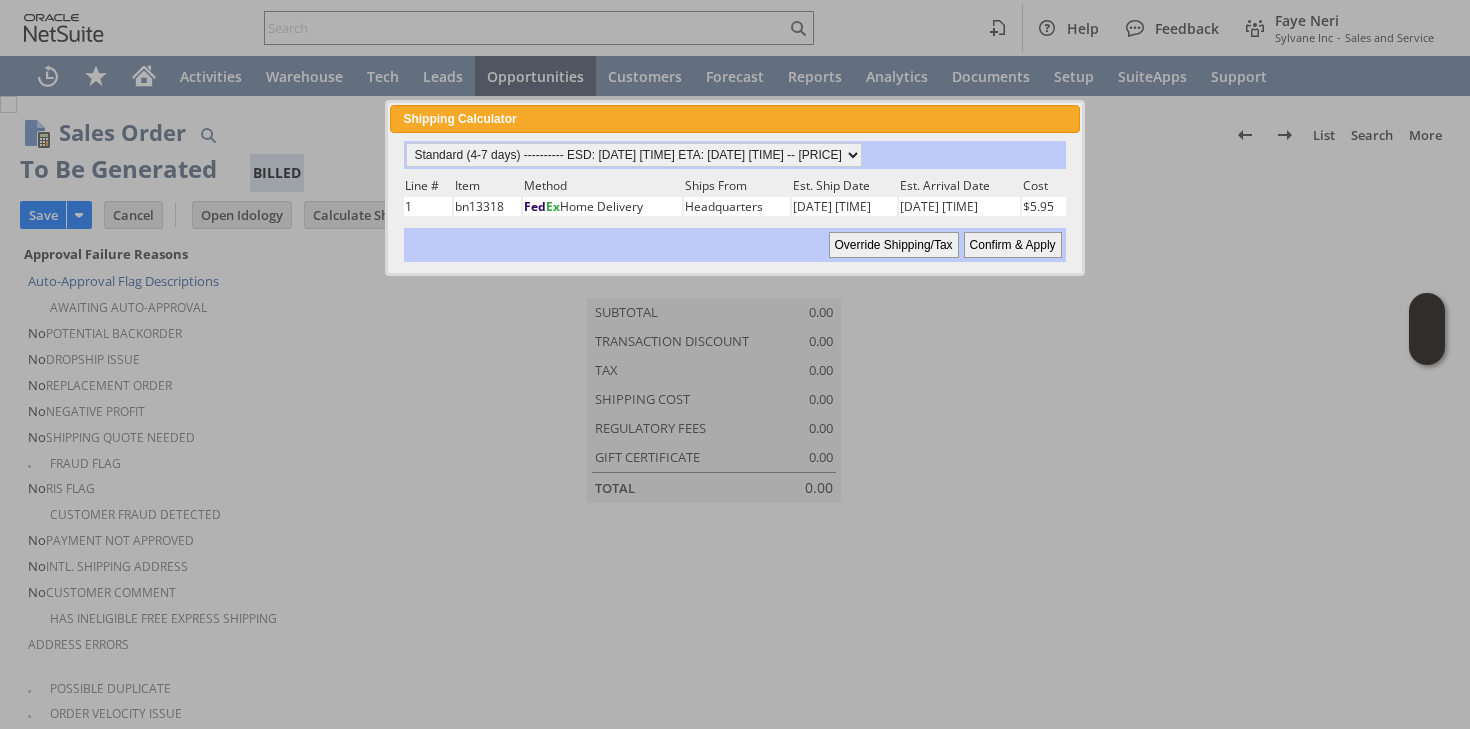 click on "Confirm & Apply" at bounding box center [1013, 245] 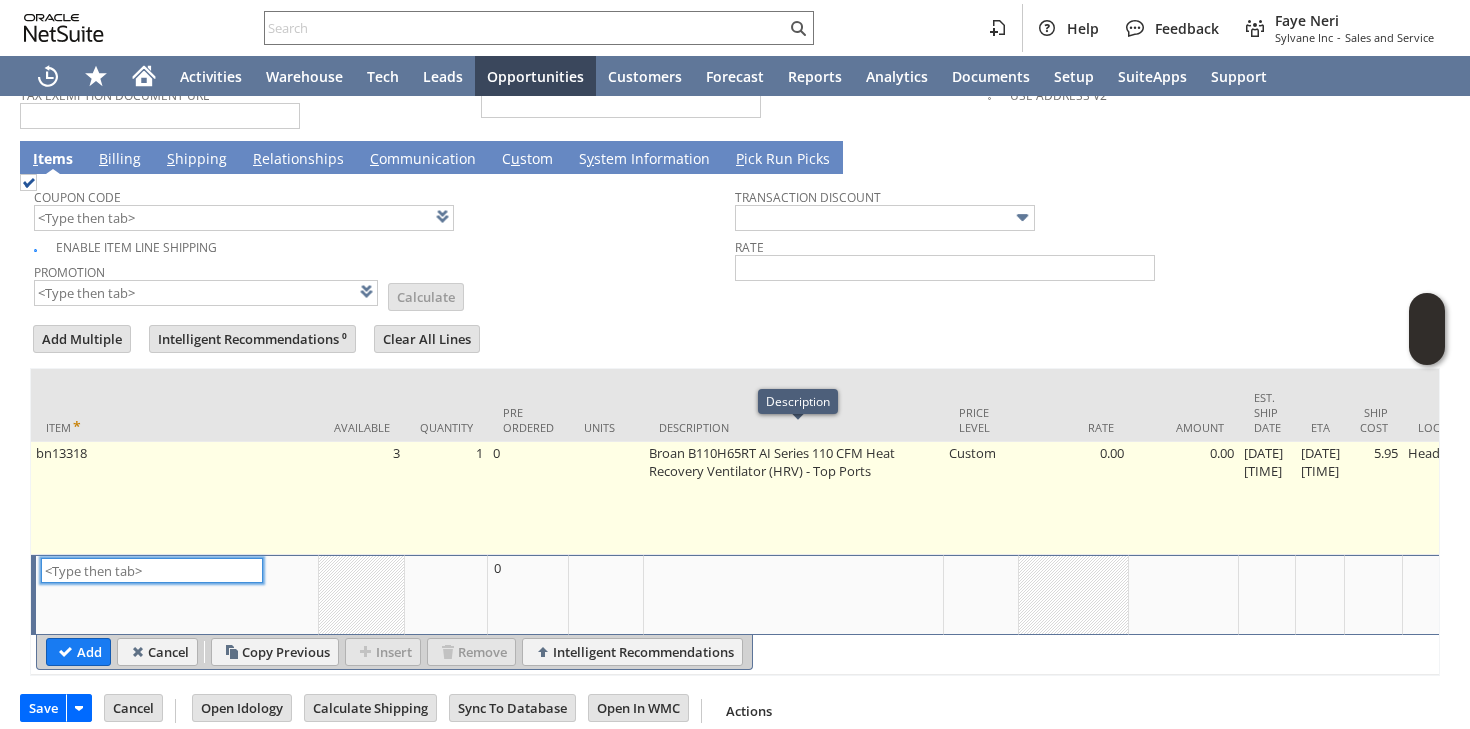scroll, scrollTop: 1721, scrollLeft: 0, axis: vertical 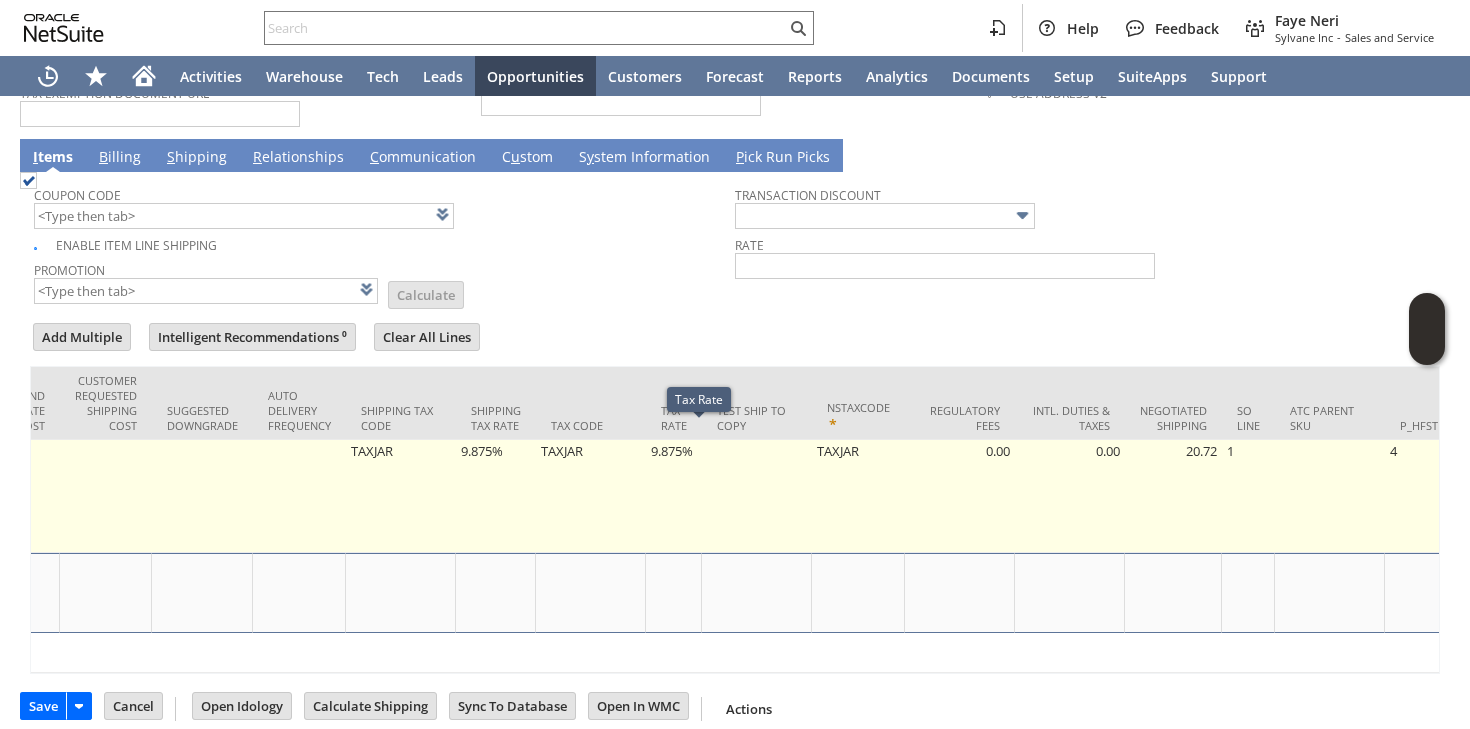 click on "9.875%" at bounding box center (674, 496) 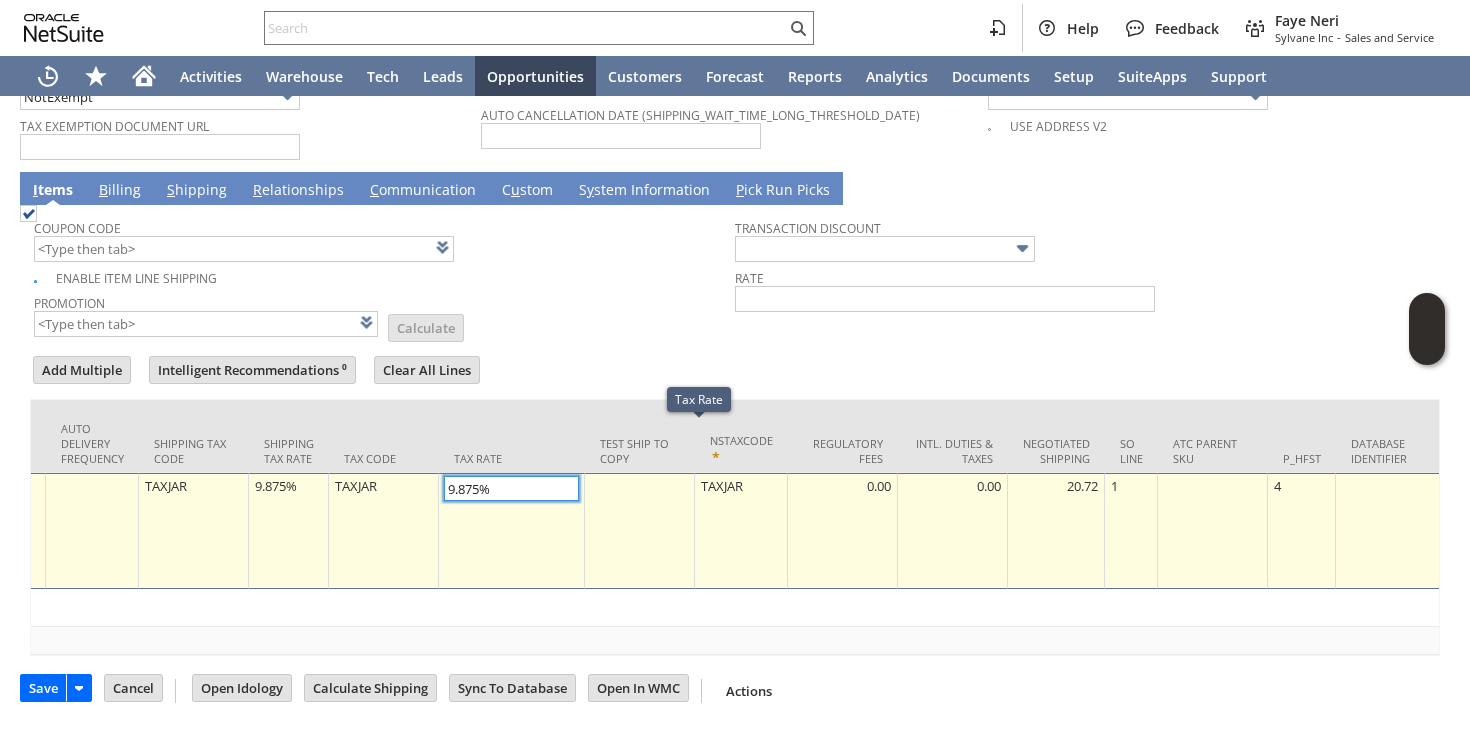 scroll, scrollTop: 1670, scrollLeft: 0, axis: vertical 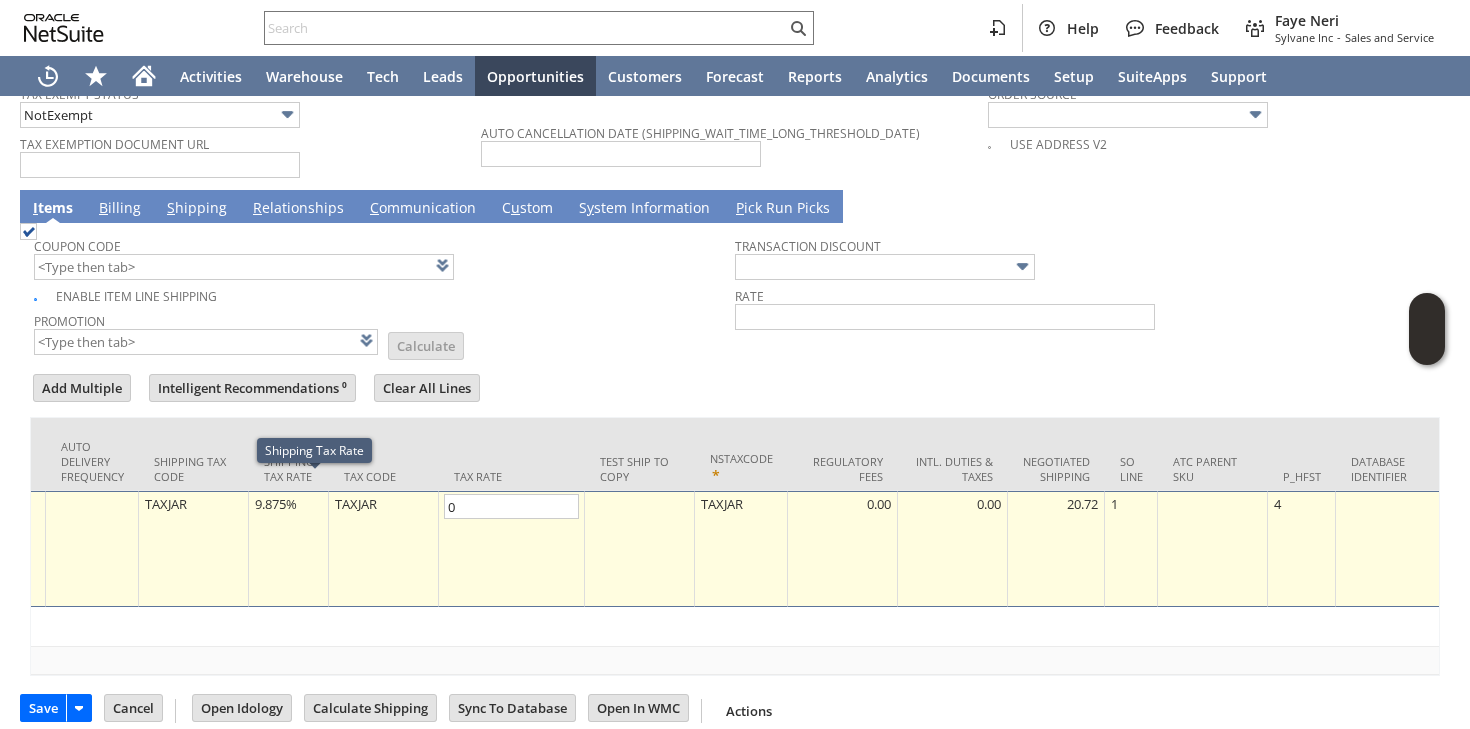type on "0.0%" 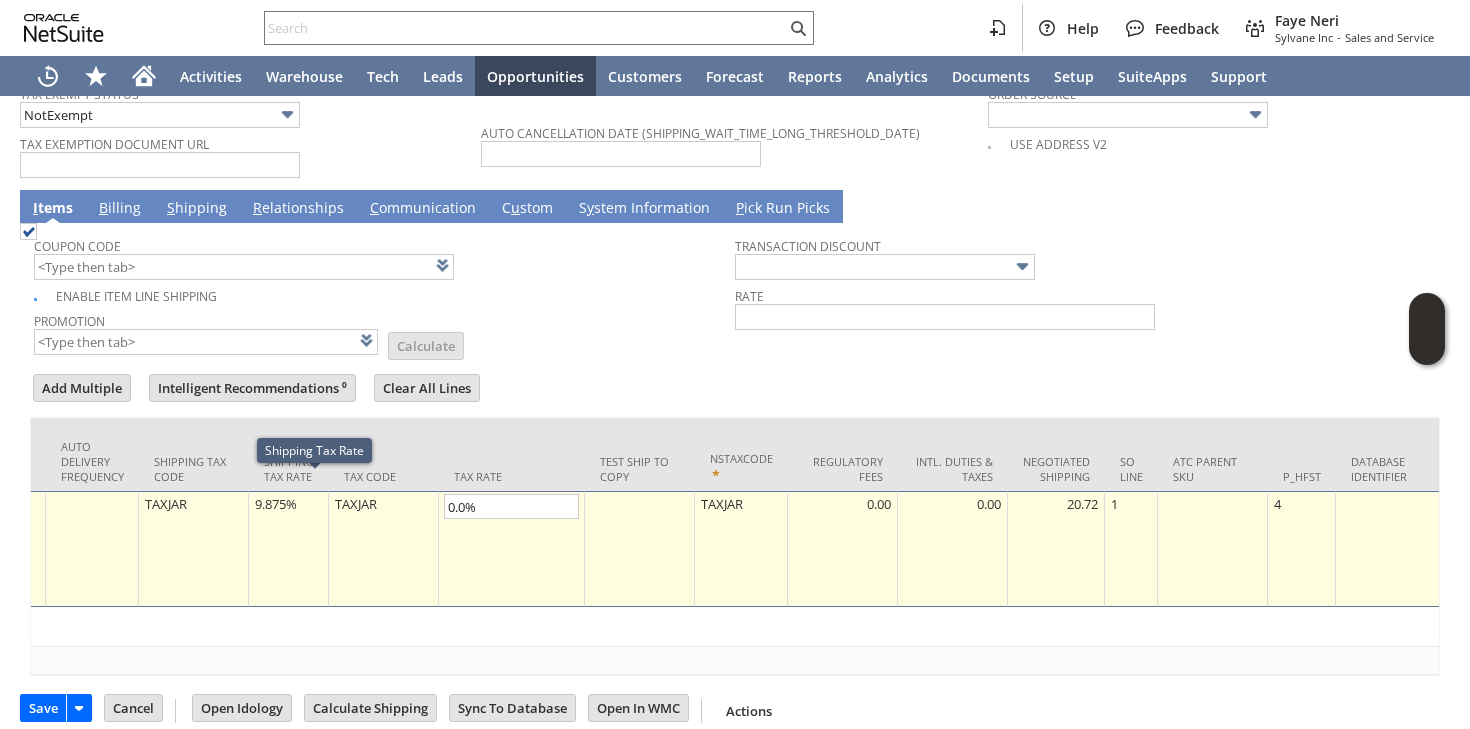 click on "9.875%" at bounding box center (288, 504) 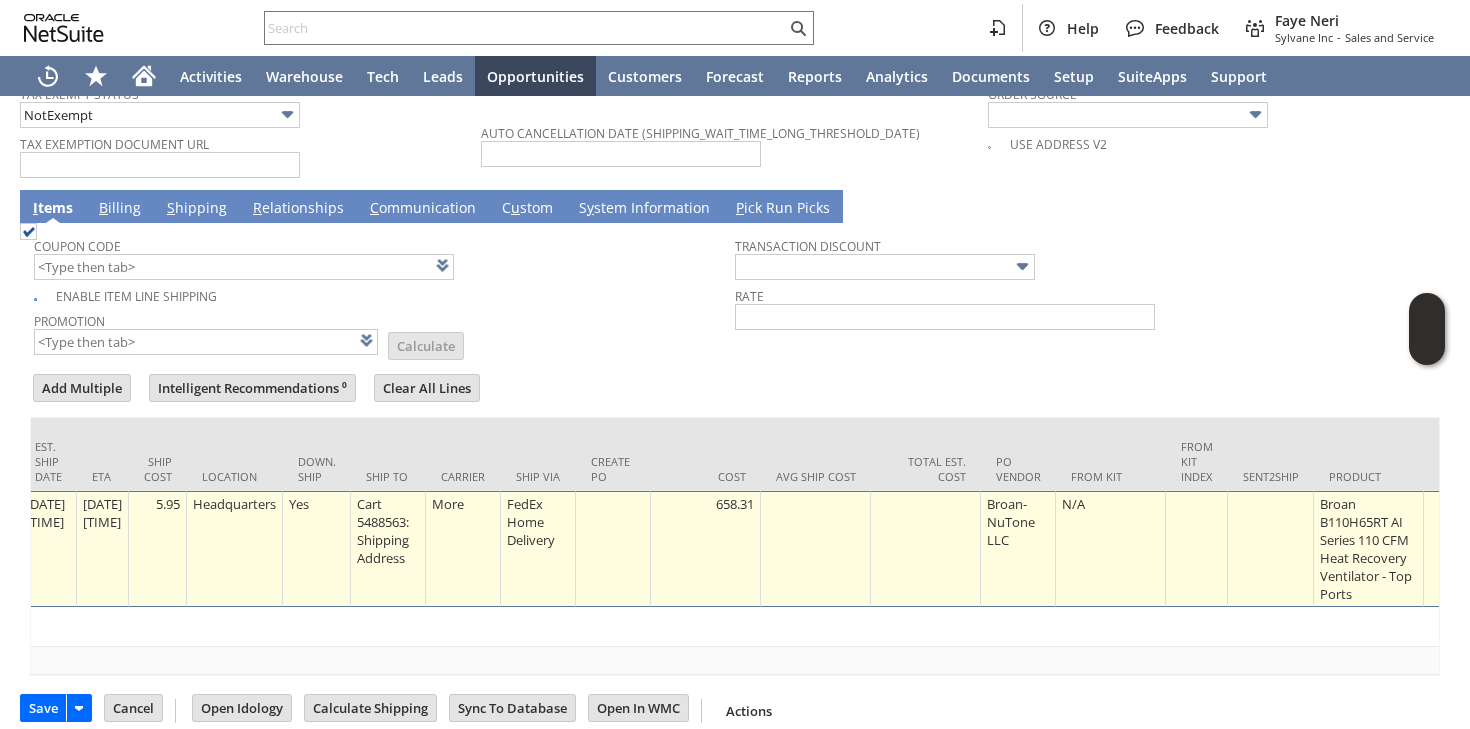 scroll, scrollTop: 0, scrollLeft: 999, axis: horizontal 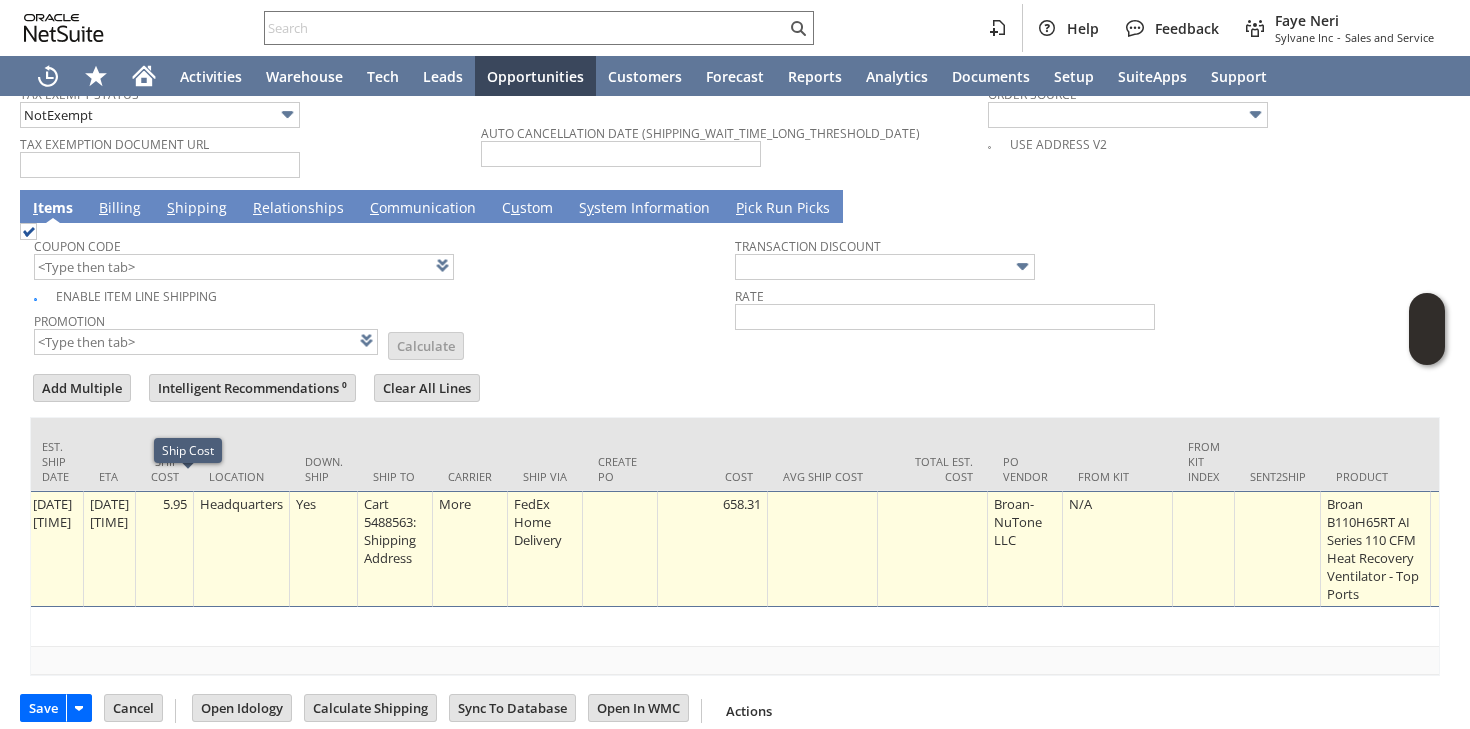 type on "0.0%" 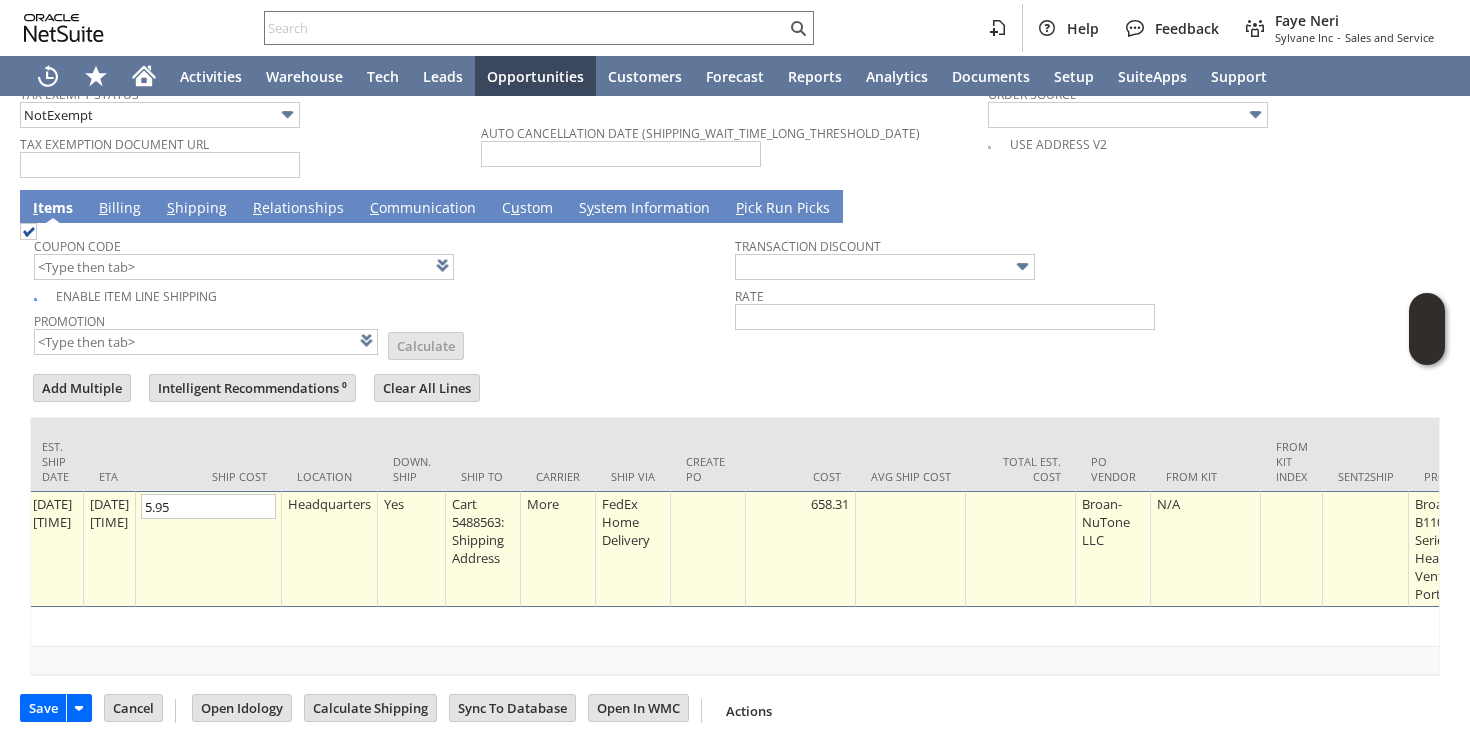type on "0" 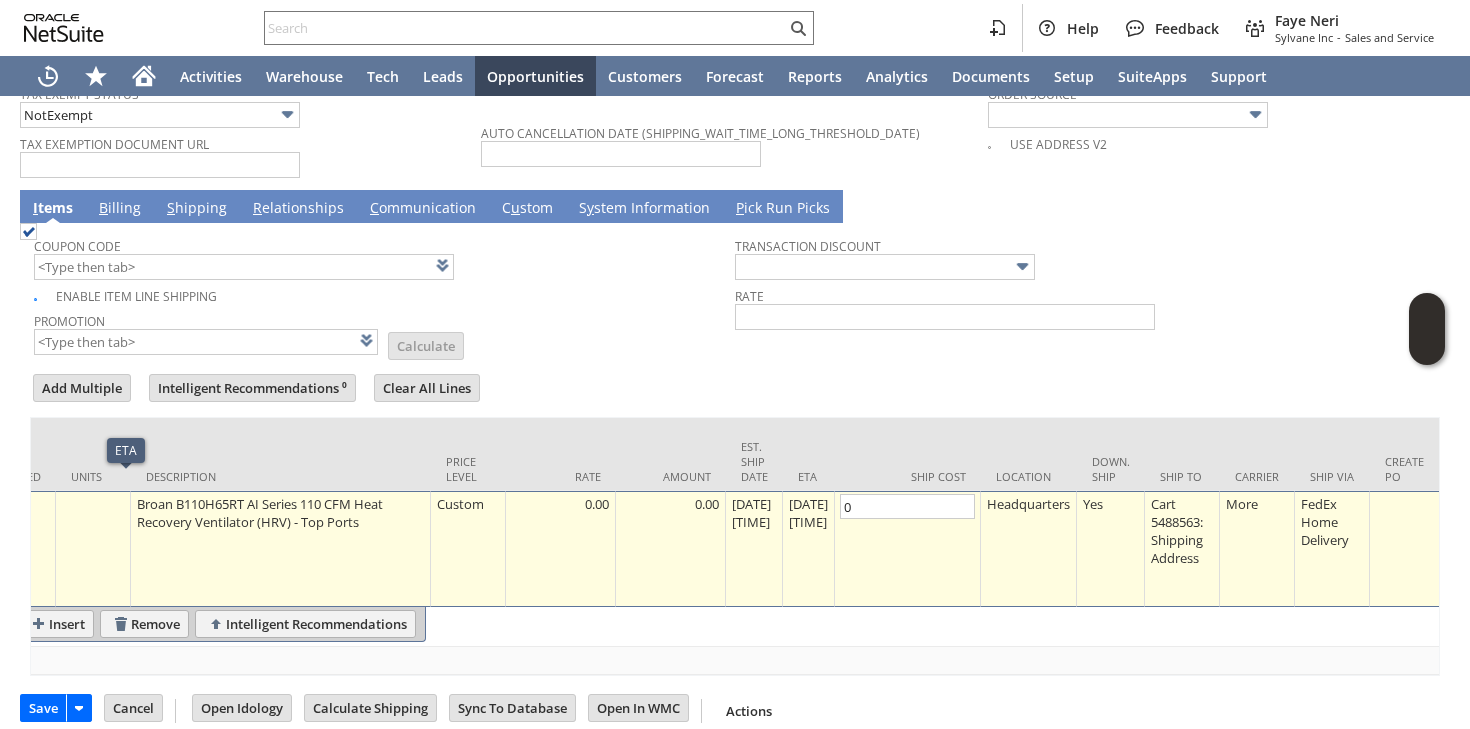 scroll, scrollTop: 0, scrollLeft: 0, axis: both 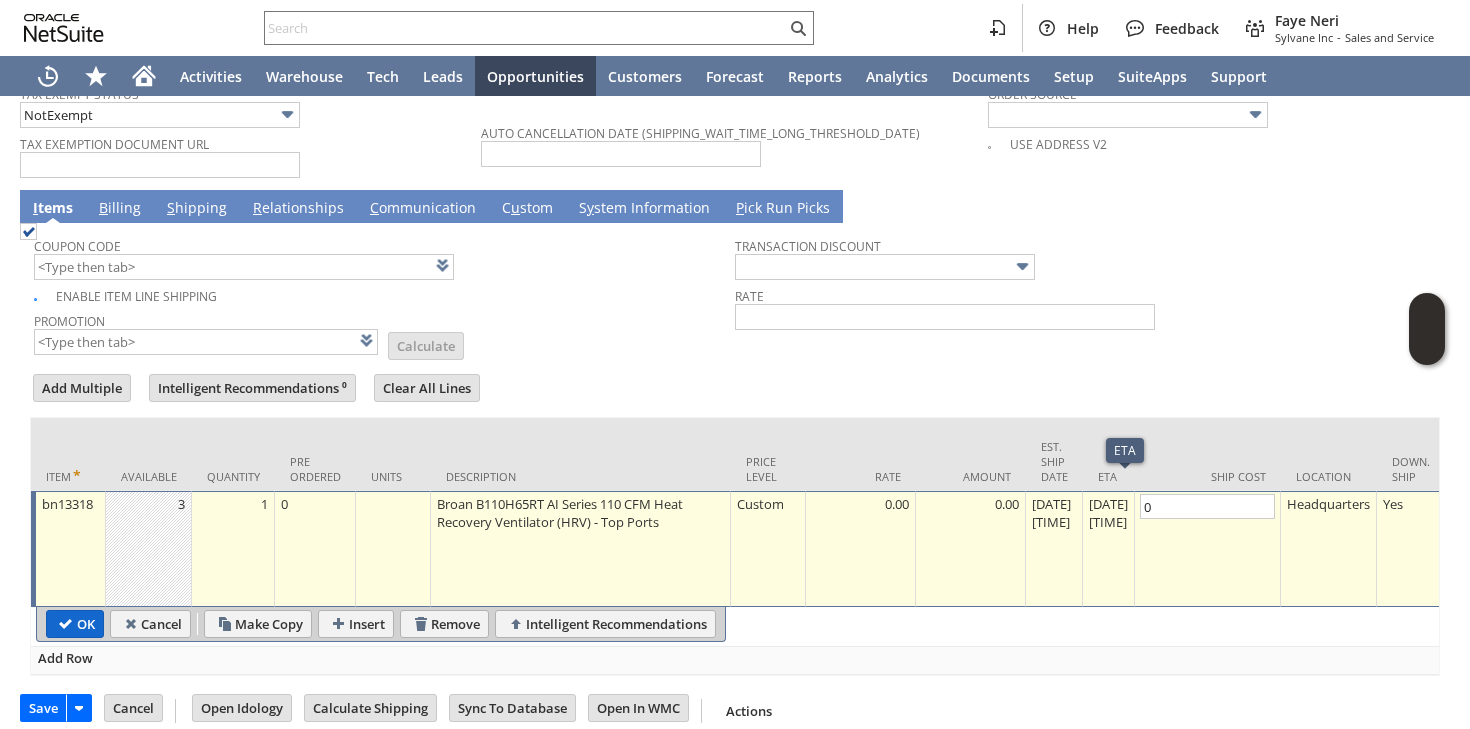 click on "OK" at bounding box center (75, 624) 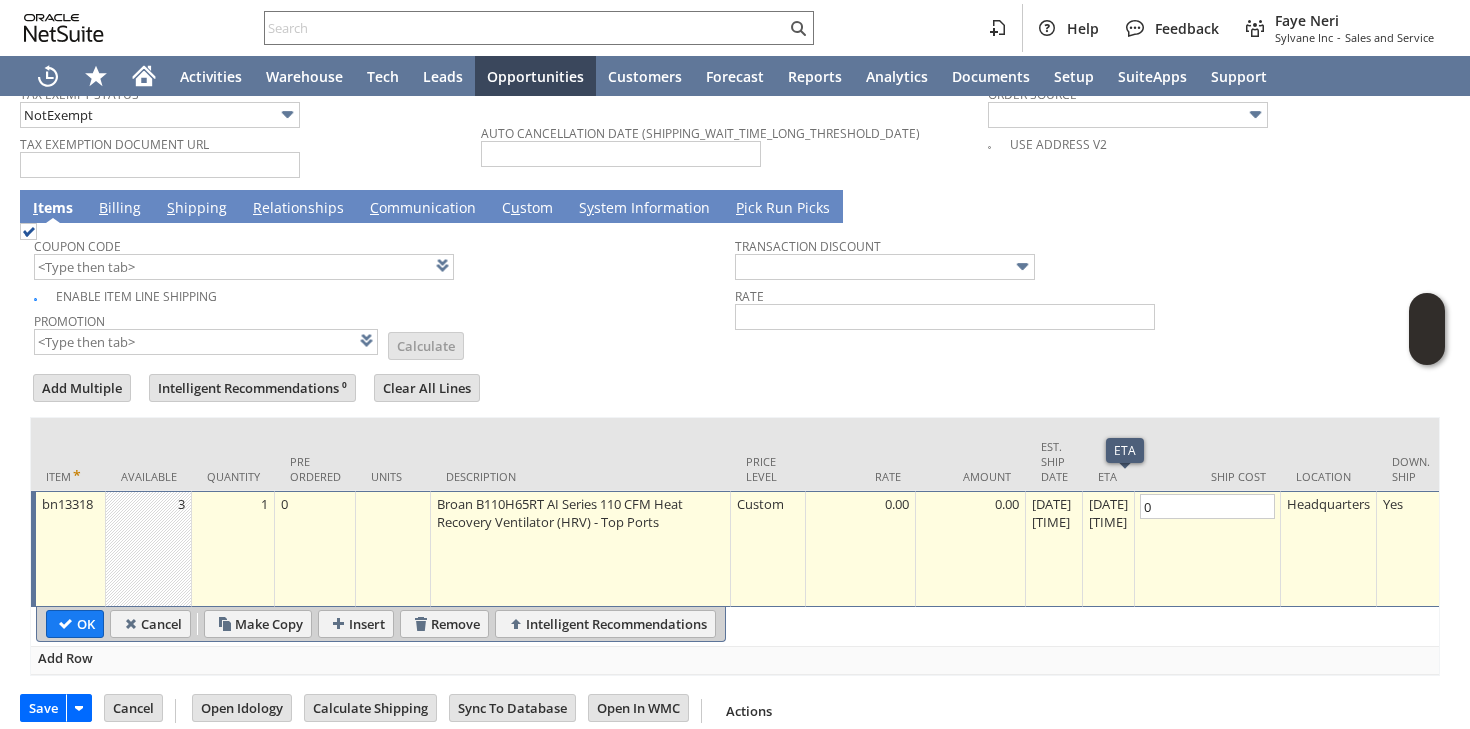 type 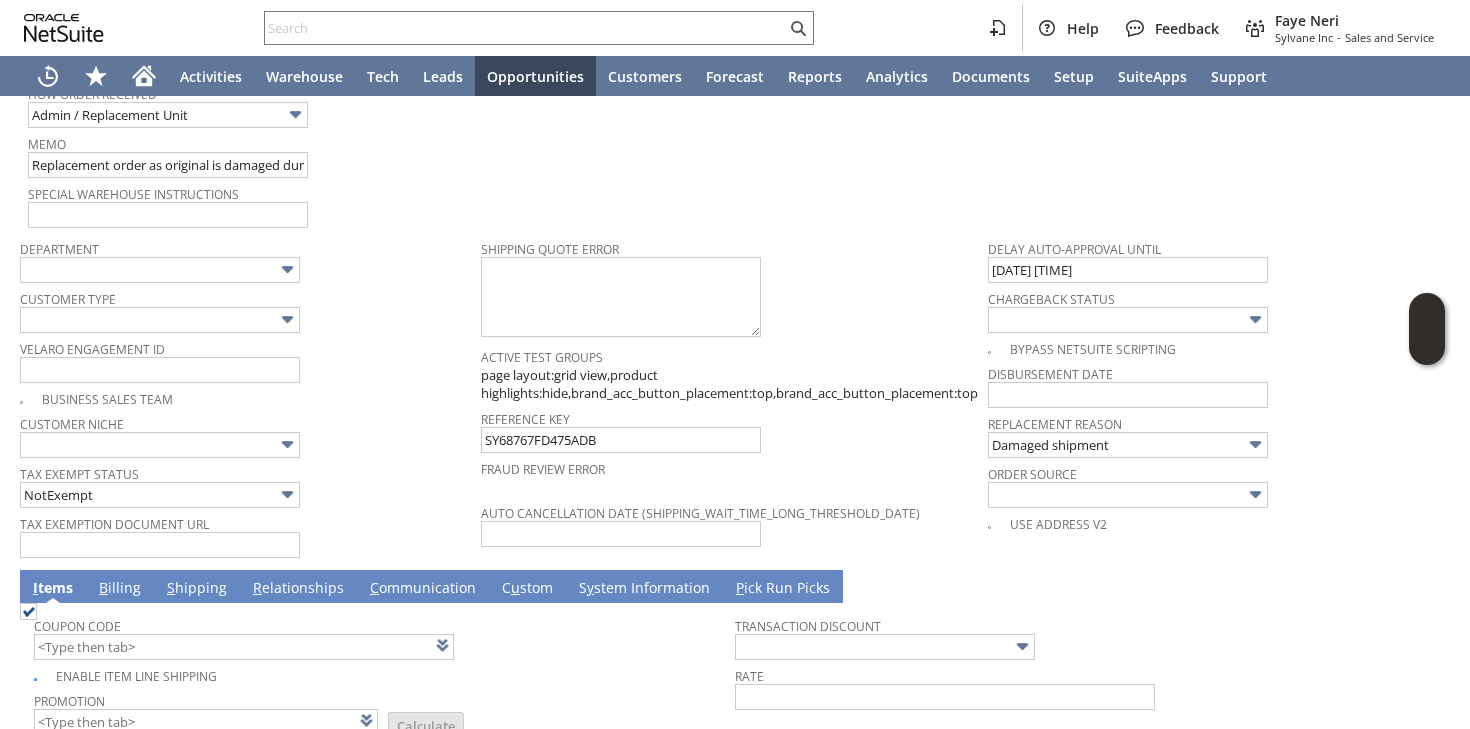 scroll, scrollTop: 1689, scrollLeft: 0, axis: vertical 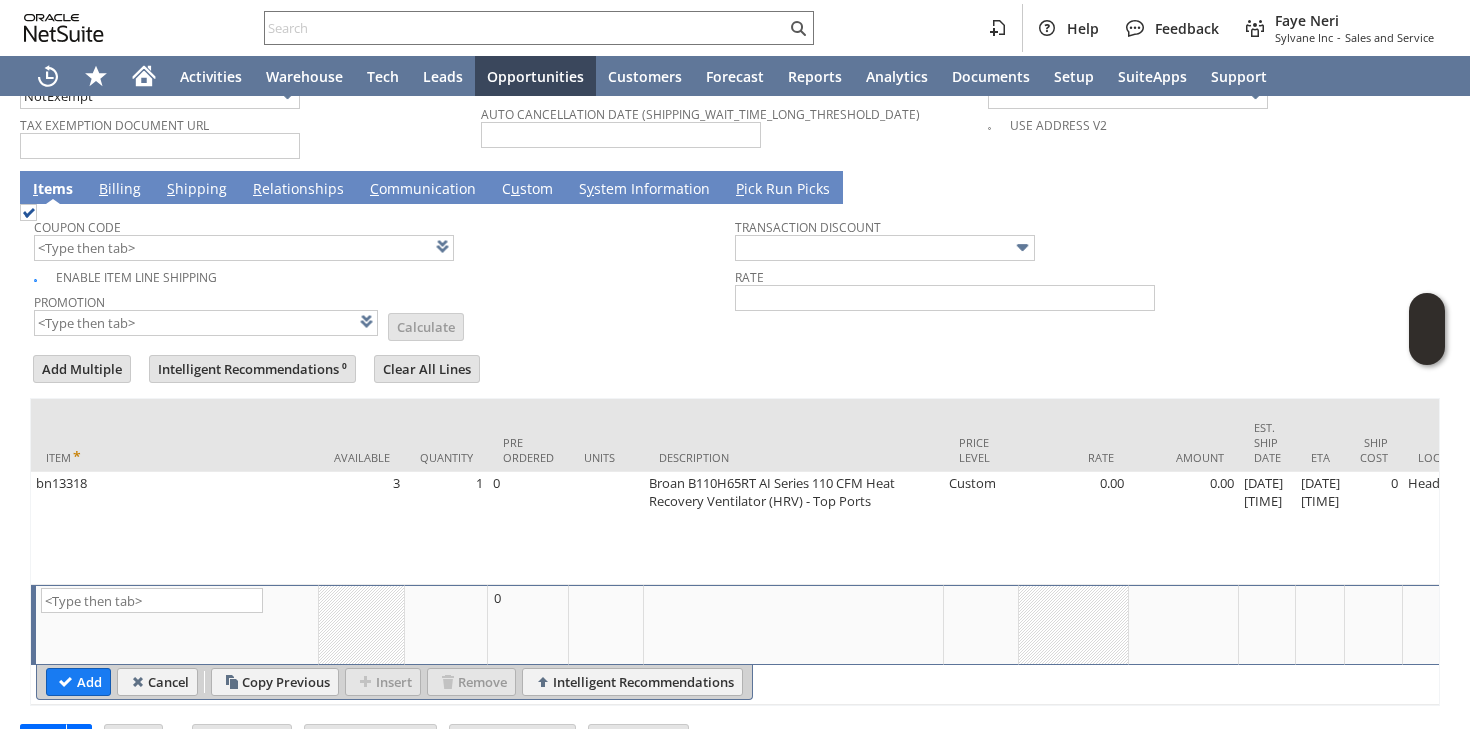 click on "B illing" at bounding box center (120, 190) 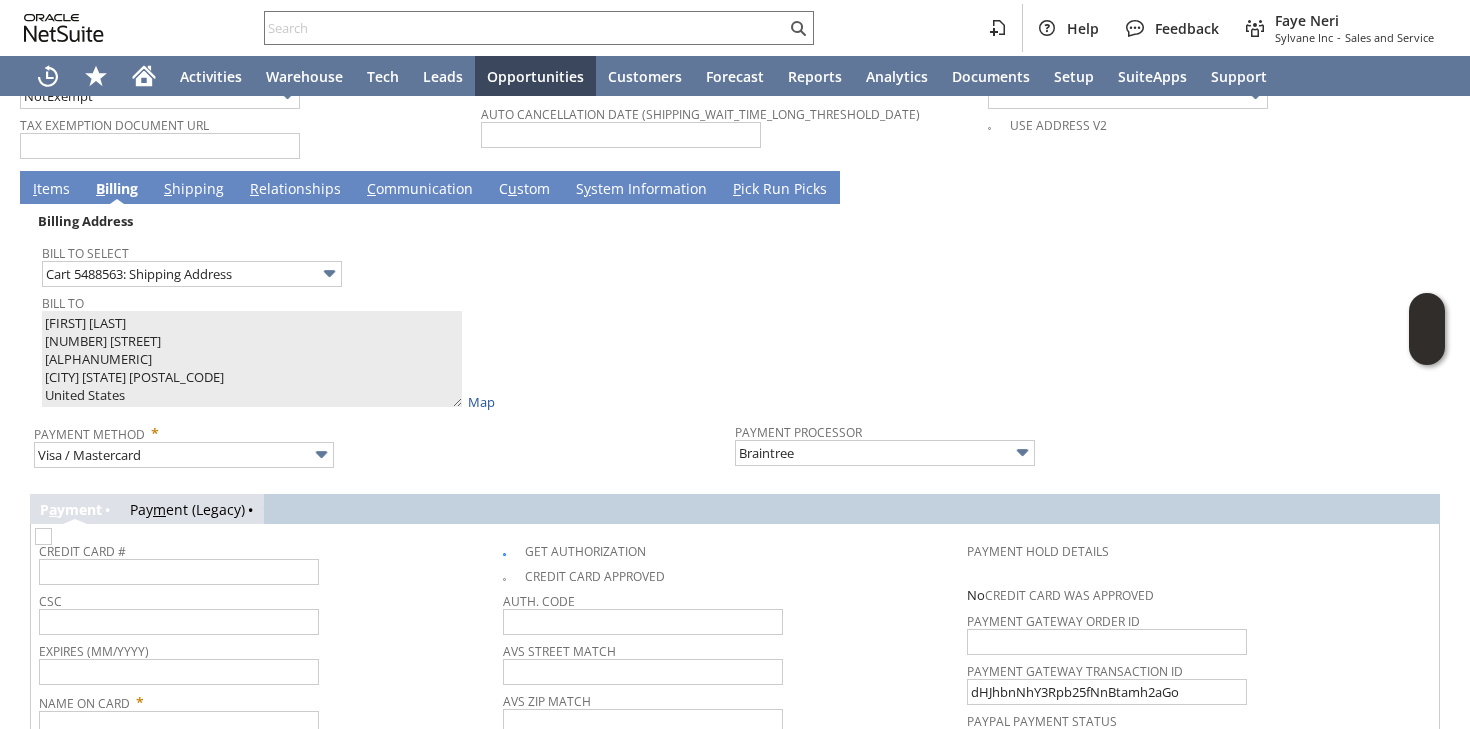 click at bounding box center [43, 536] 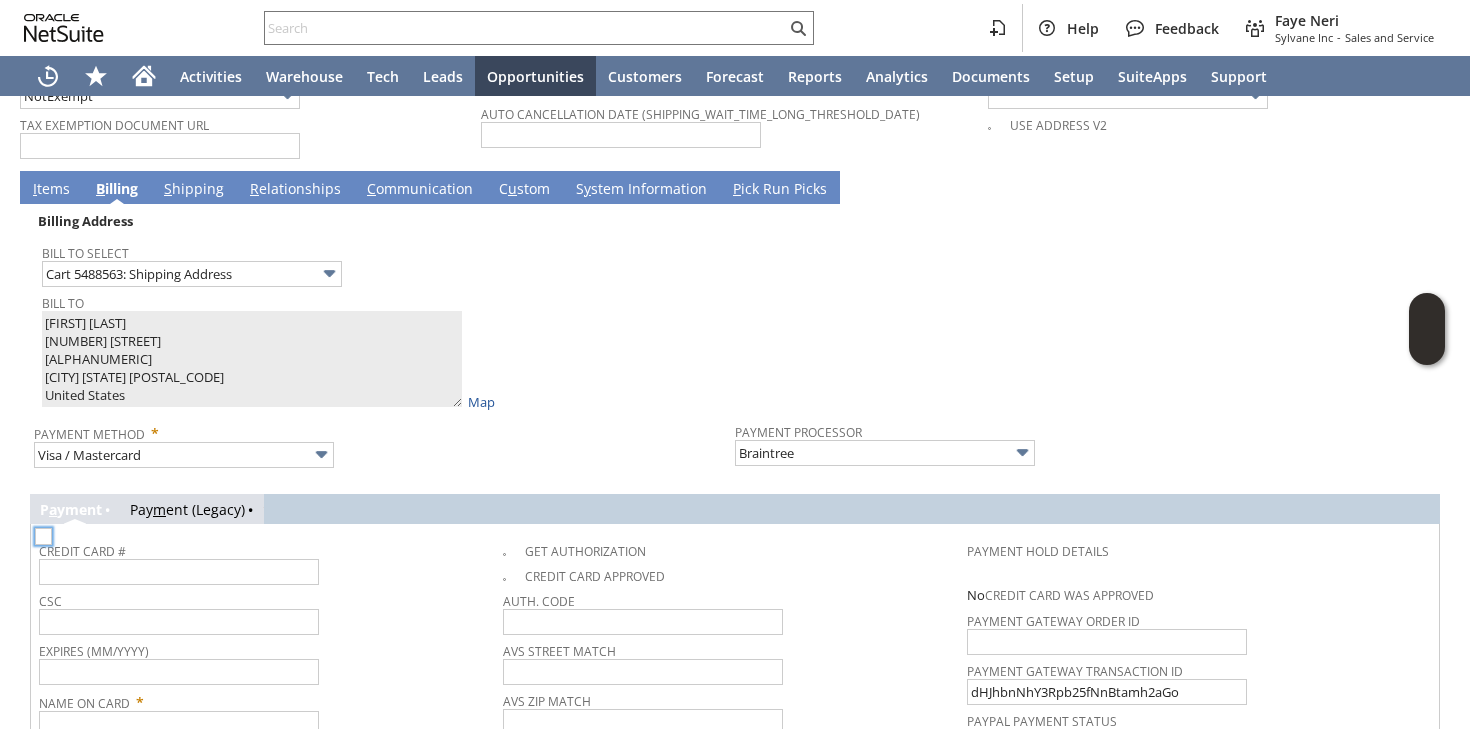 checkbox on "false" 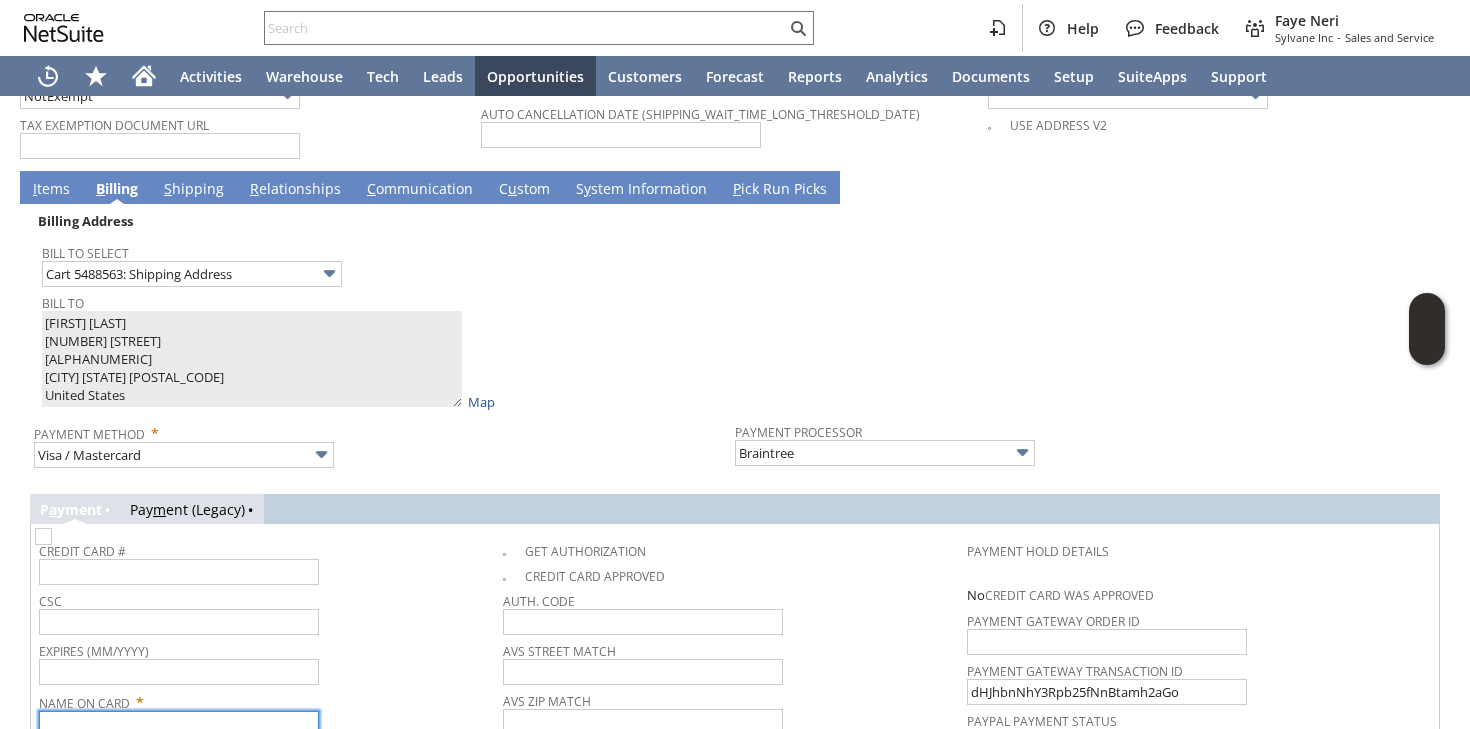 click at bounding box center [179, 724] 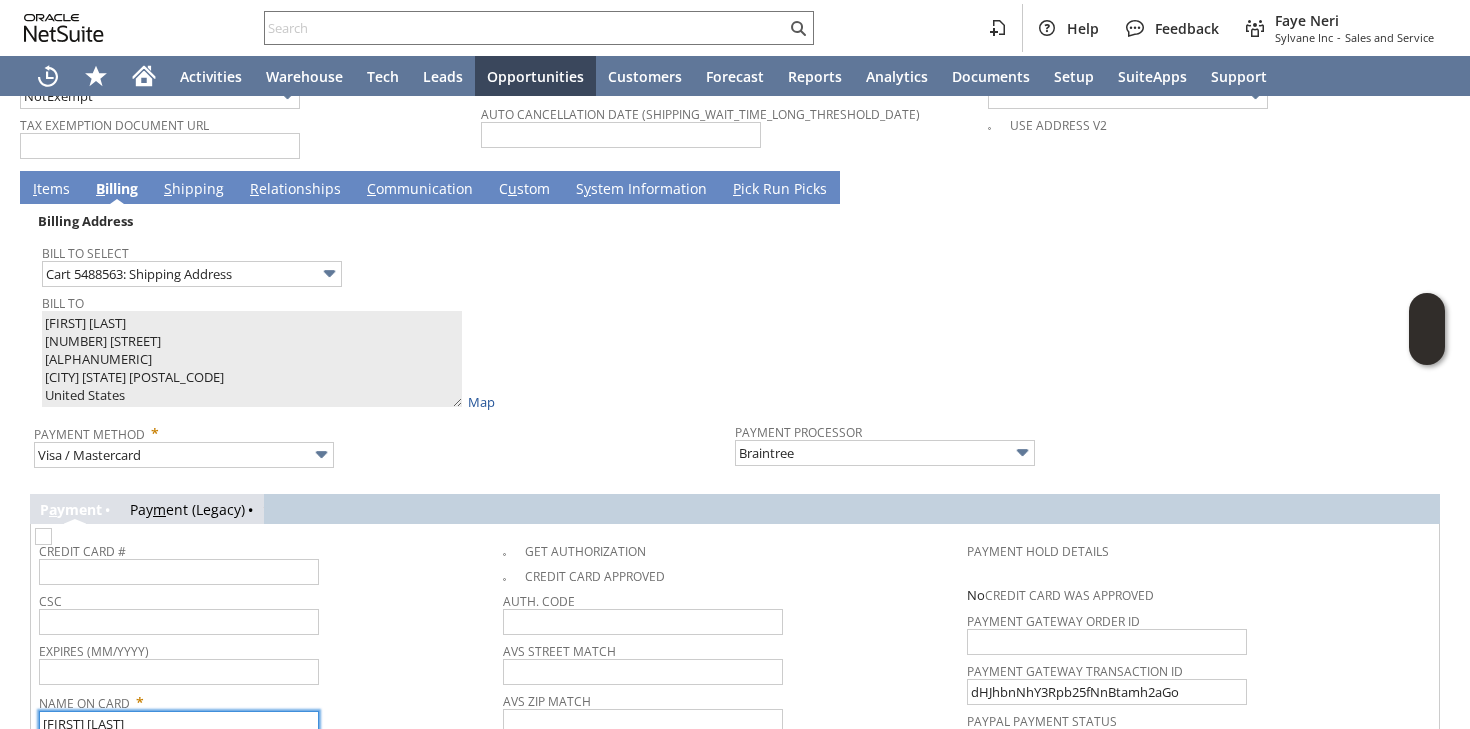 type on "Anna Savelsberg" 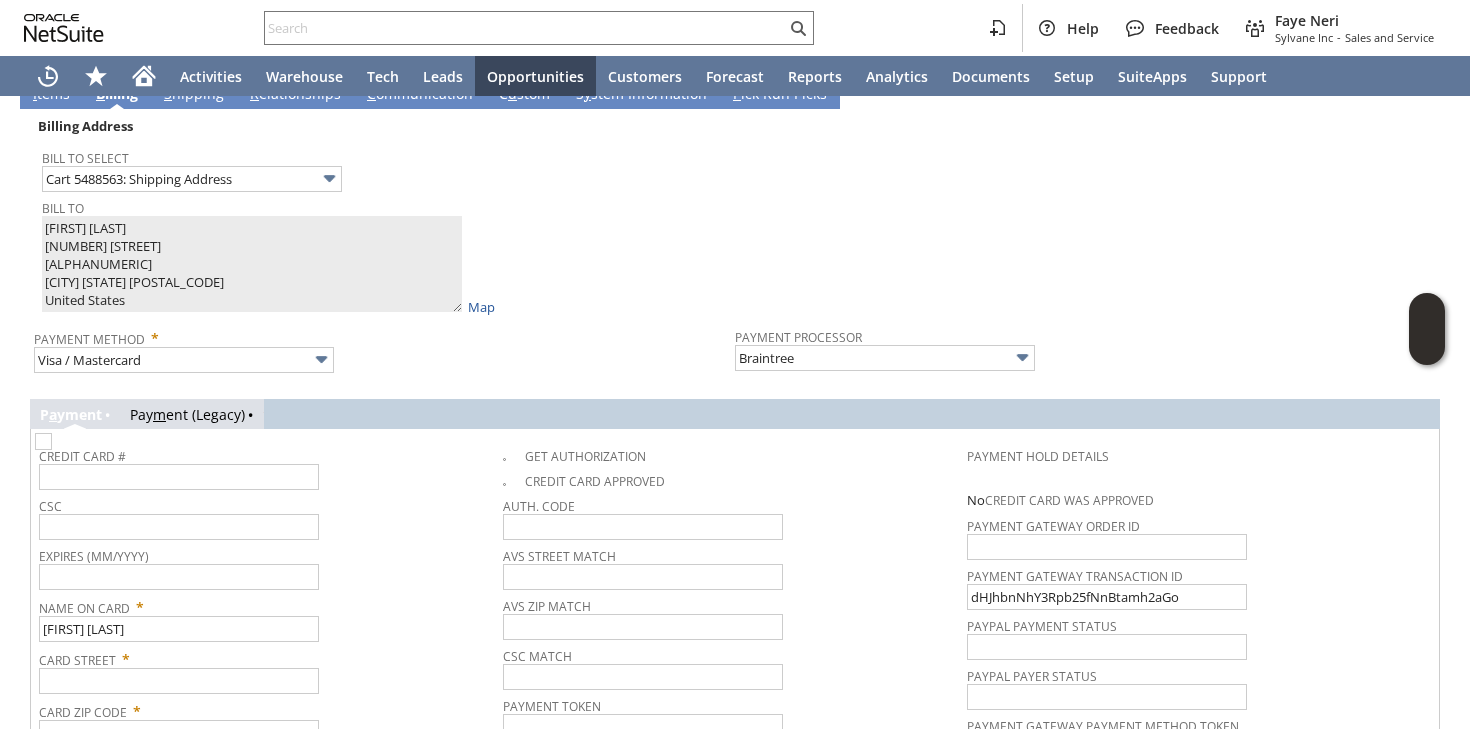 scroll, scrollTop: 1838, scrollLeft: 0, axis: vertical 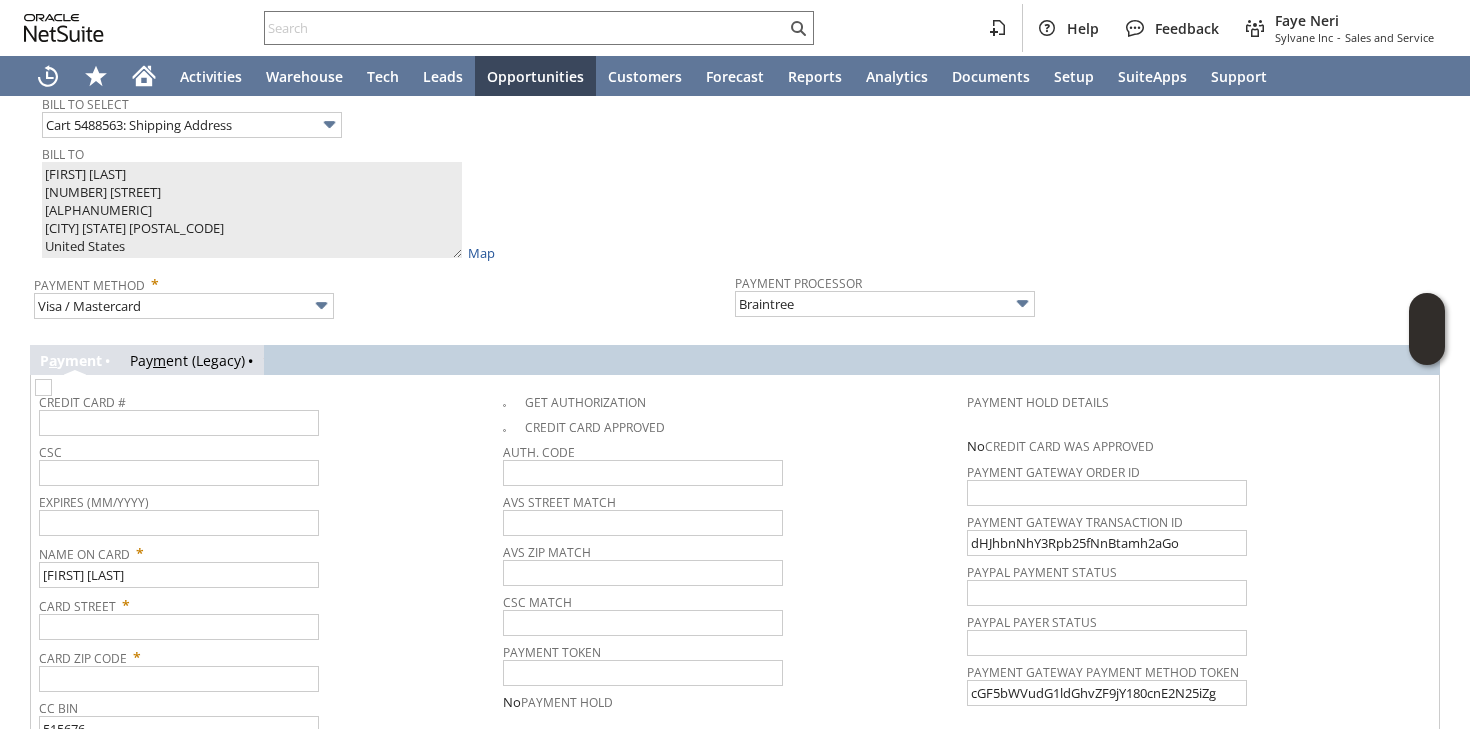 click on "Card Street
*" at bounding box center (85, 604) 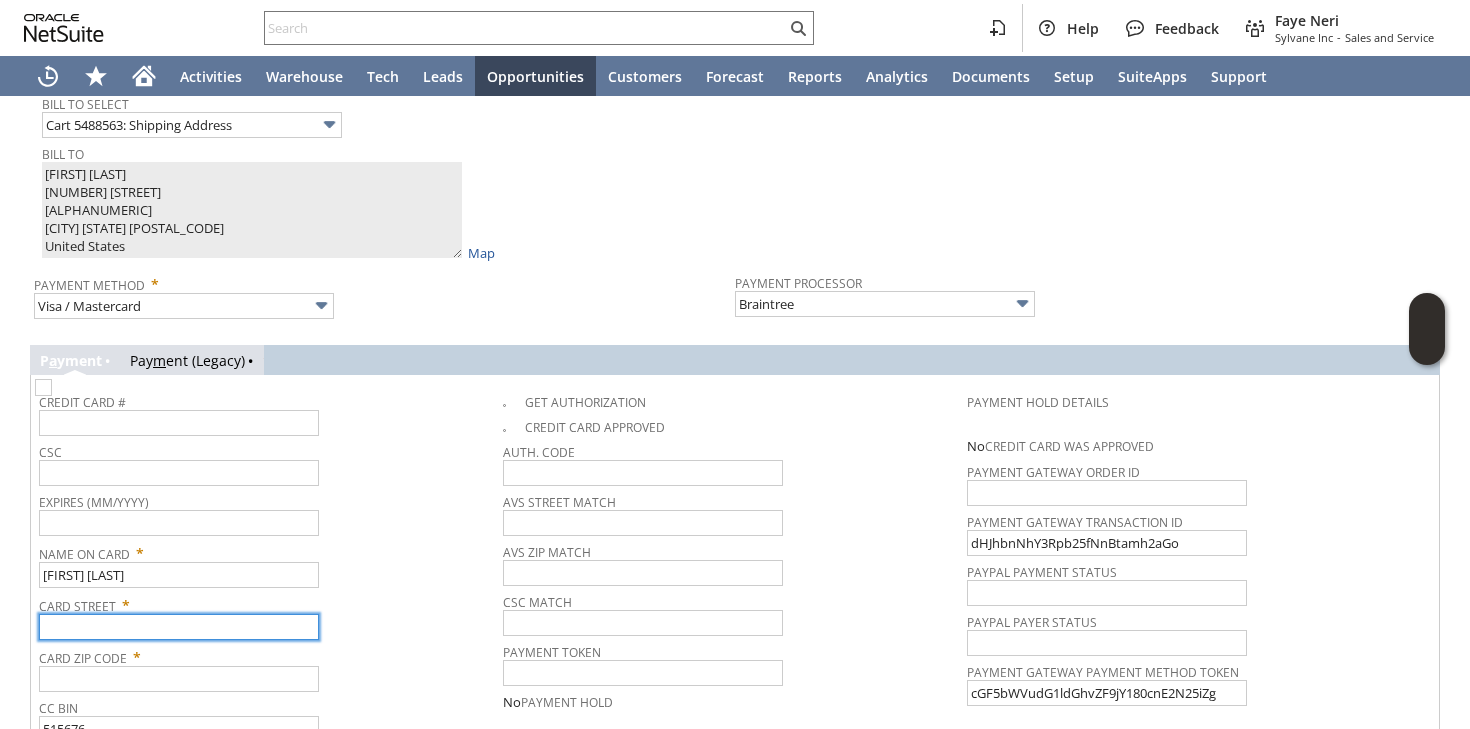 click at bounding box center (179, 627) 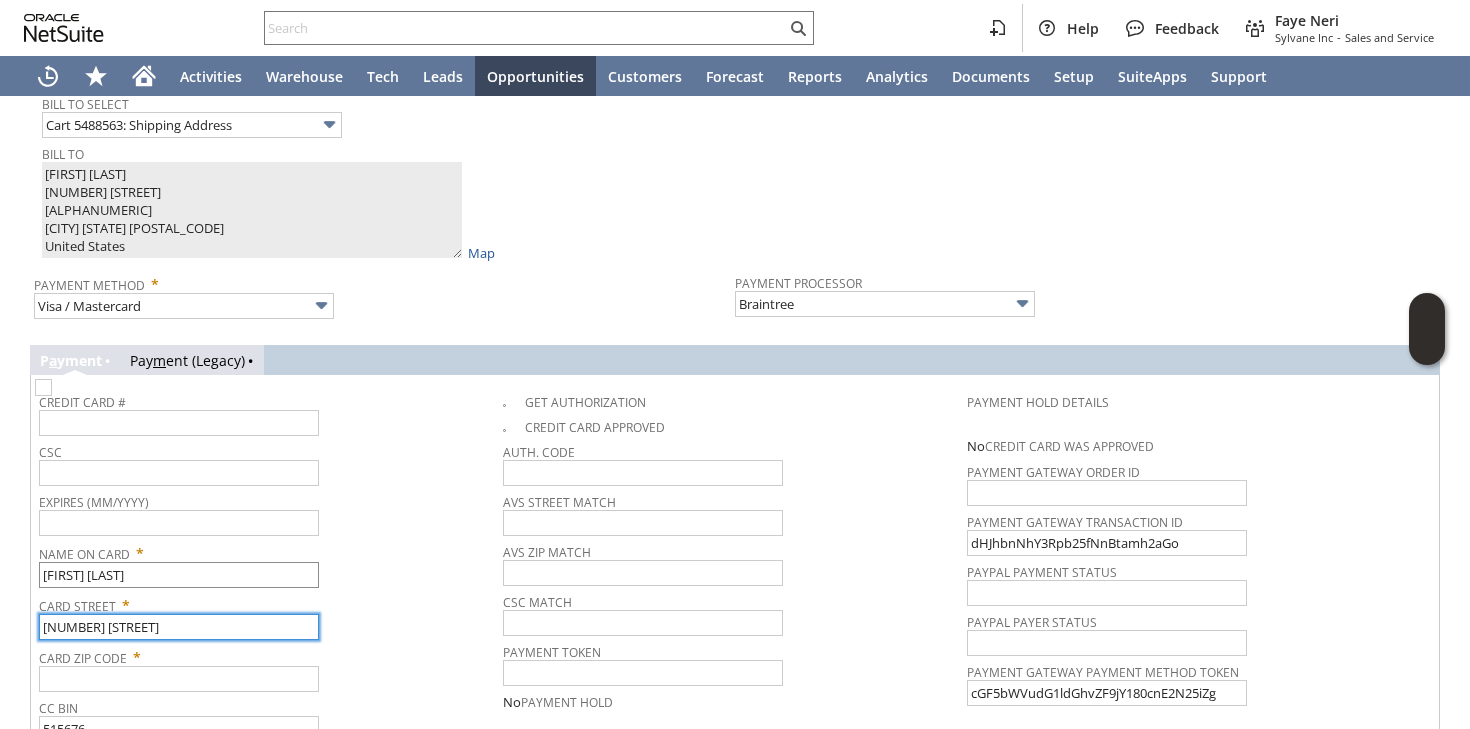 type on "1414 Berkeley Ave" 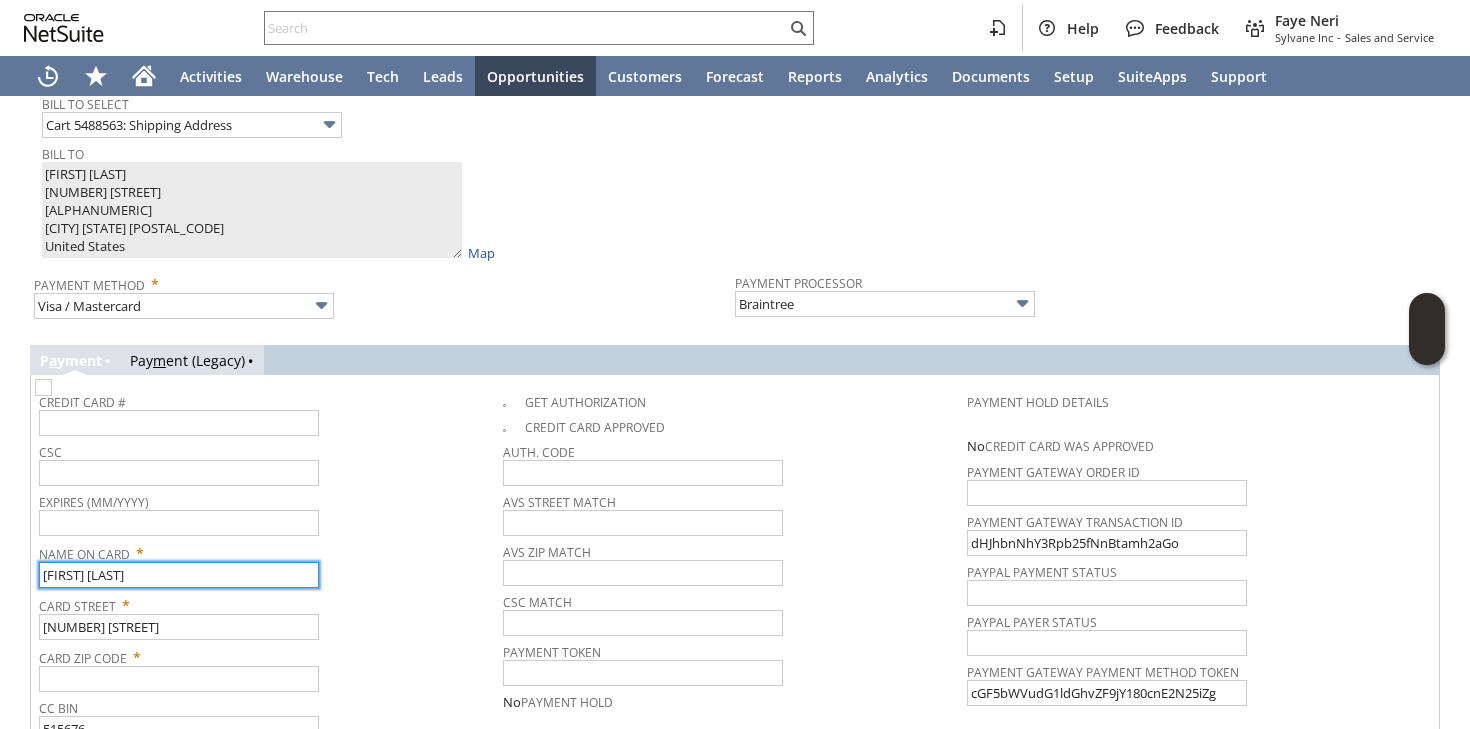 click on "Anna Savelsberg" at bounding box center (179, 575) 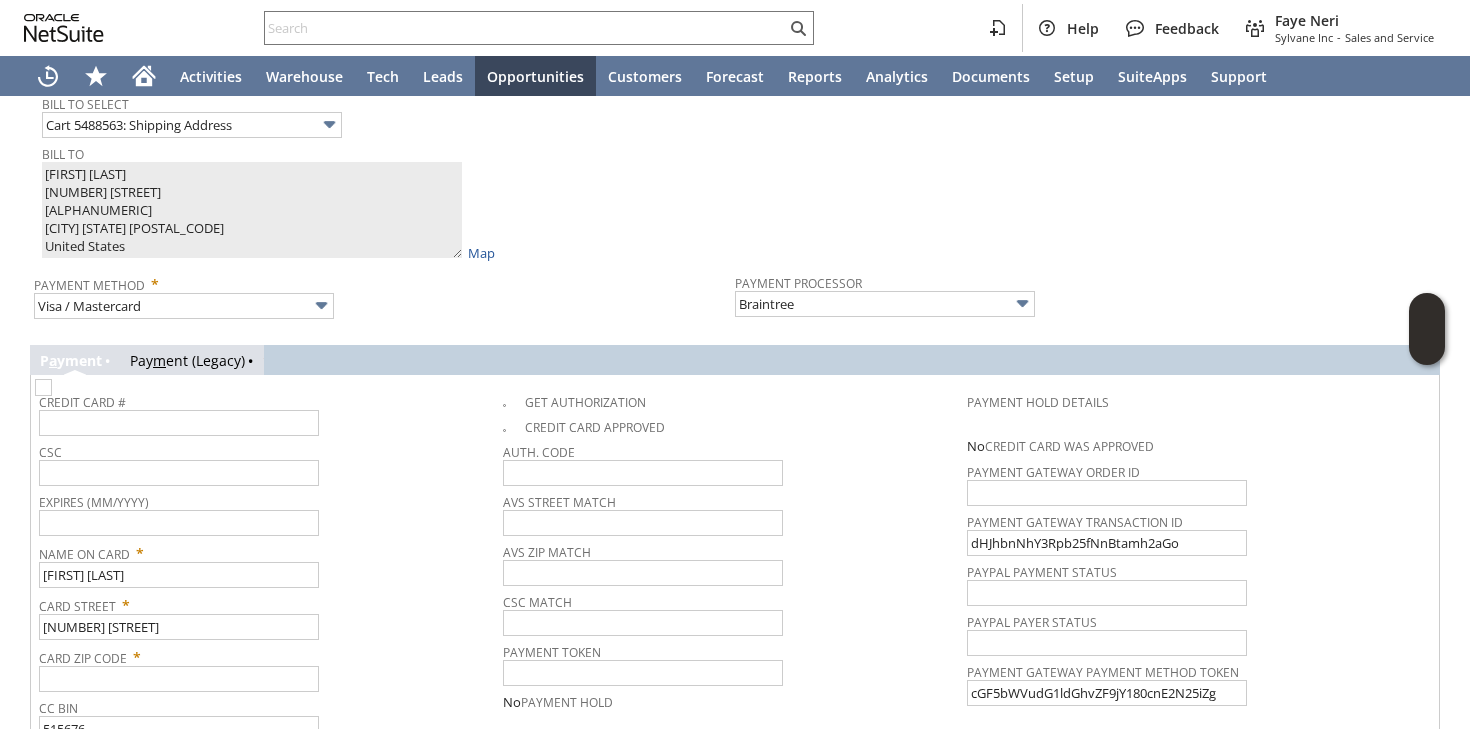 scroll, scrollTop: 1905, scrollLeft: 0, axis: vertical 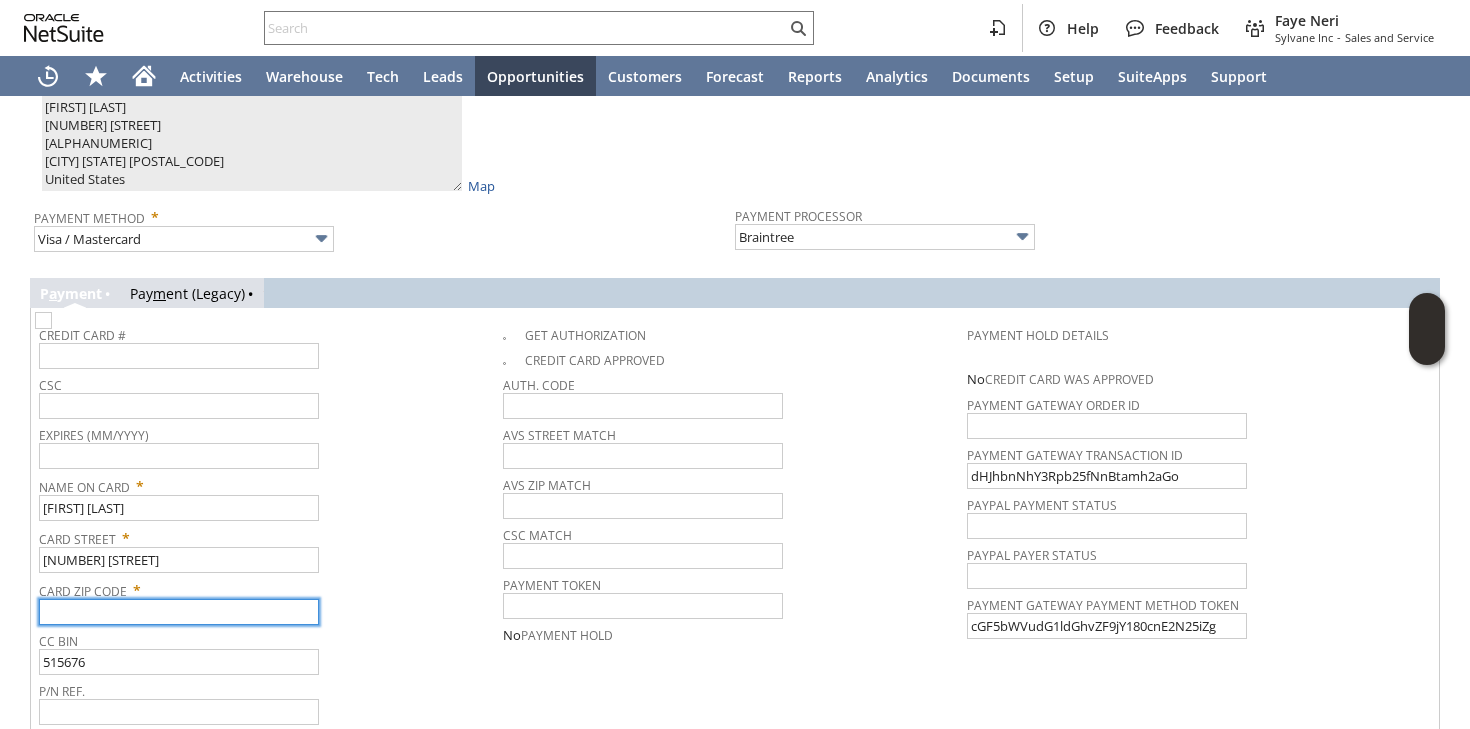 click at bounding box center [179, 612] 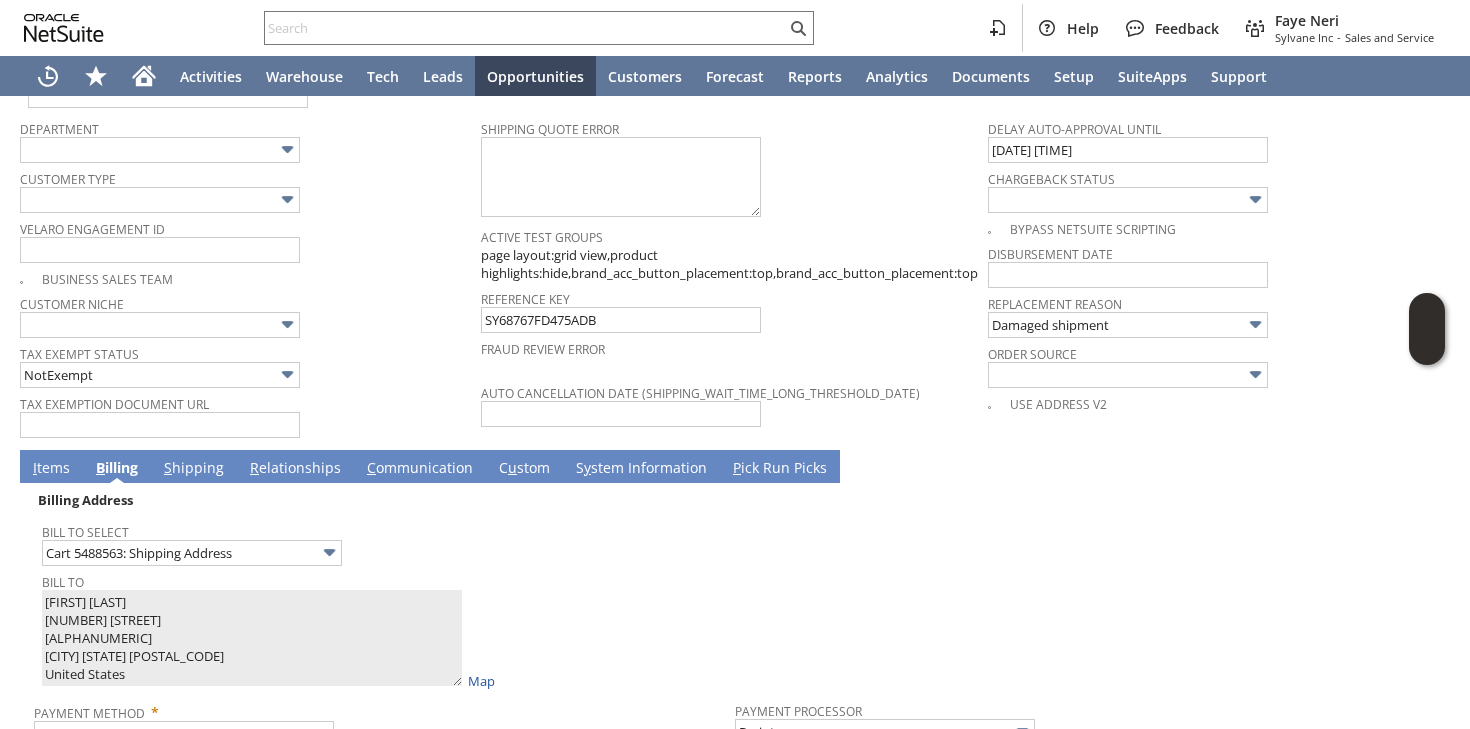 scroll, scrollTop: 1395, scrollLeft: 0, axis: vertical 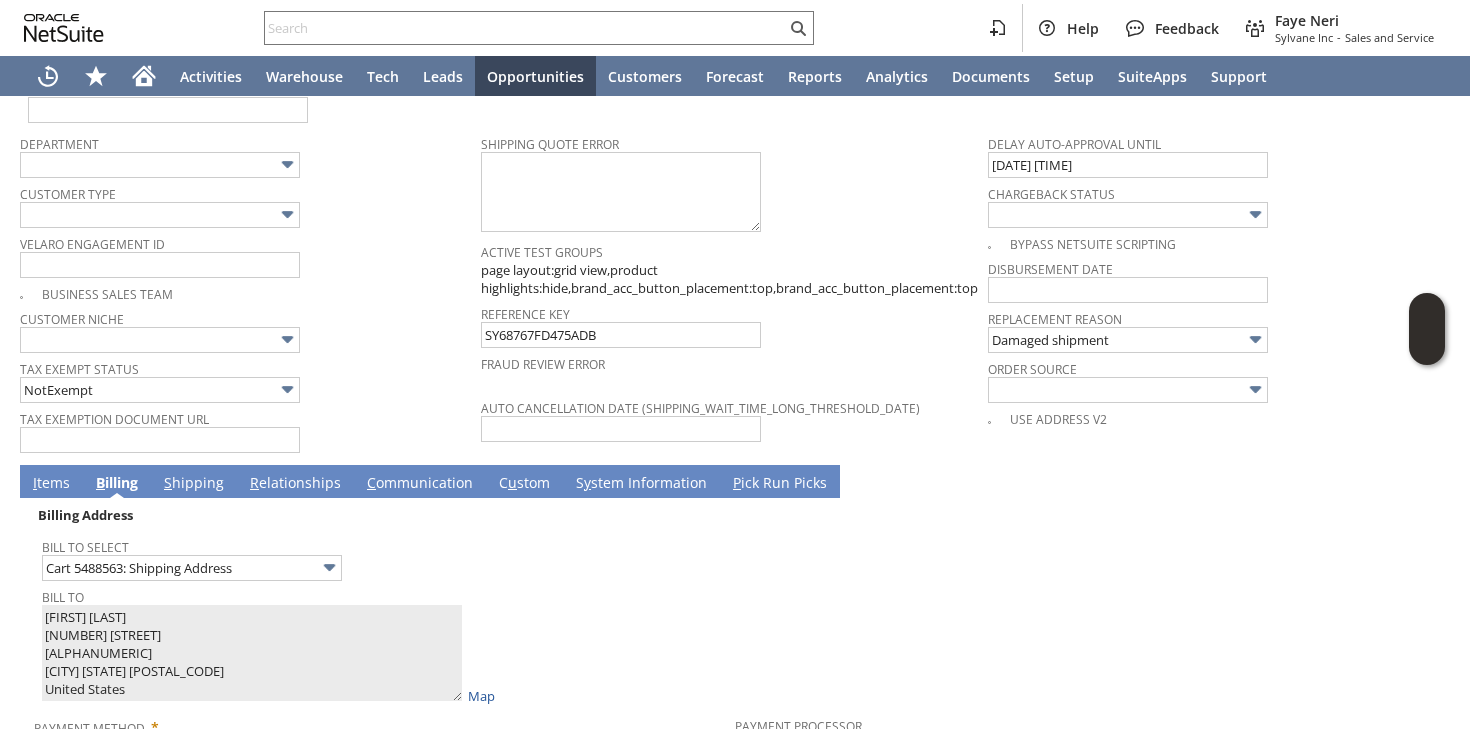 click on "I tems" at bounding box center (51, 484) 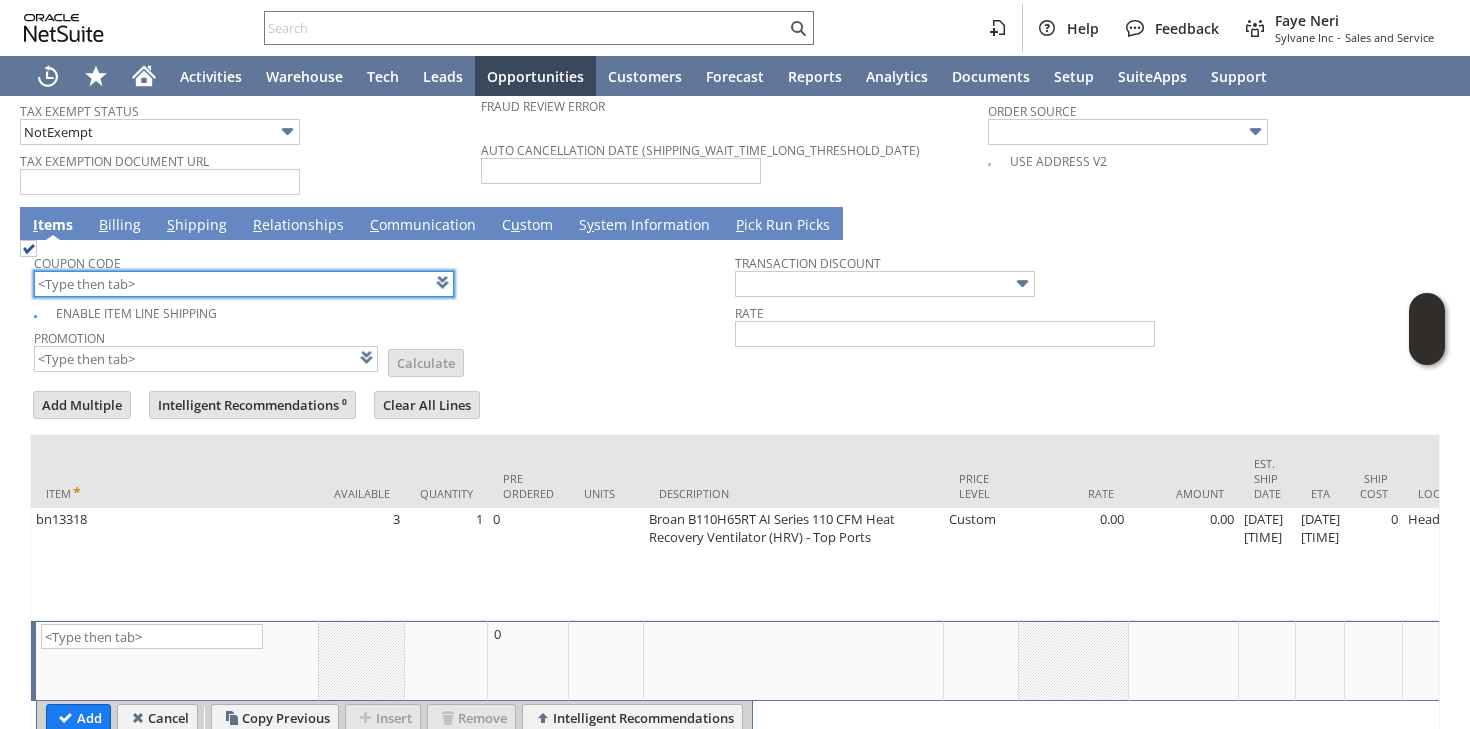scroll, scrollTop: 1721, scrollLeft: 0, axis: vertical 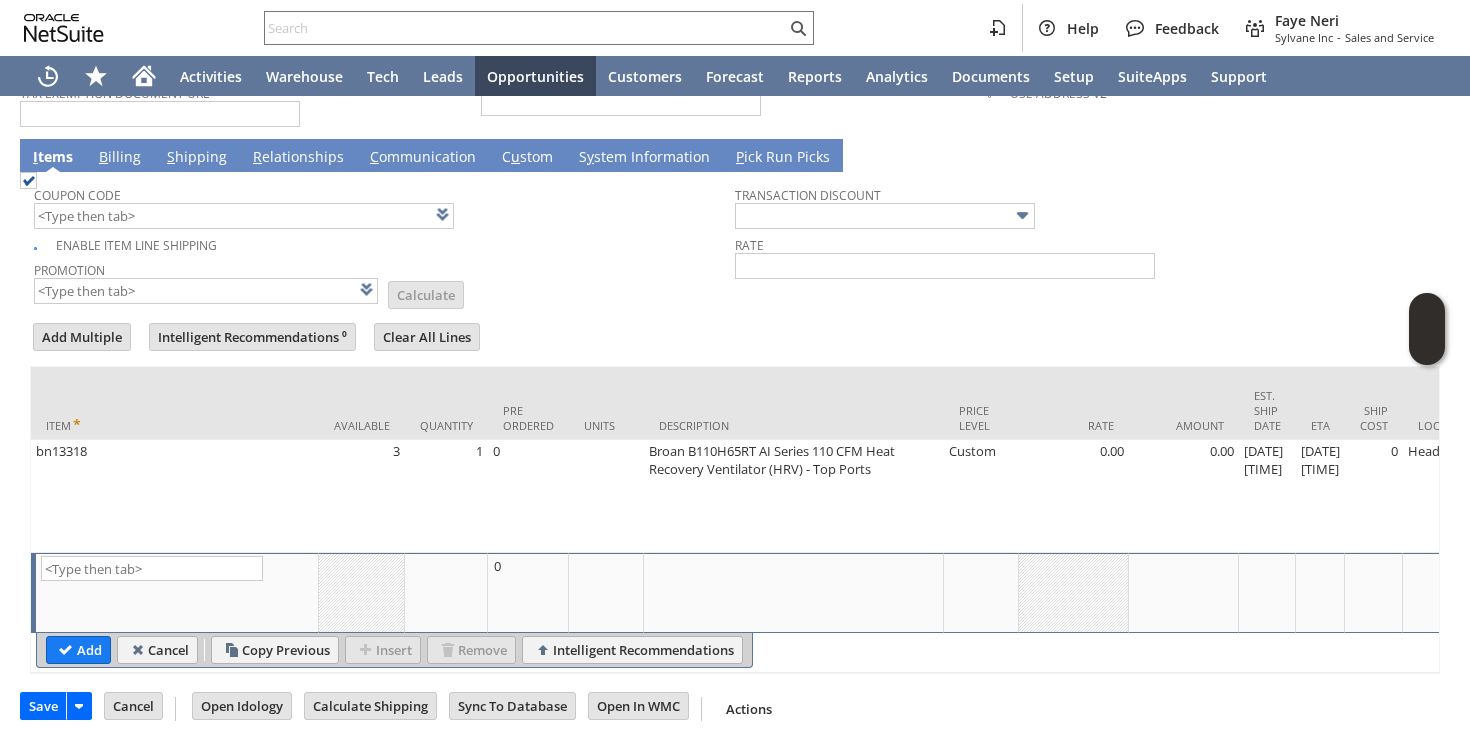 click on "S hipping" at bounding box center [197, 158] 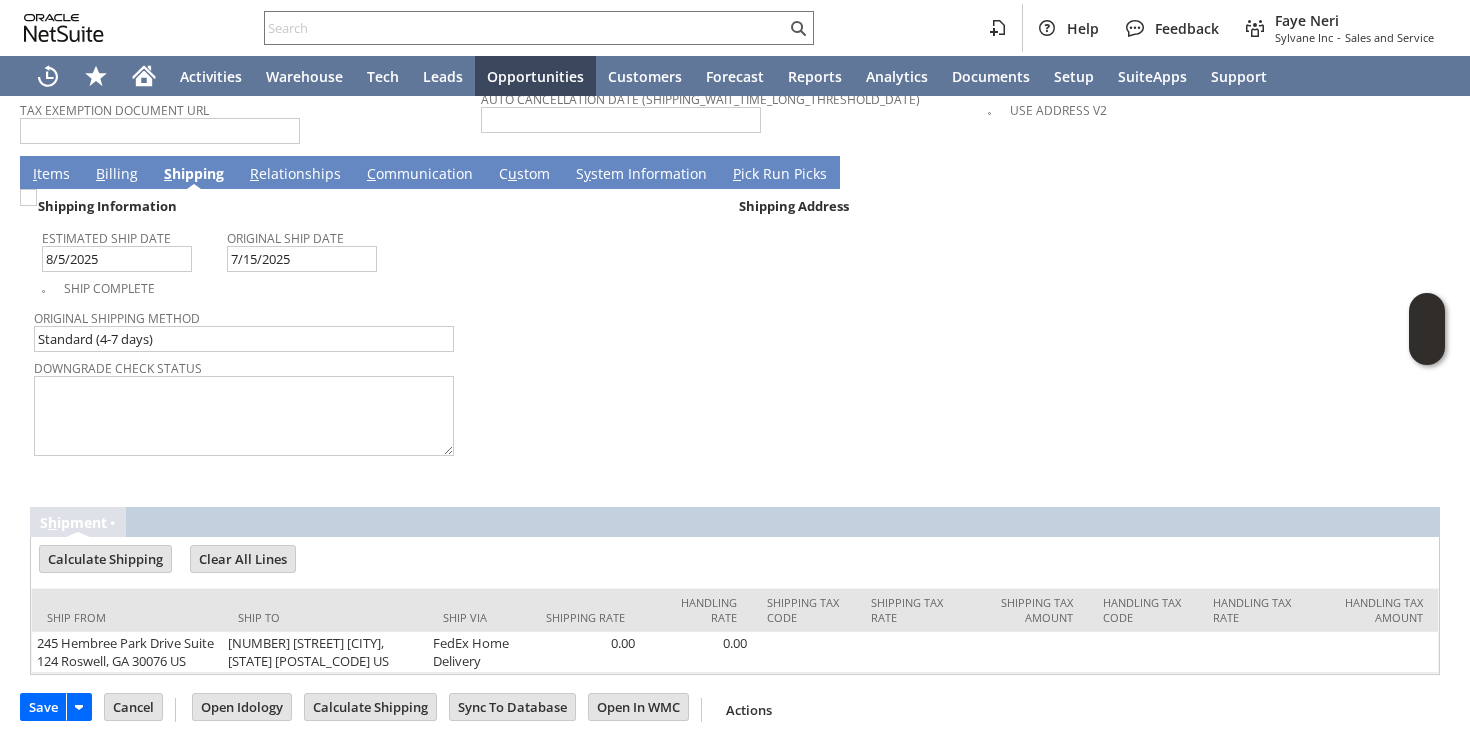 click on "Downgrade Check Status" at bounding box center (379, 407) 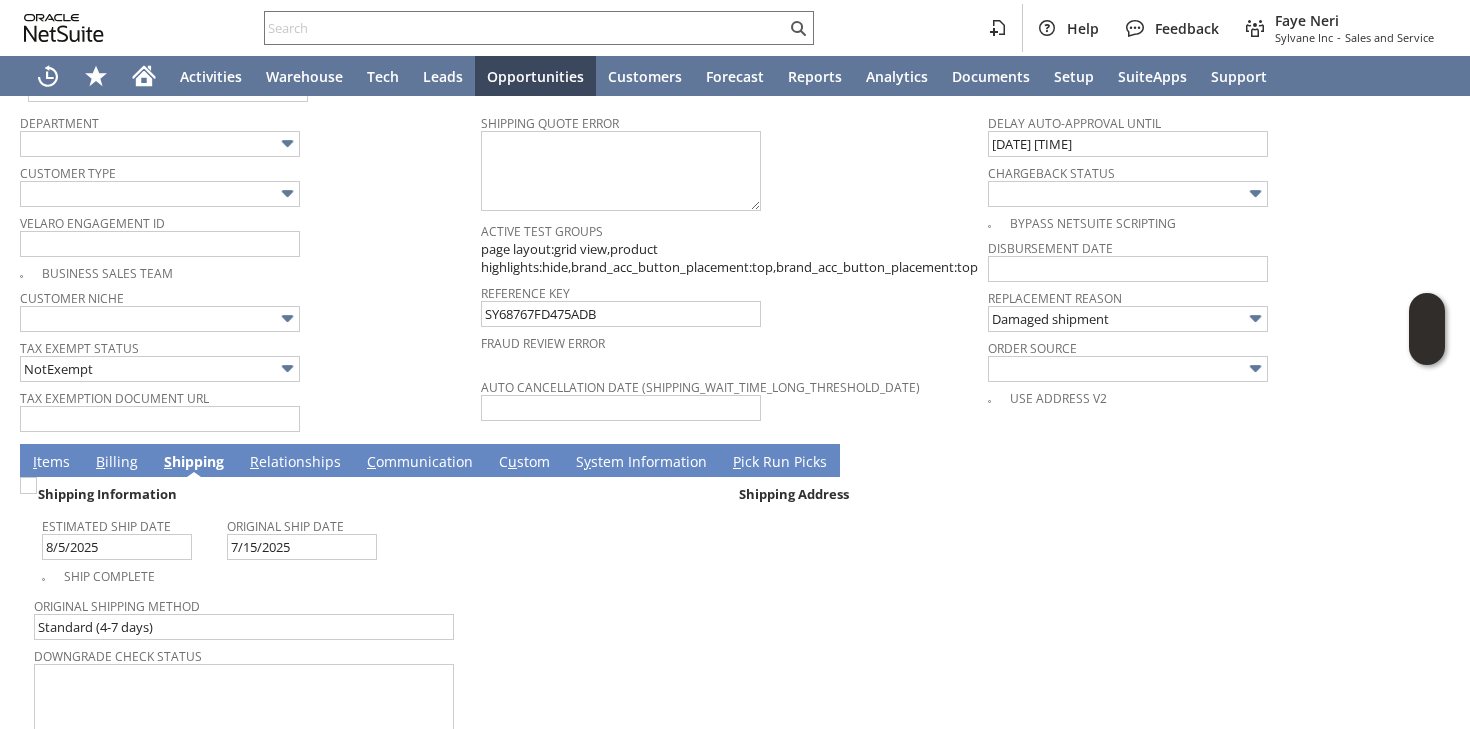 scroll, scrollTop: 1306, scrollLeft: 0, axis: vertical 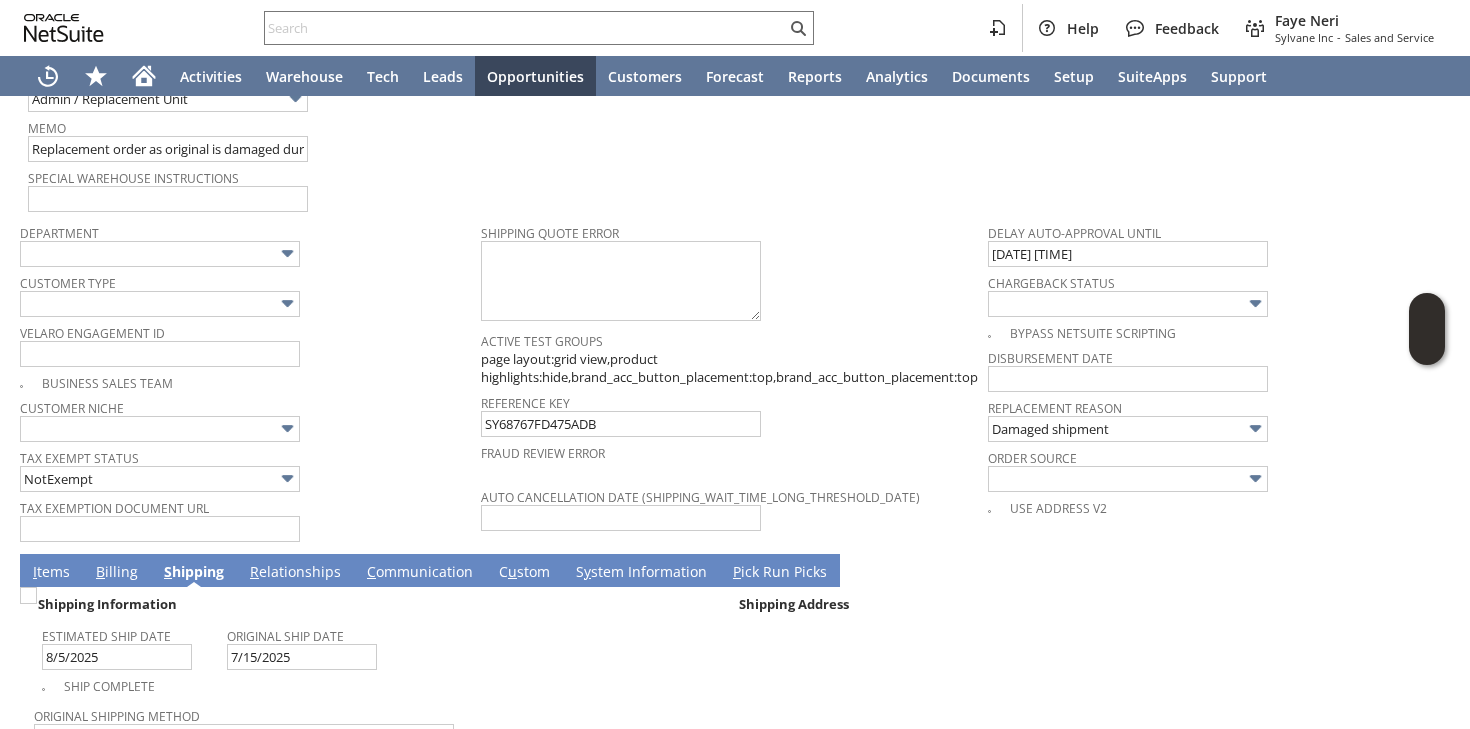click on "I tems" at bounding box center (51, 573) 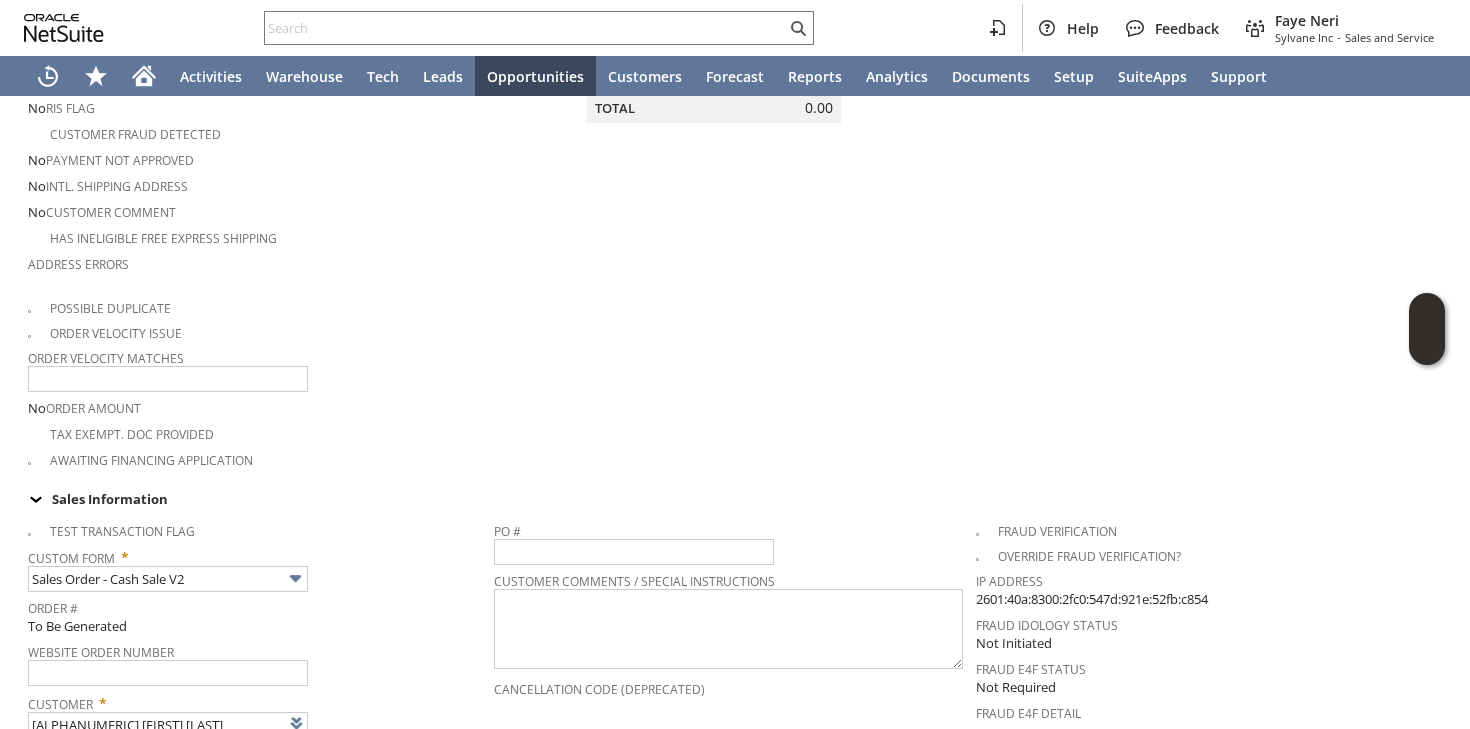 scroll, scrollTop: 0, scrollLeft: 0, axis: both 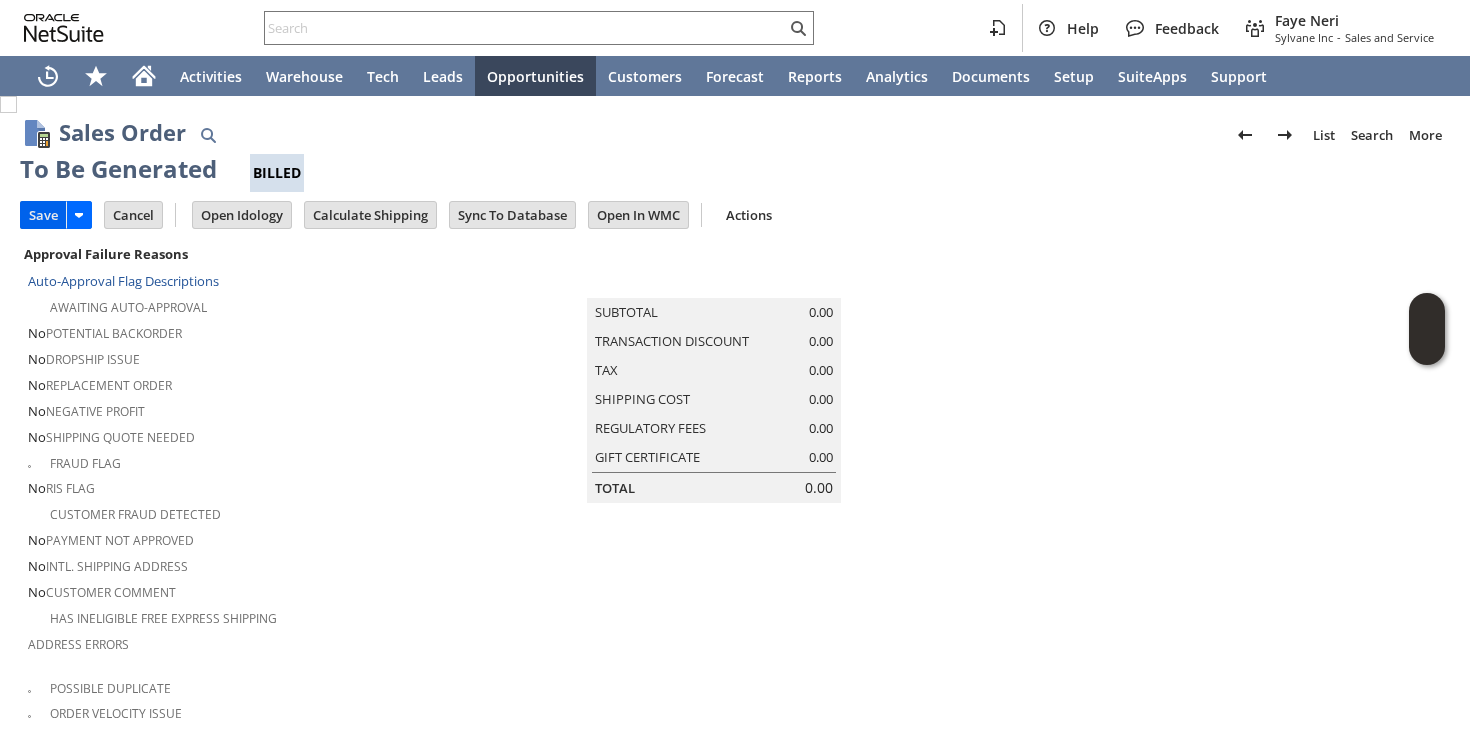 click on "Save" at bounding box center (43, 215) 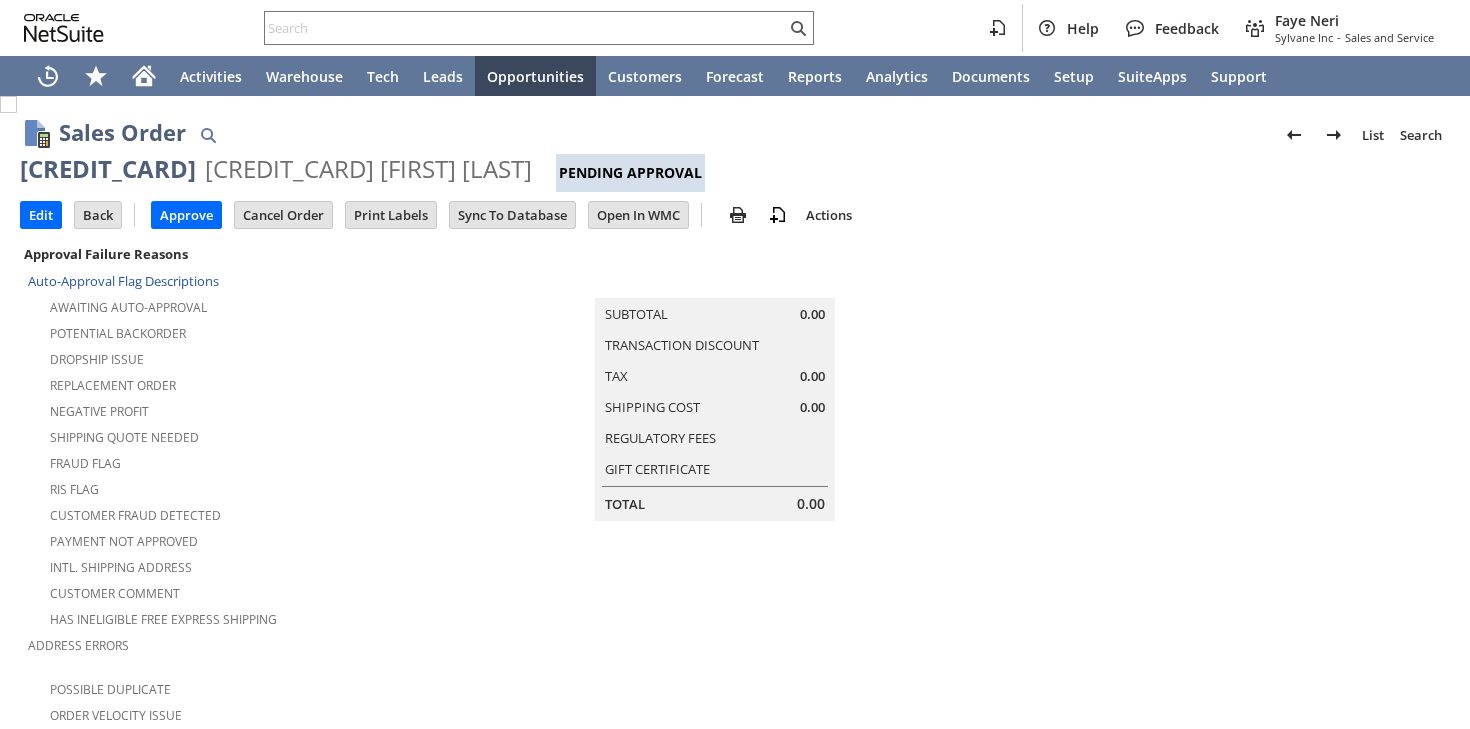 scroll, scrollTop: 0, scrollLeft: 0, axis: both 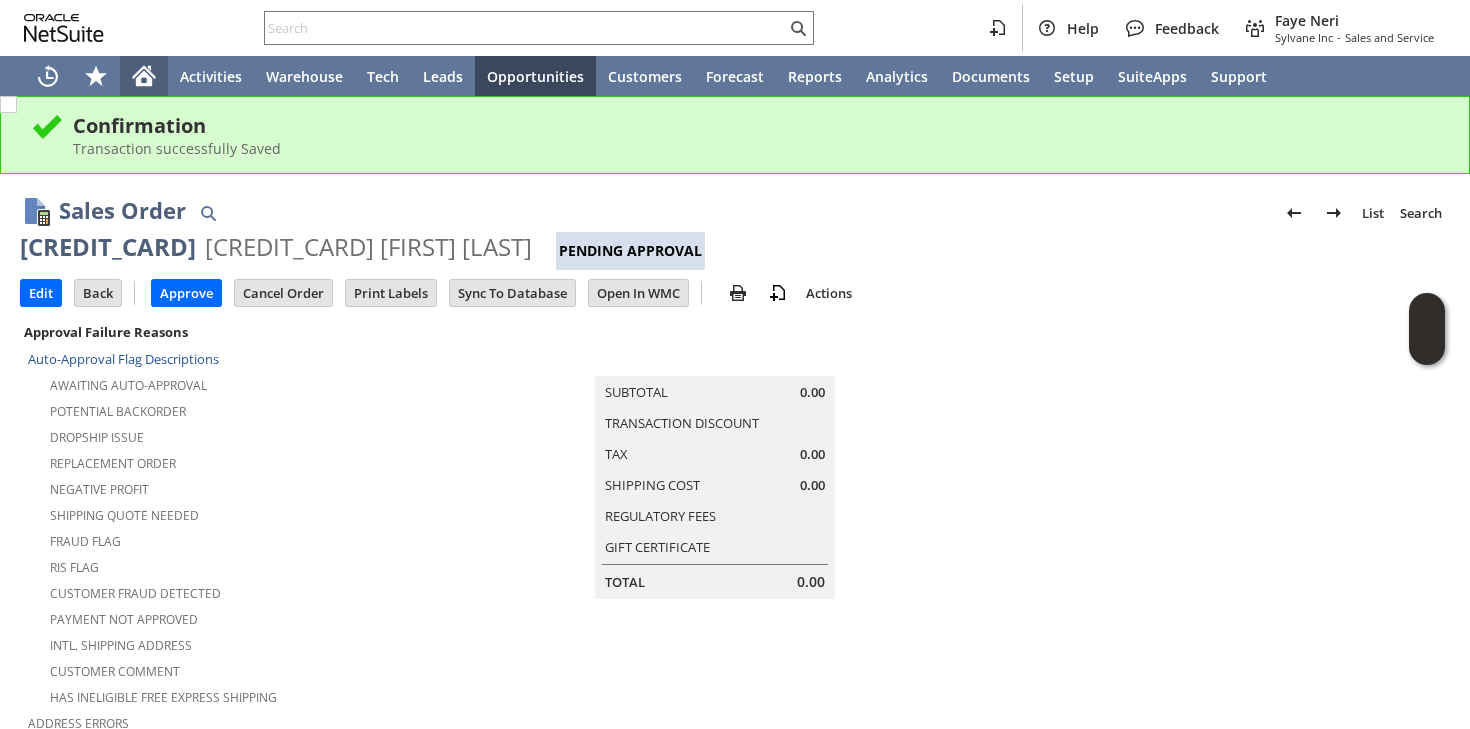 click at bounding box center [144, 76] 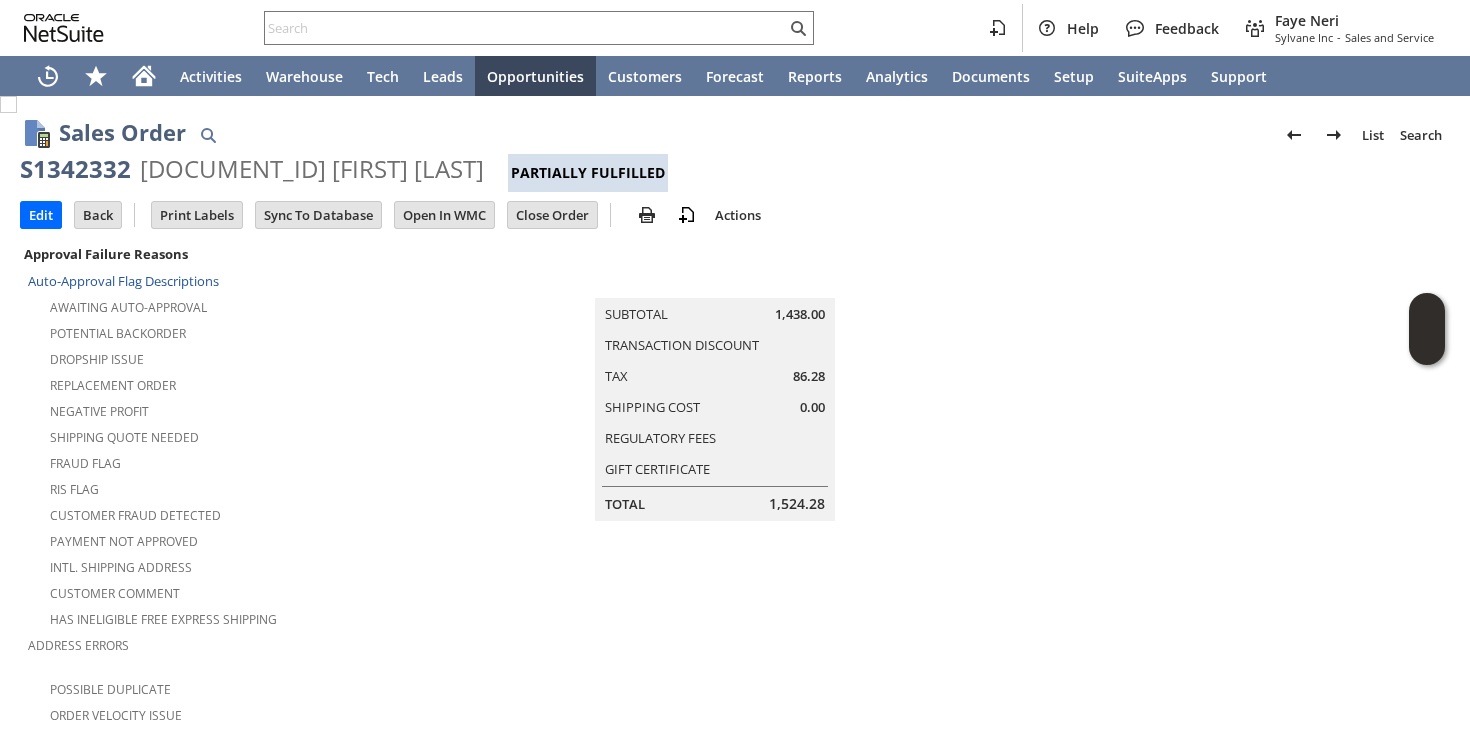 scroll, scrollTop: 0, scrollLeft: 0, axis: both 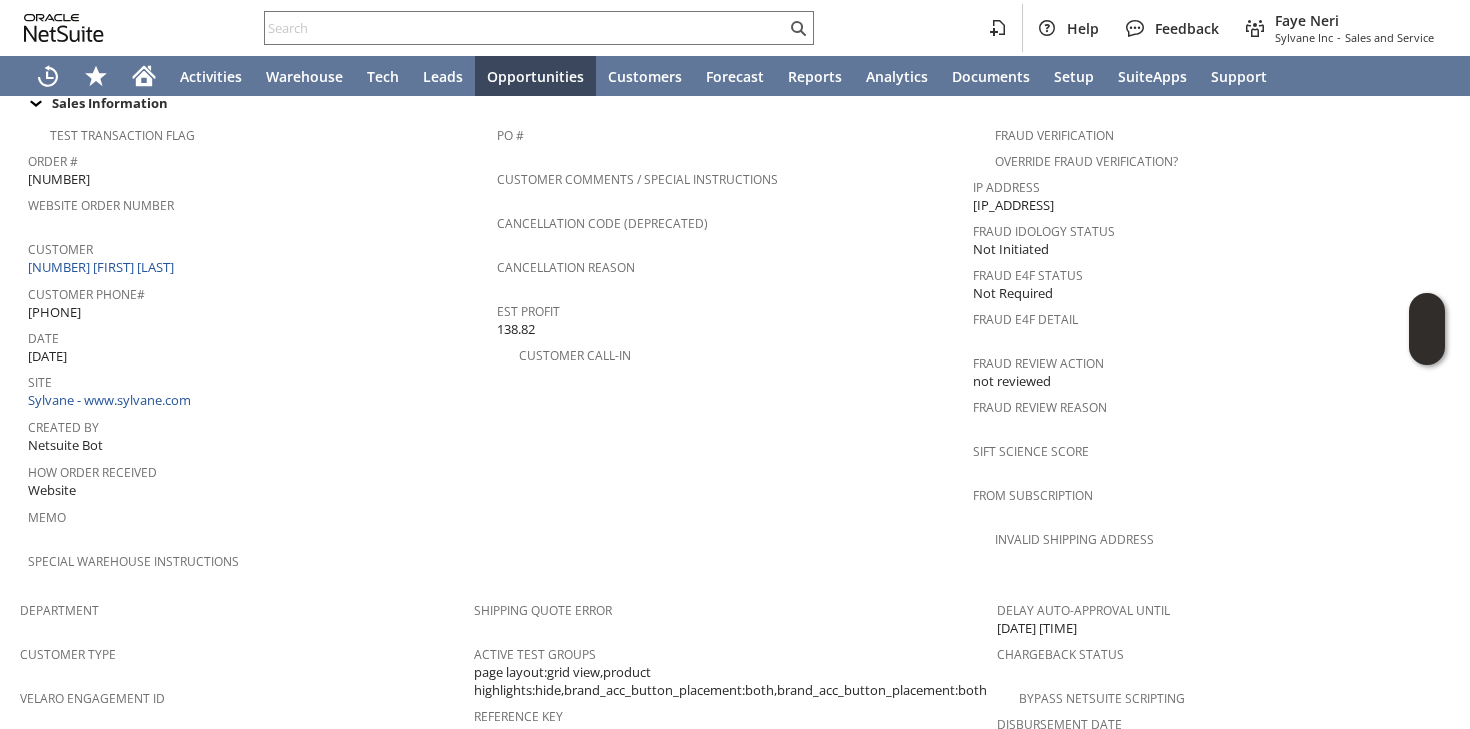 click on "Customer Phone#
(602) 625-2414" at bounding box center (257, 301) 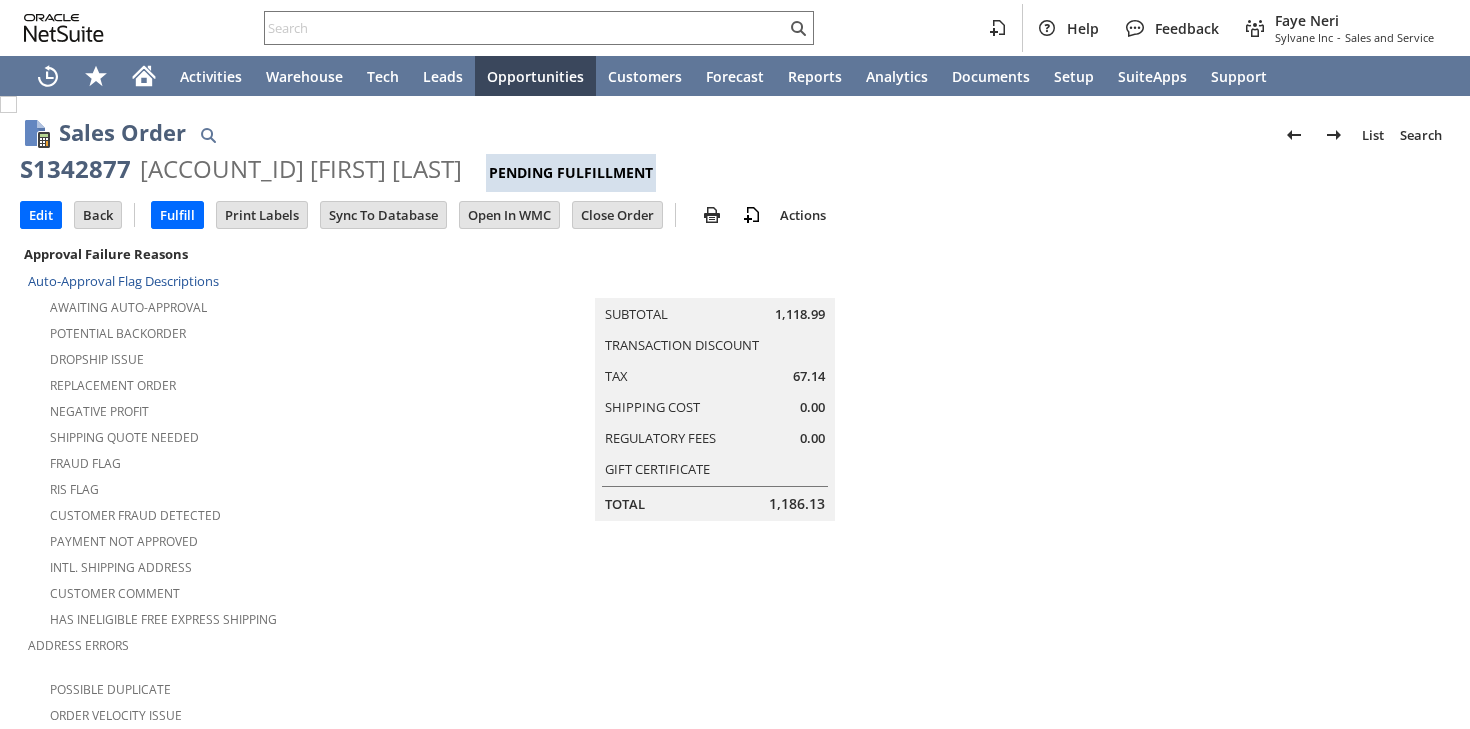 scroll, scrollTop: 0, scrollLeft: 0, axis: both 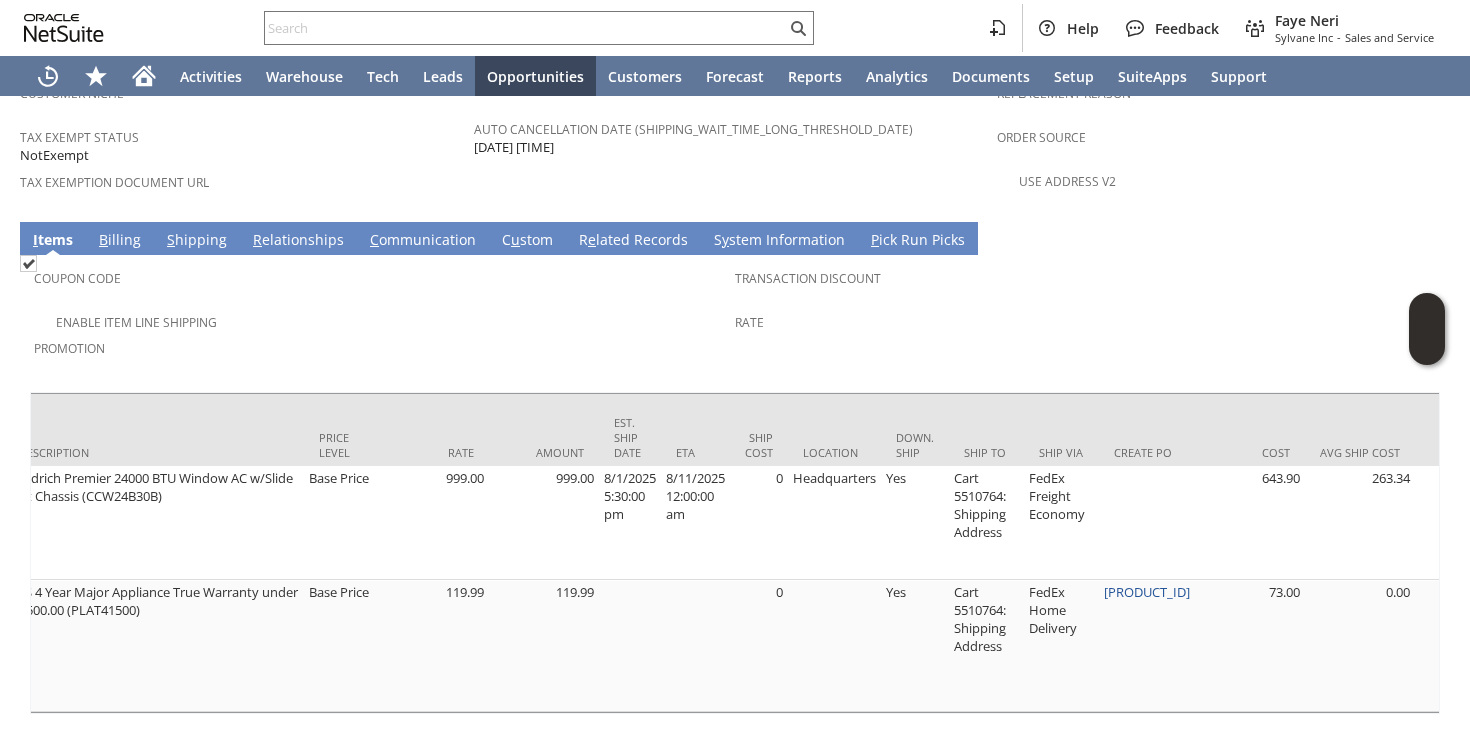 click on "S hipping" at bounding box center [197, 241] 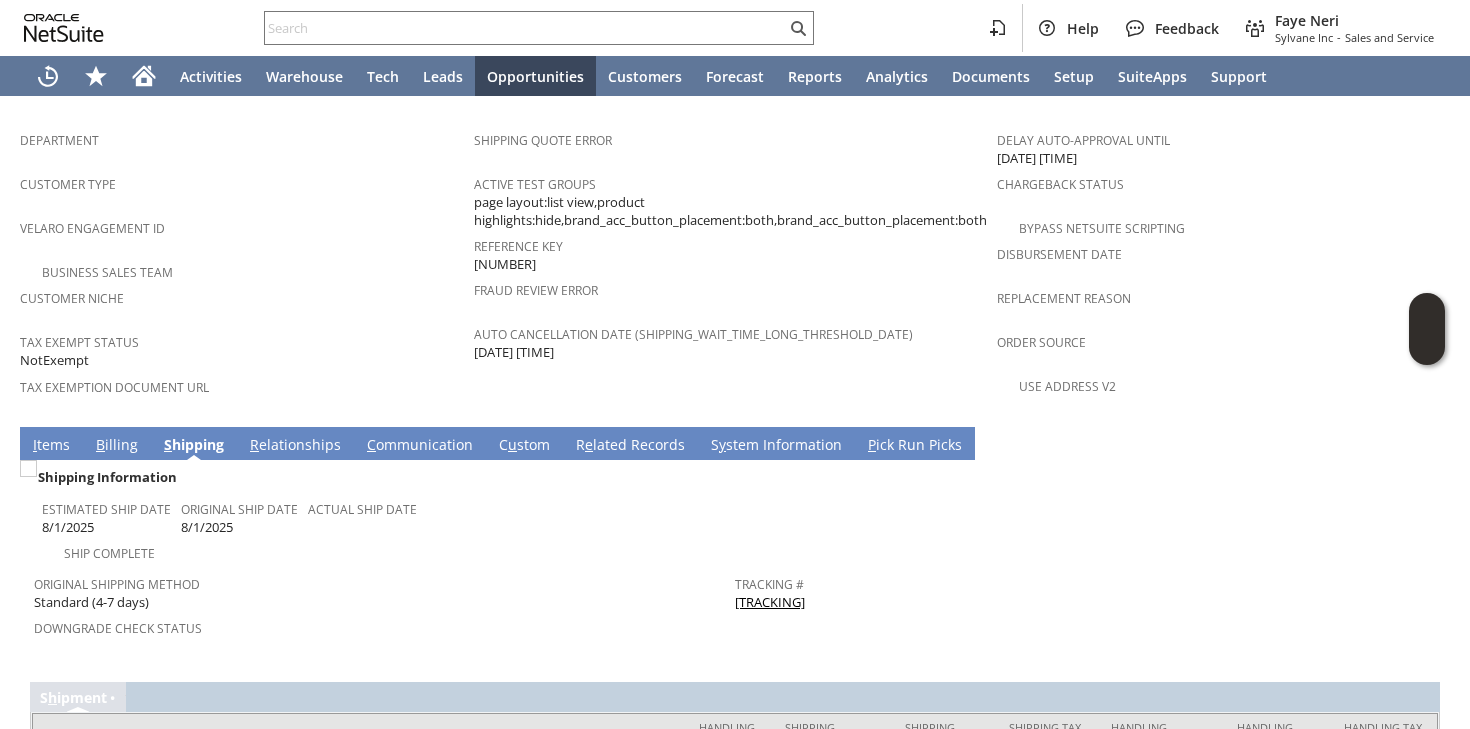 scroll, scrollTop: 1336, scrollLeft: 0, axis: vertical 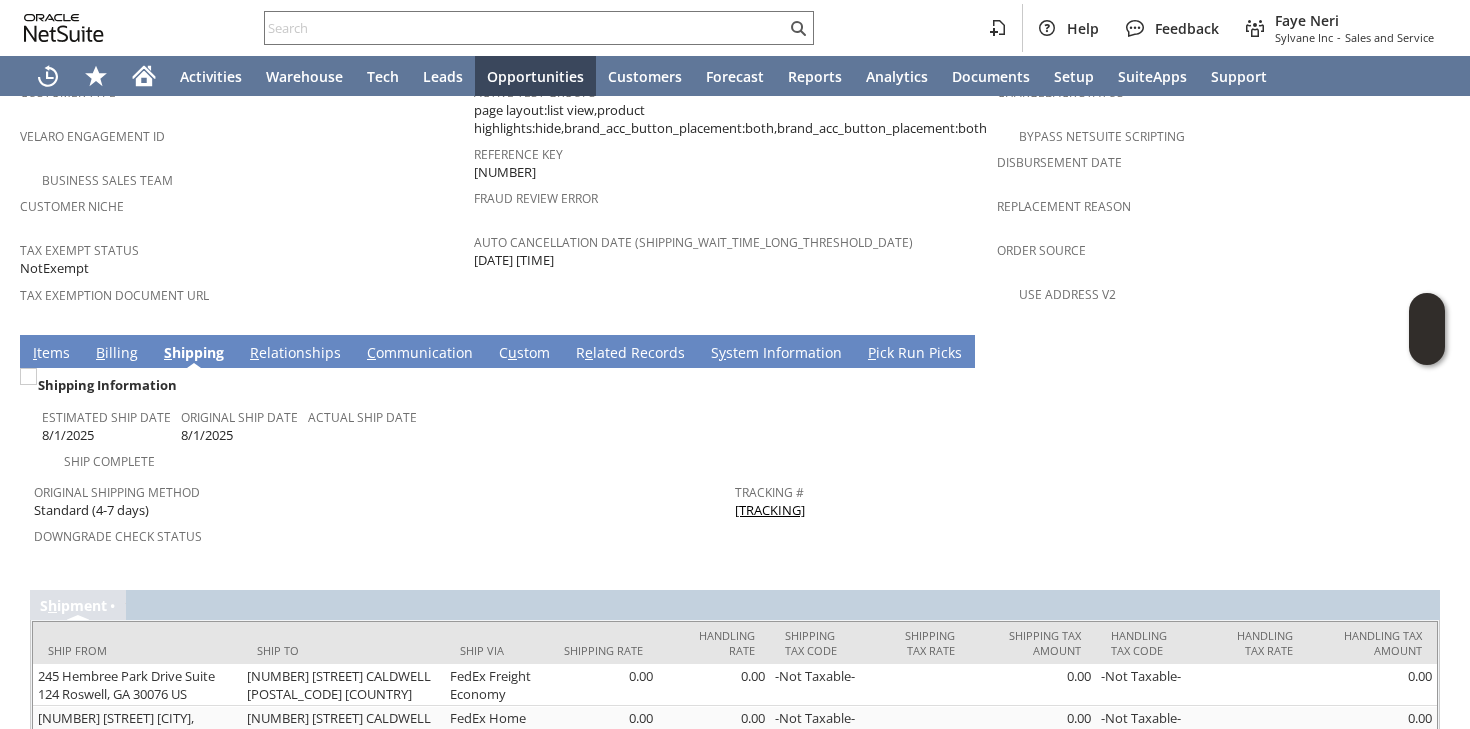 drag, startPoint x: 833, startPoint y: 455, endPoint x: 733, endPoint y: 454, distance: 100.005 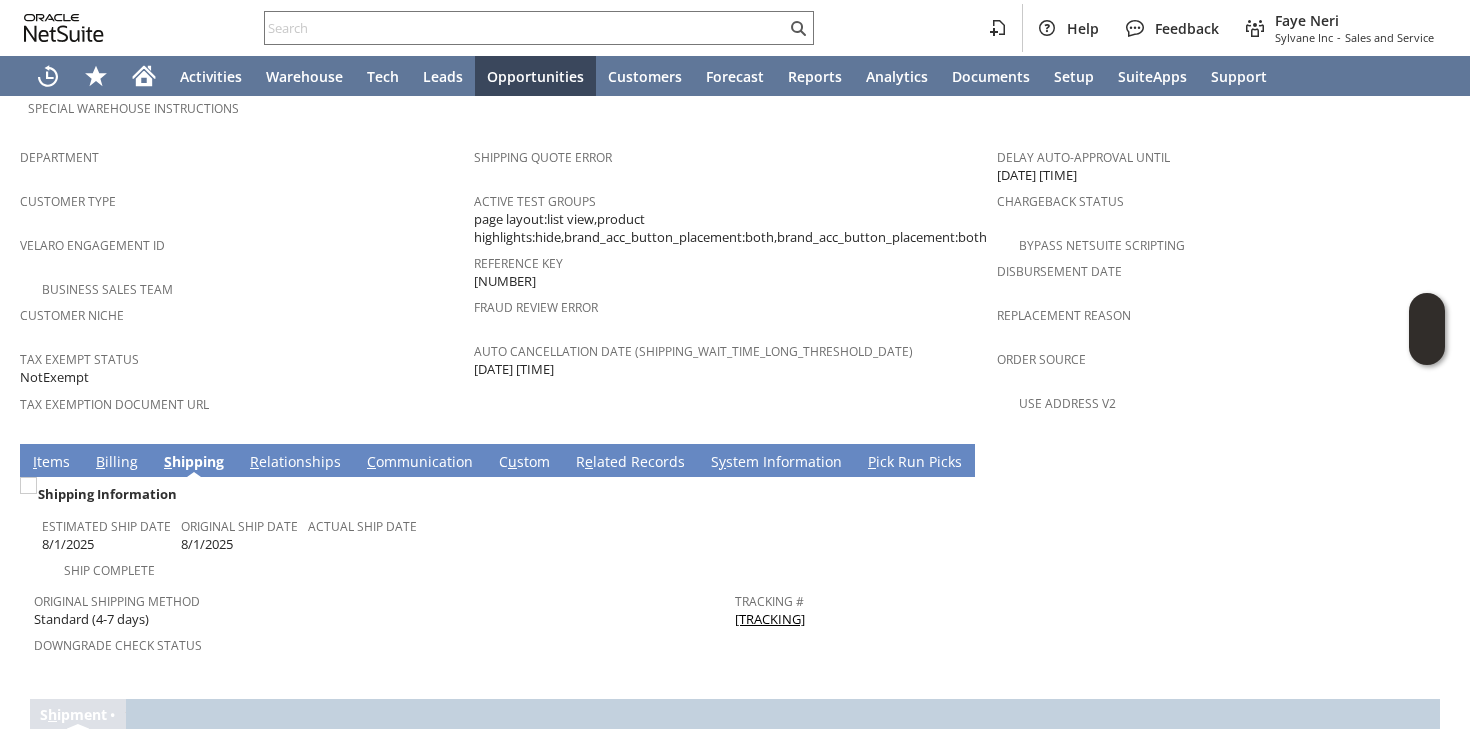 scroll, scrollTop: 1371, scrollLeft: 0, axis: vertical 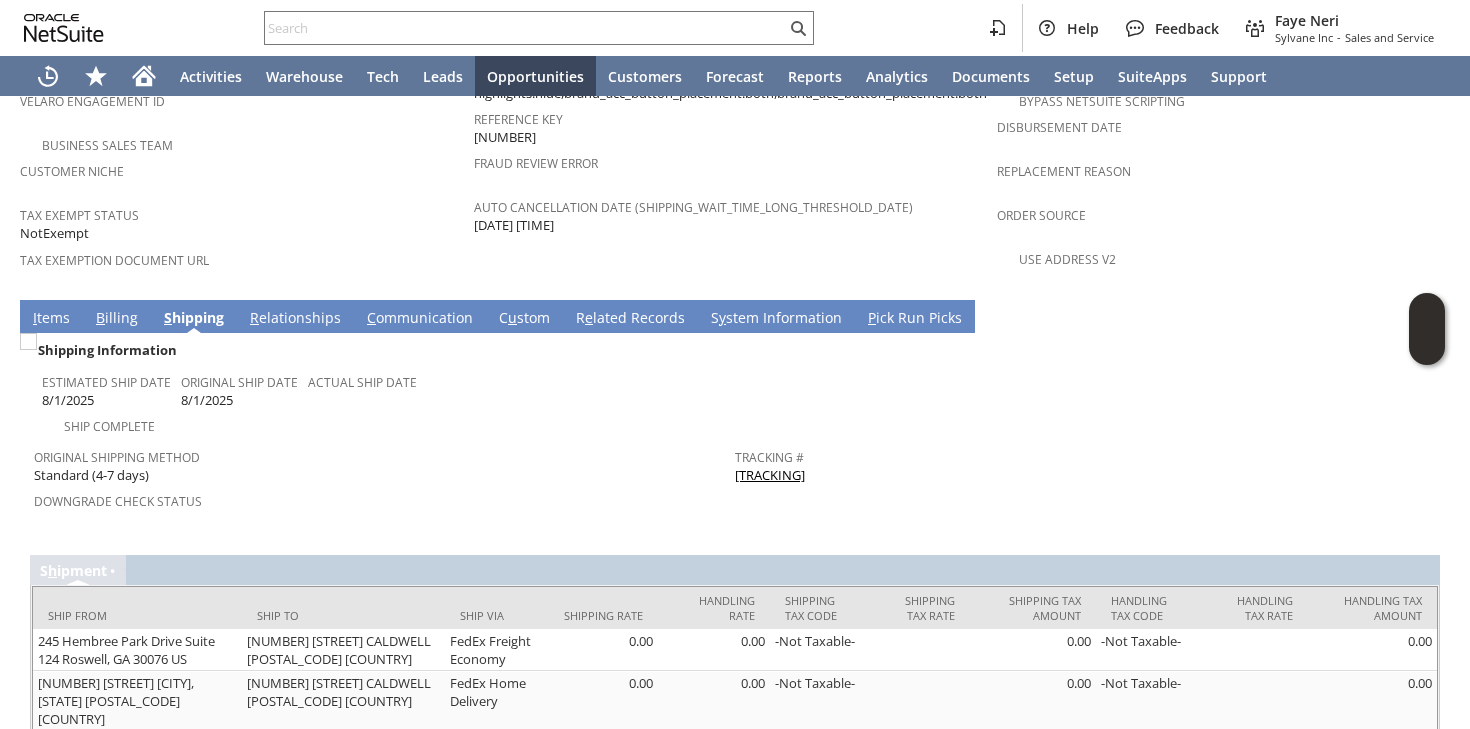 click on "Return Tracking #" at bounding box center (1085, 500) 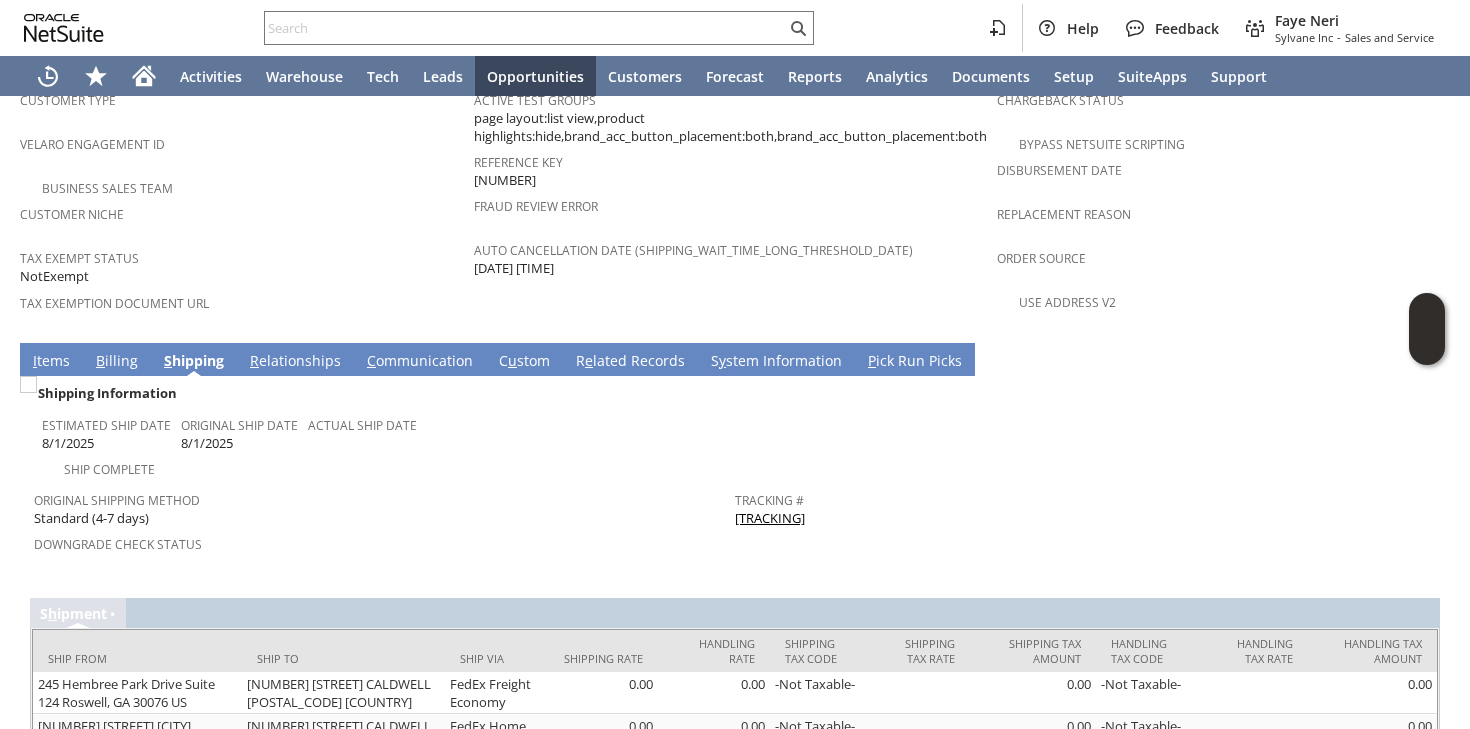 scroll, scrollTop: 1371, scrollLeft: 0, axis: vertical 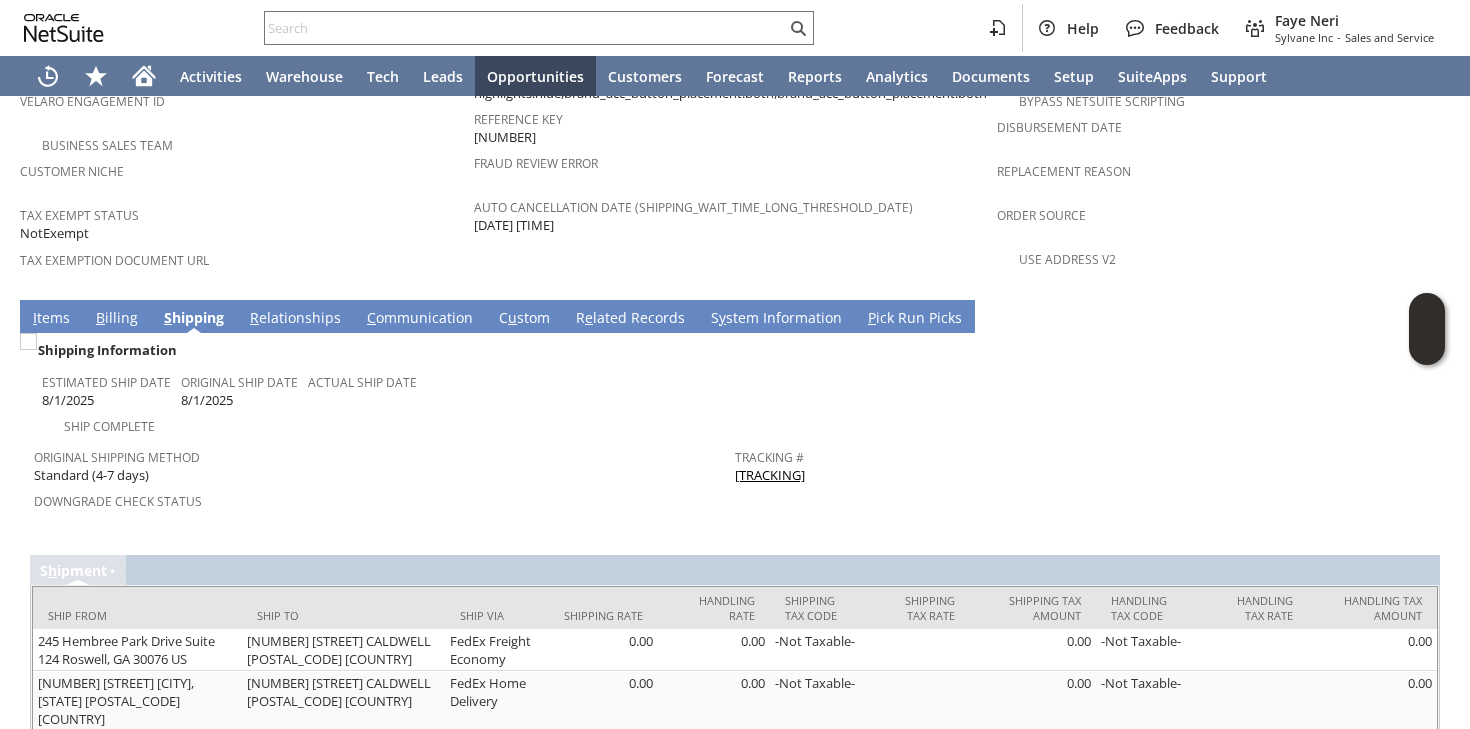 click on "Tax Exempt Status" at bounding box center (242, 212) 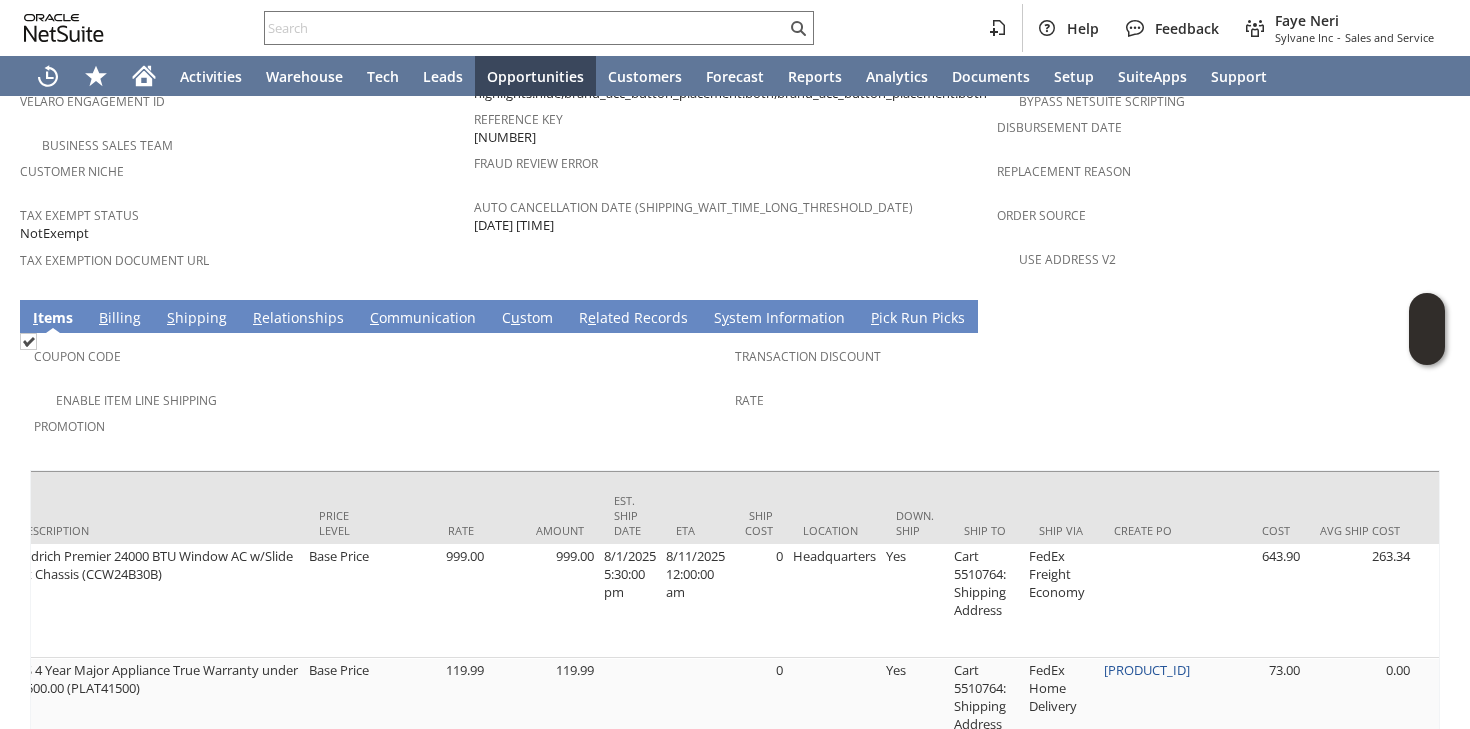 scroll, scrollTop: 0, scrollLeft: 910, axis: horizontal 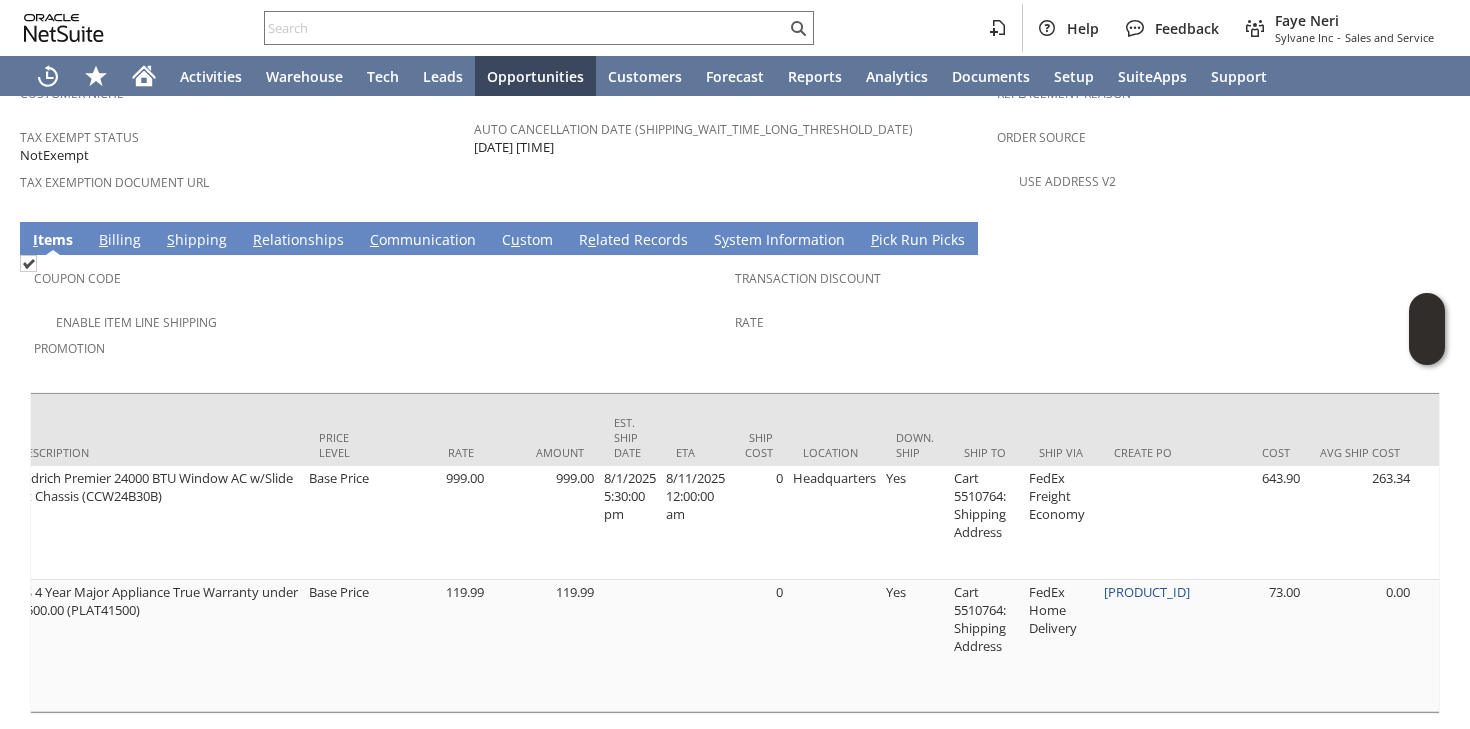 click on "S hipping" at bounding box center (197, 241) 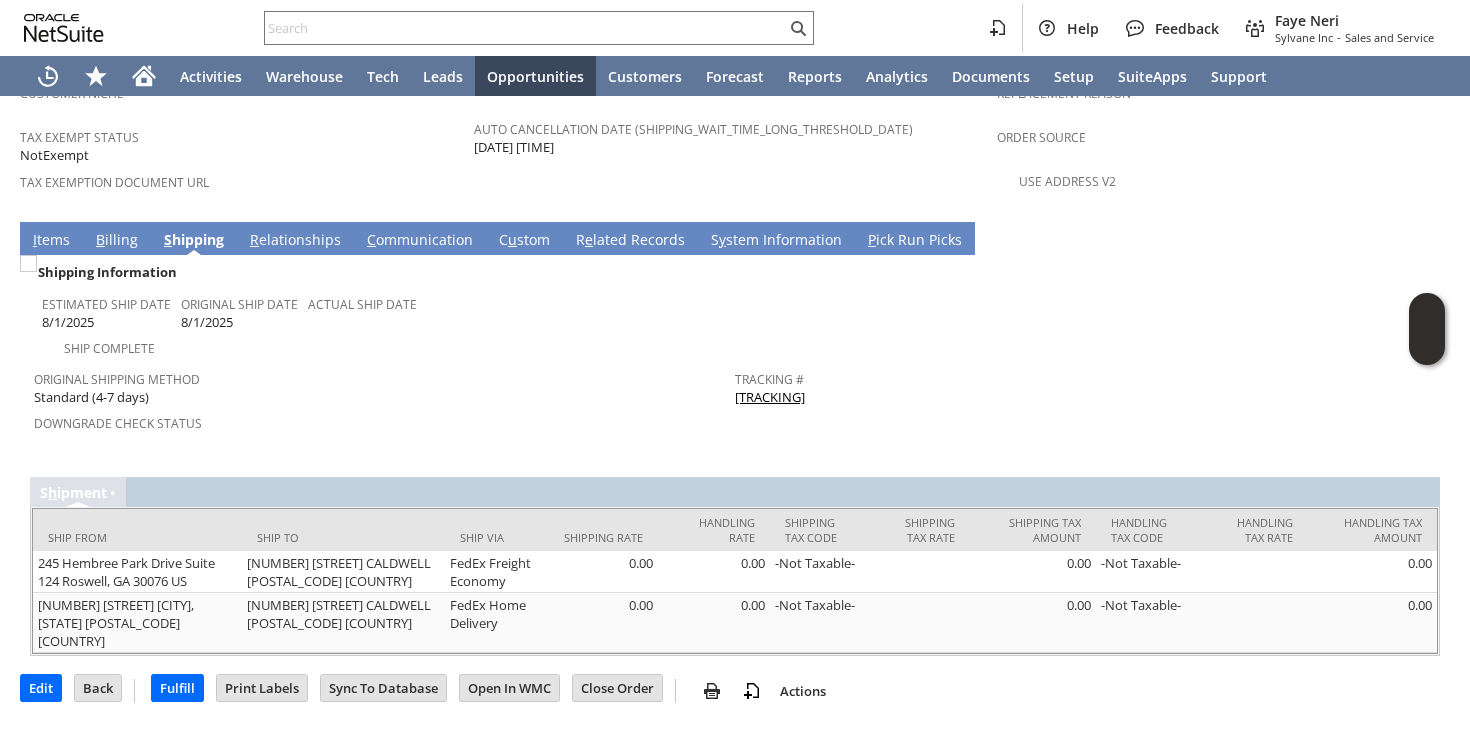 scroll, scrollTop: 1371, scrollLeft: 0, axis: vertical 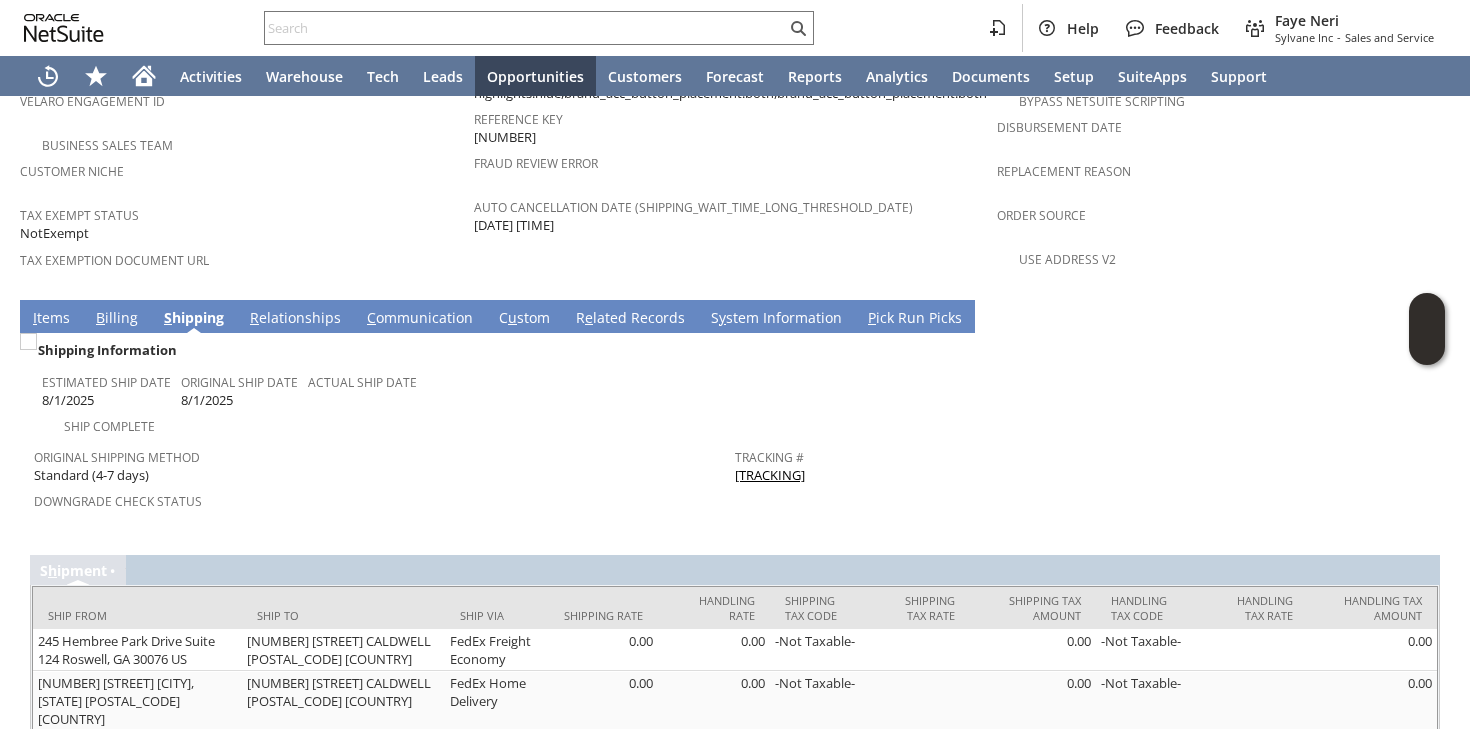click on "Downgrade Check Status" at bounding box center [379, 498] 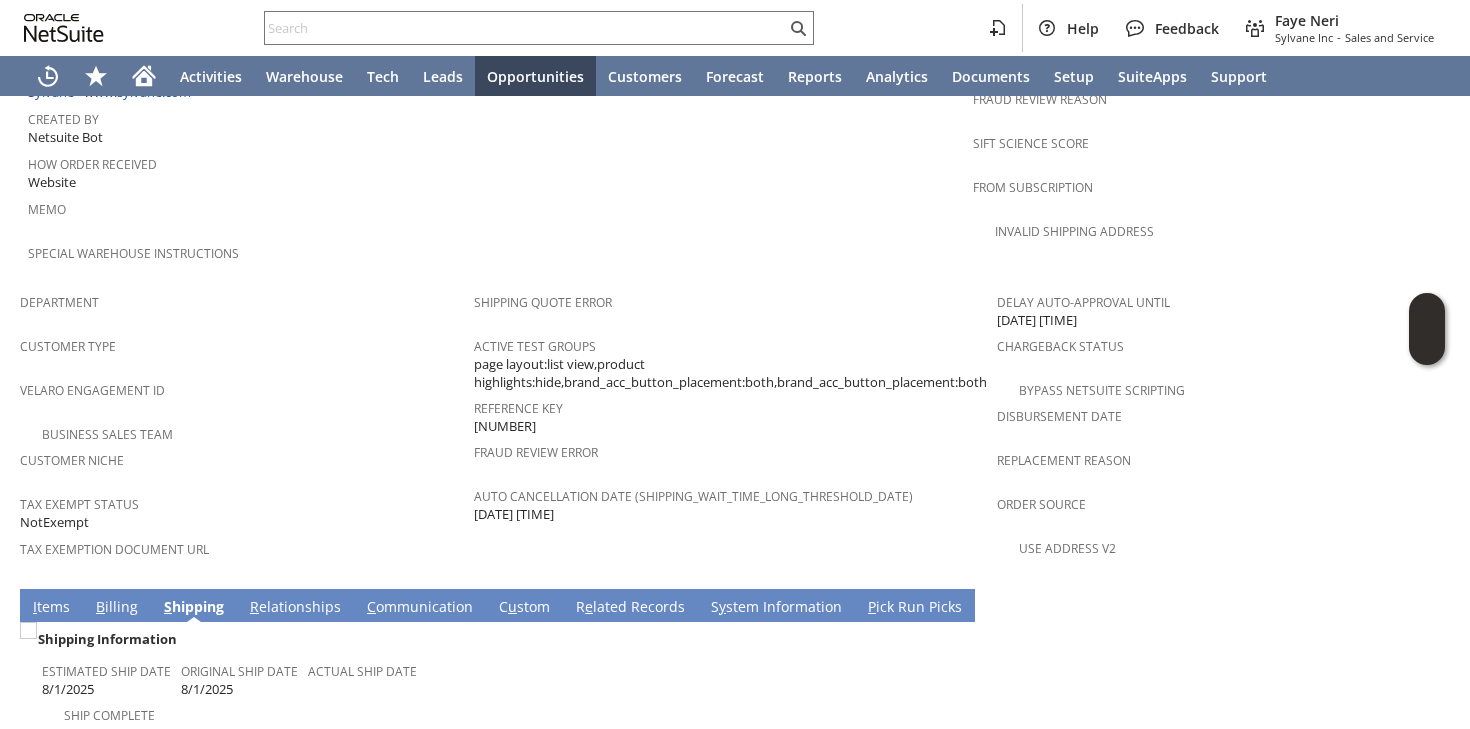 scroll, scrollTop: 1371, scrollLeft: 0, axis: vertical 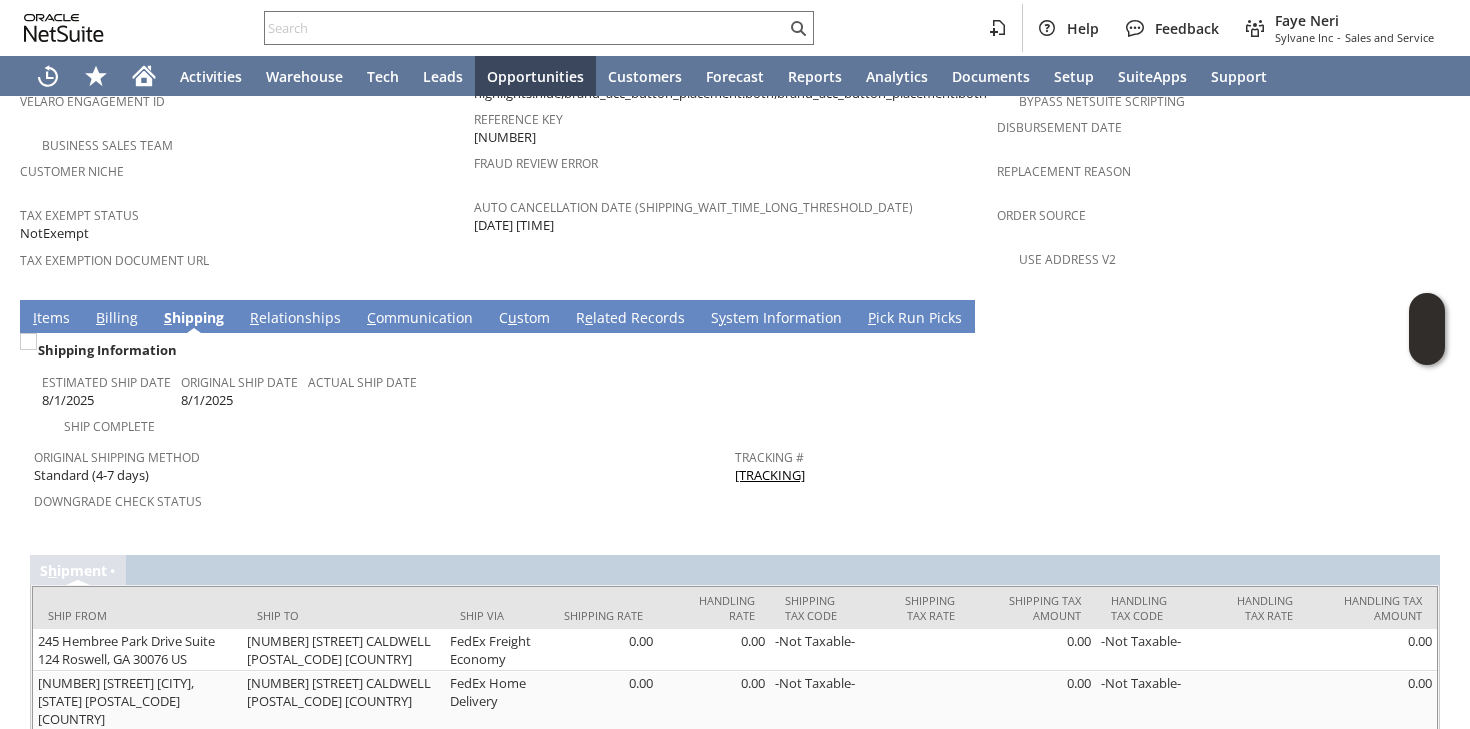 copy on "[TRACKING]" 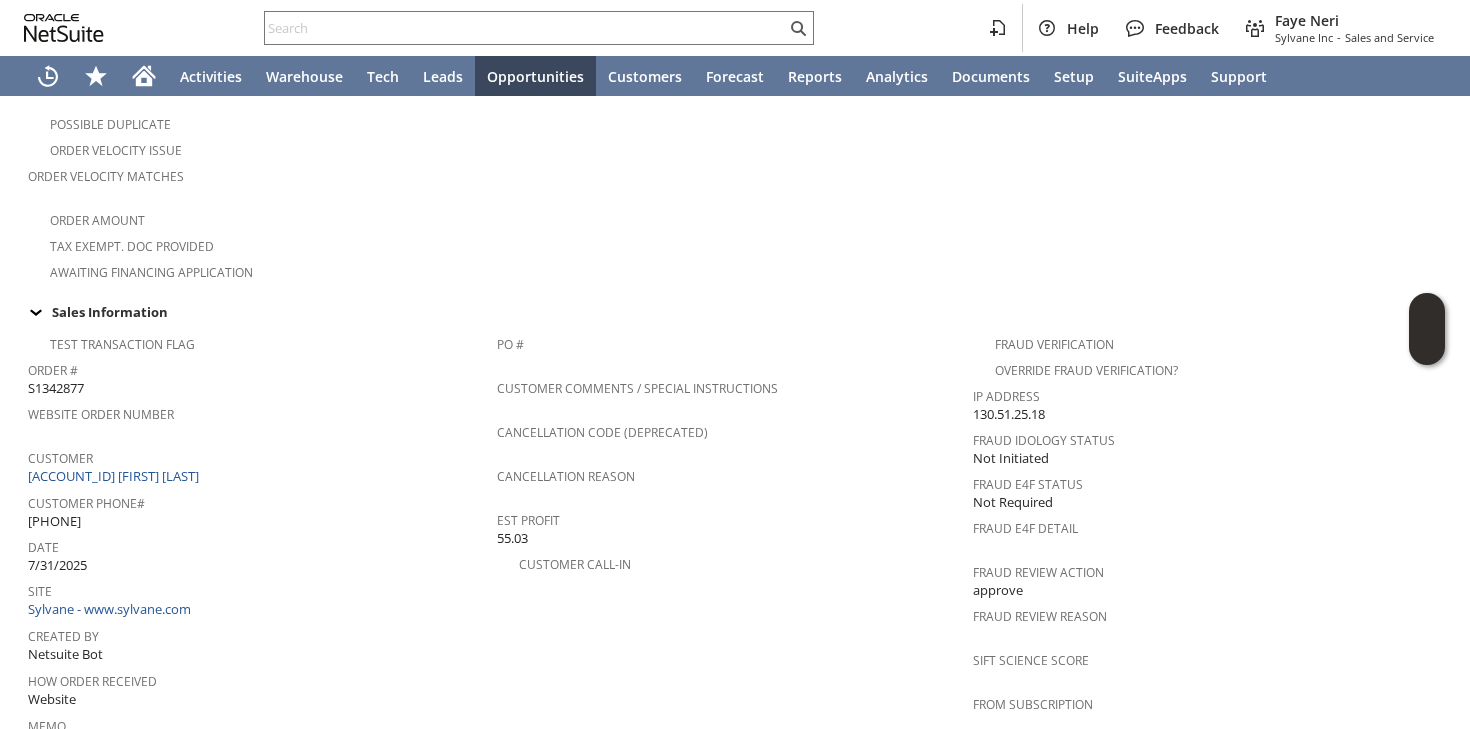 scroll, scrollTop: 567, scrollLeft: 0, axis: vertical 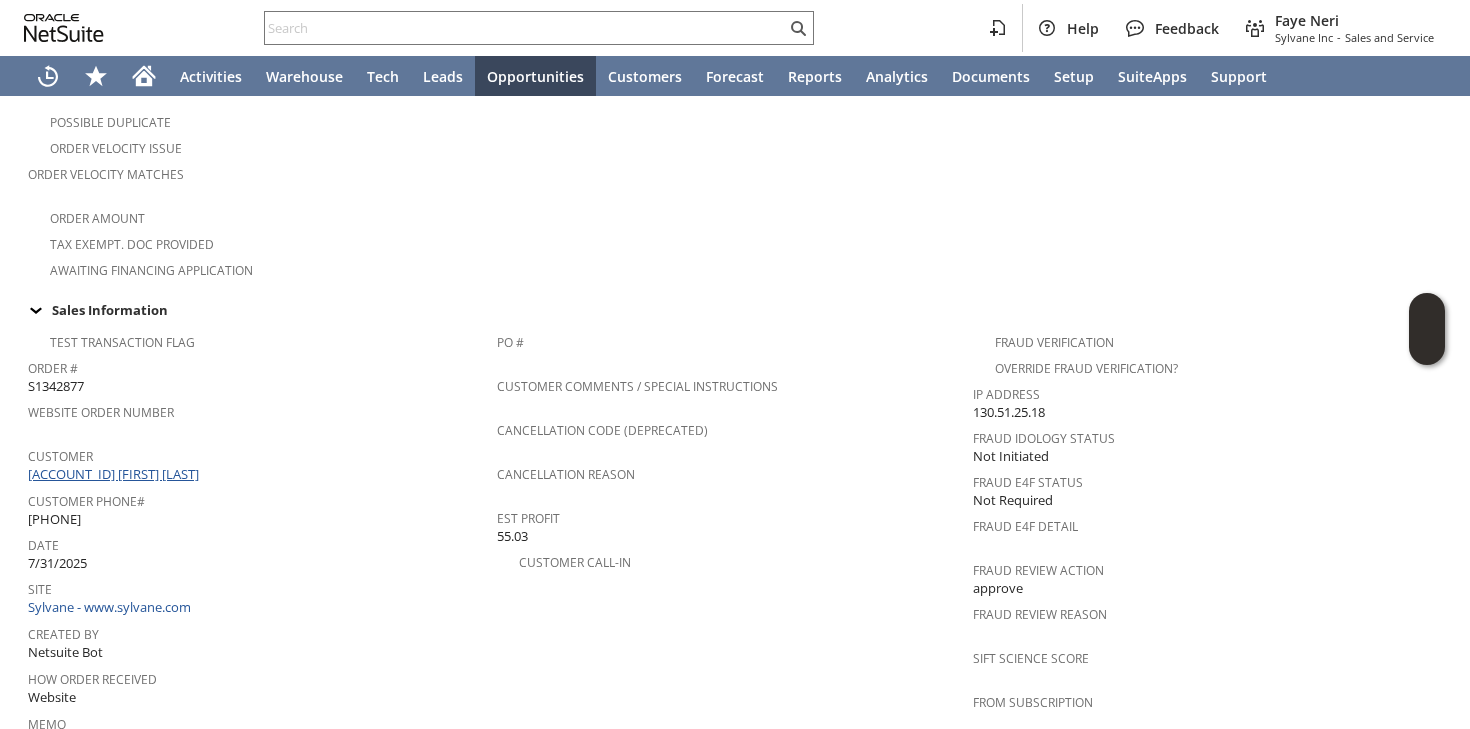 click on "[ACCOUNT_ID] [FIRST] [LAST]" at bounding box center [116, 474] 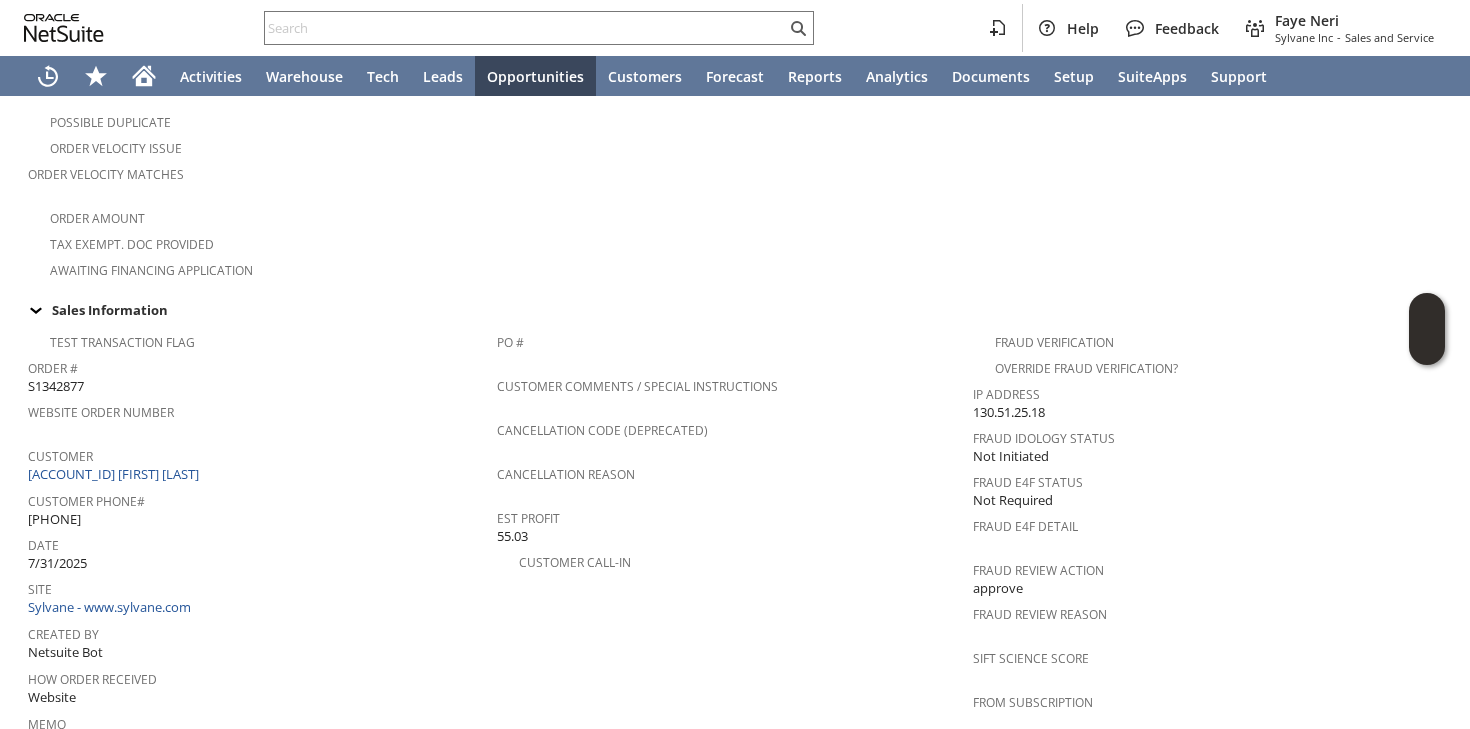 scroll, scrollTop: 852, scrollLeft: 0, axis: vertical 